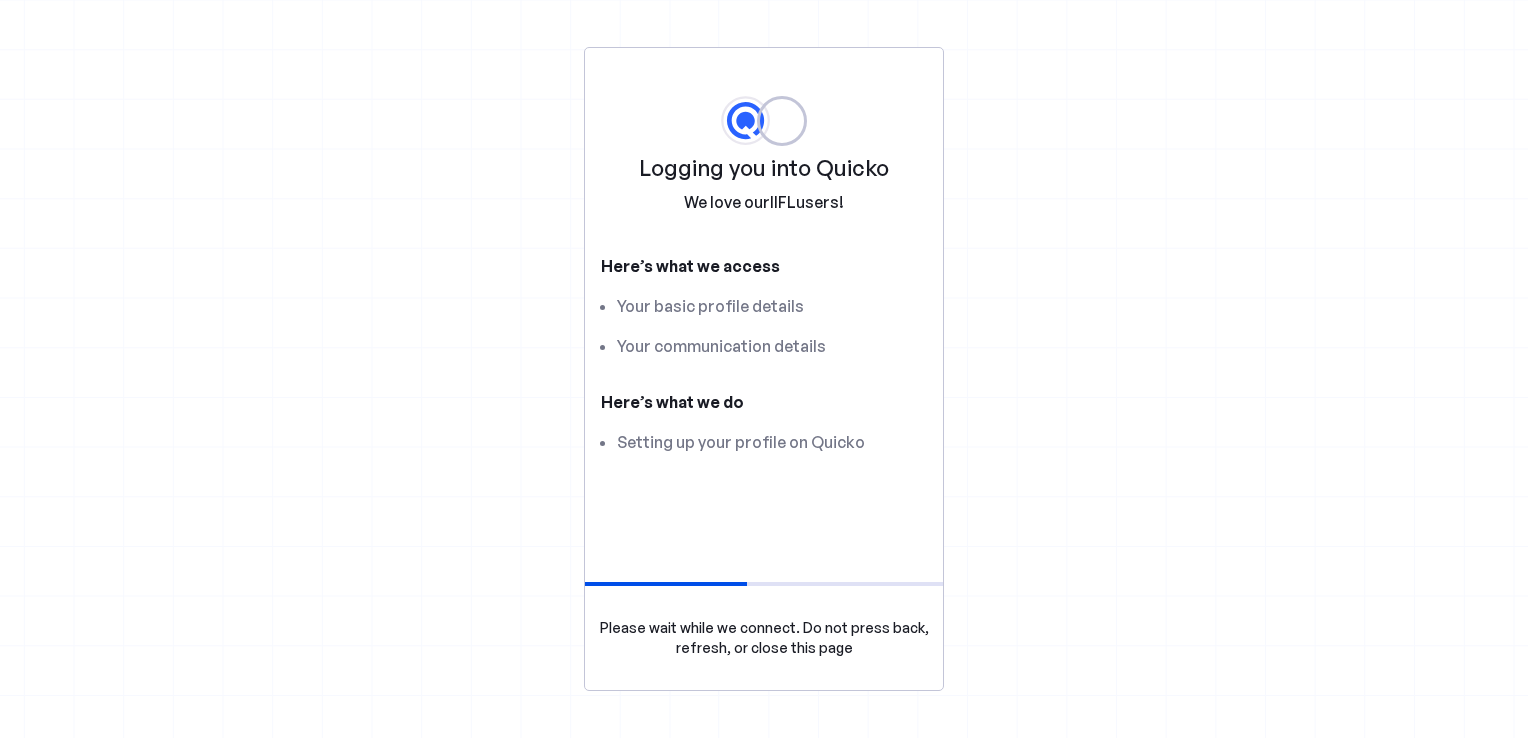 scroll, scrollTop: 0, scrollLeft: 0, axis: both 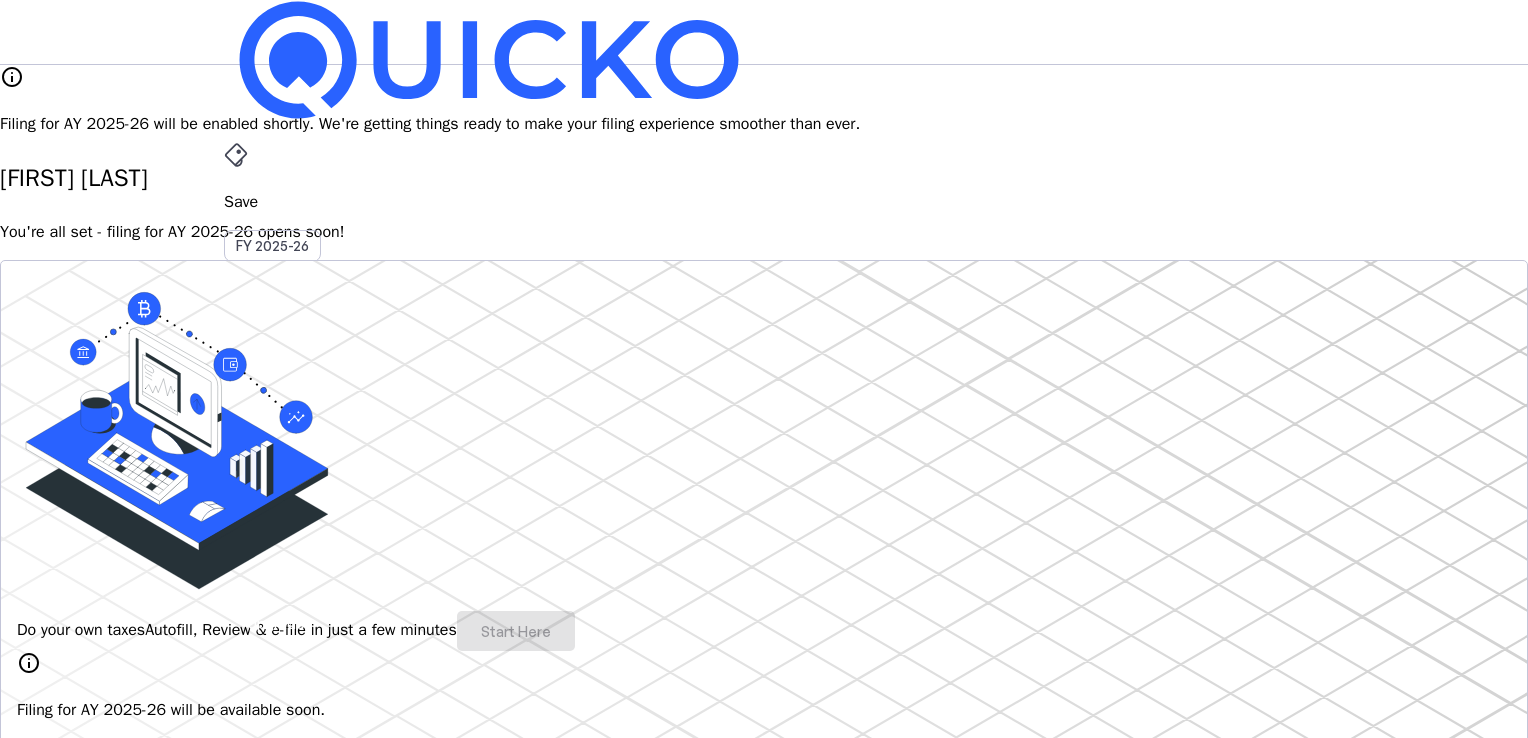 click on "Save" at bounding box center [764, 202] 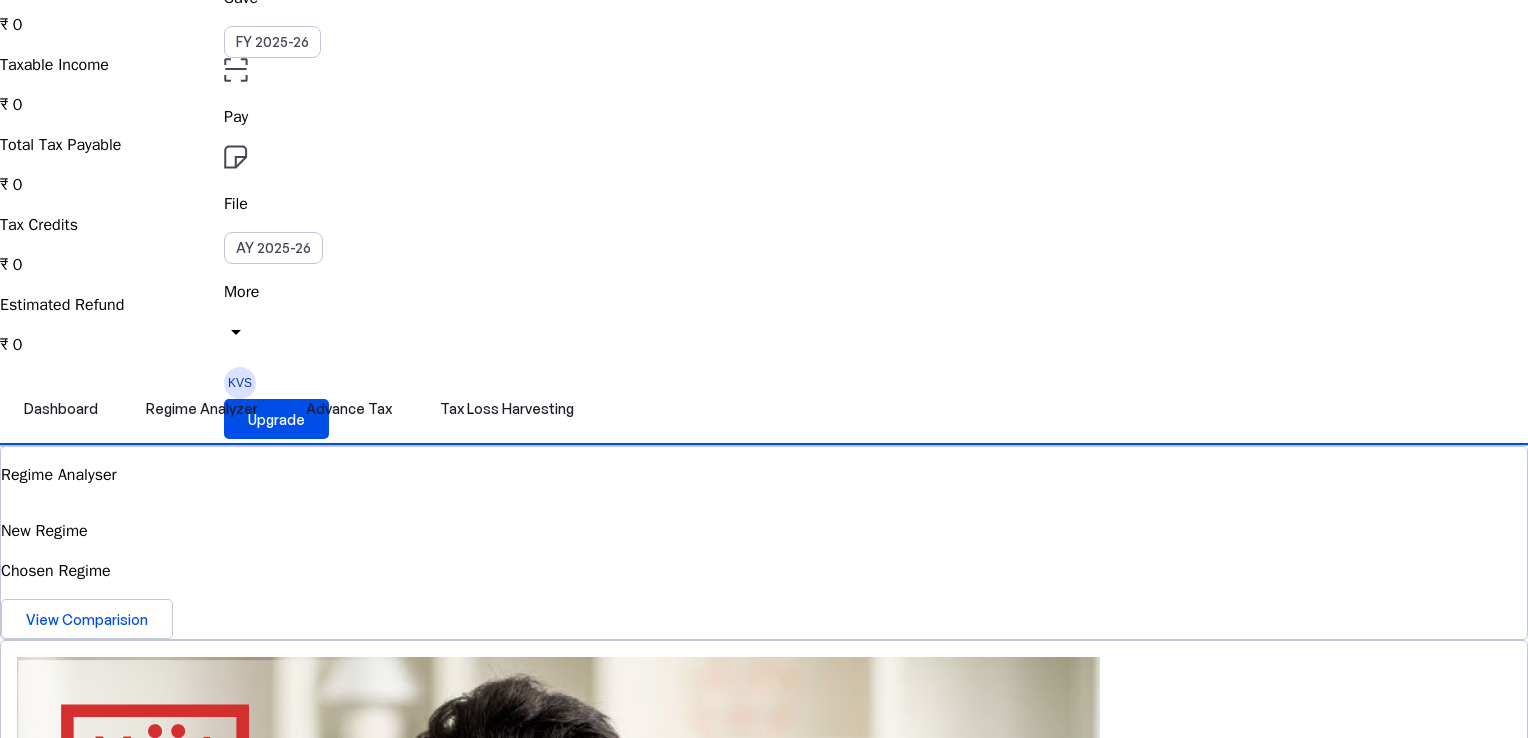 scroll, scrollTop: 104, scrollLeft: 0, axis: vertical 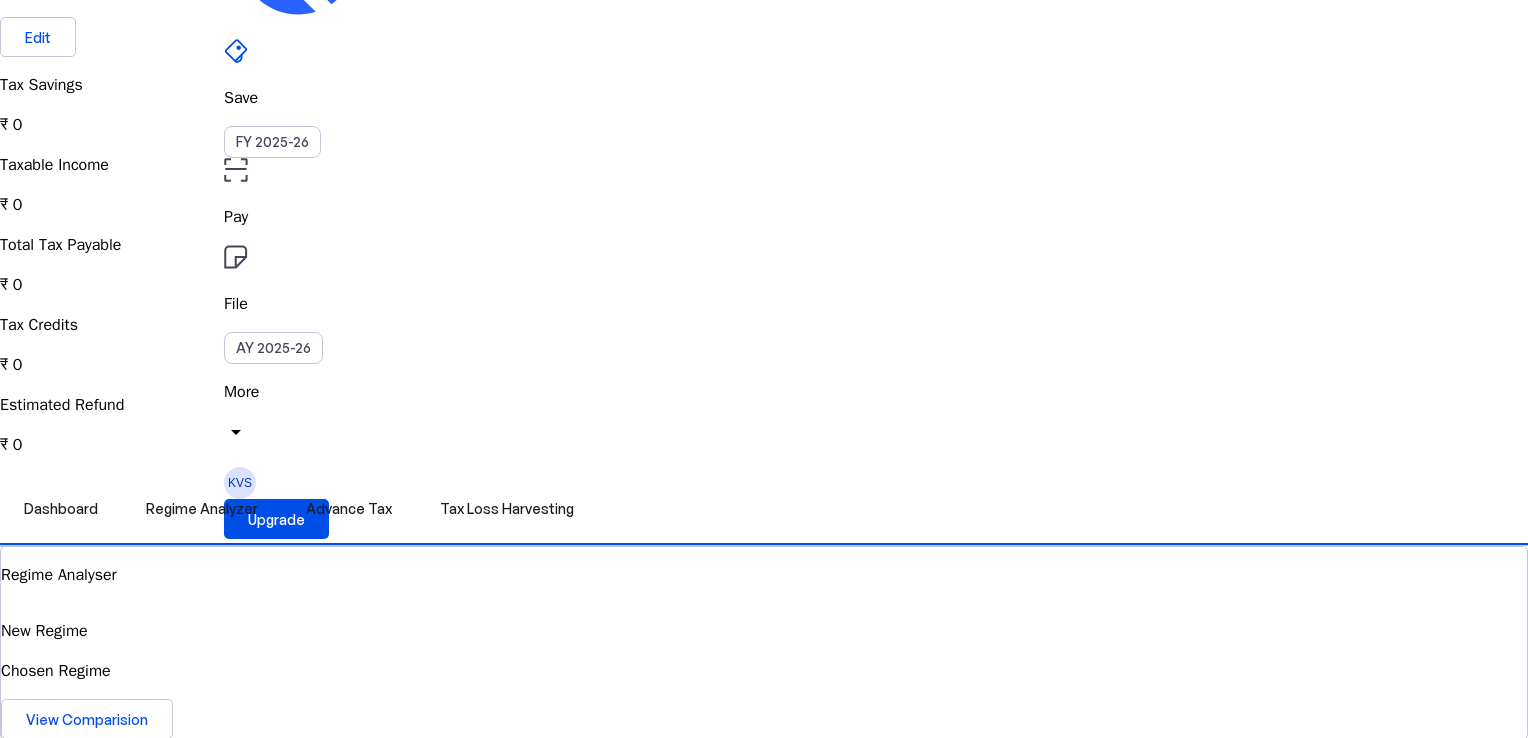 click on "Tax Credits ₹ 0" at bounding box center [764, 105] 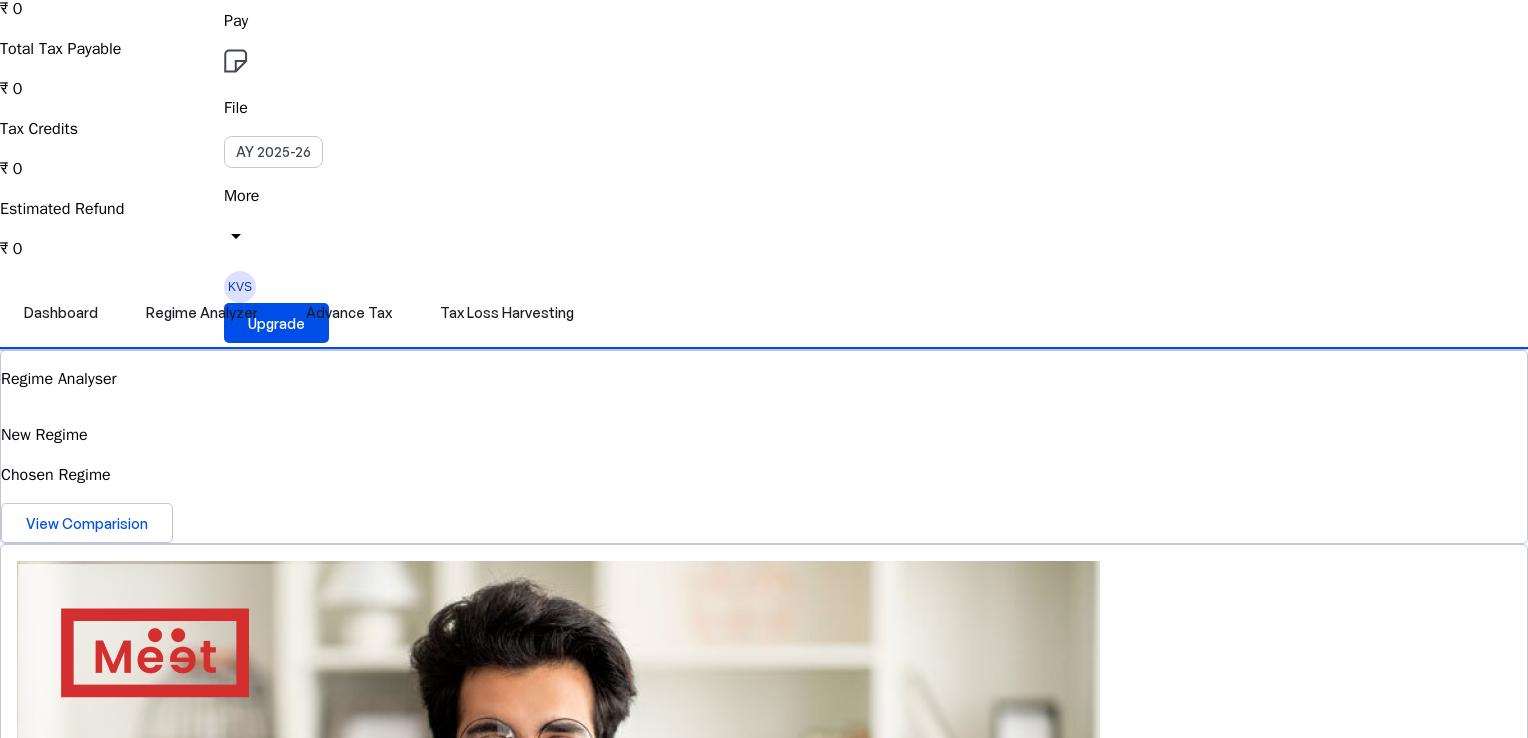 scroll, scrollTop: 400, scrollLeft: 0, axis: vertical 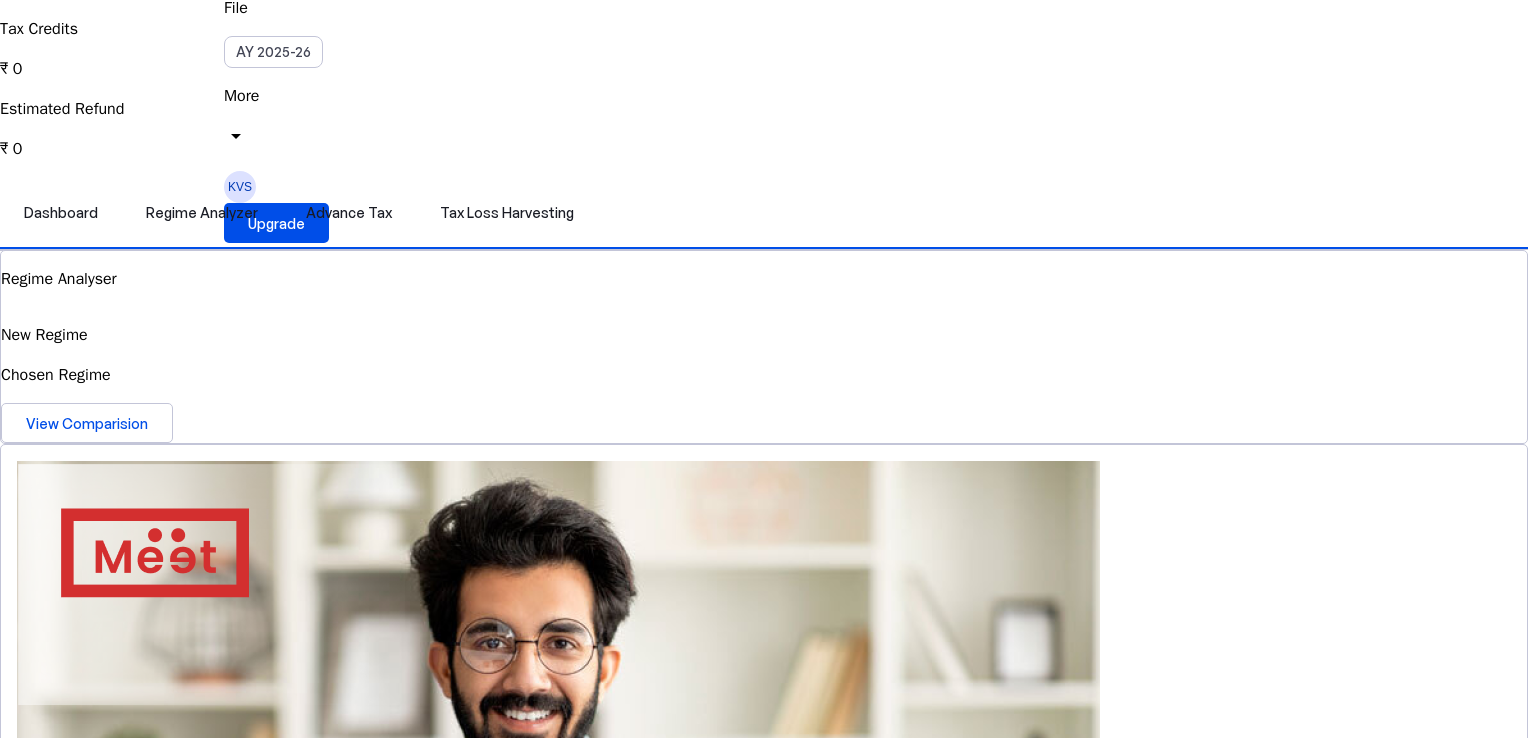 click on "View Simulator" at bounding box center (76, 2475) 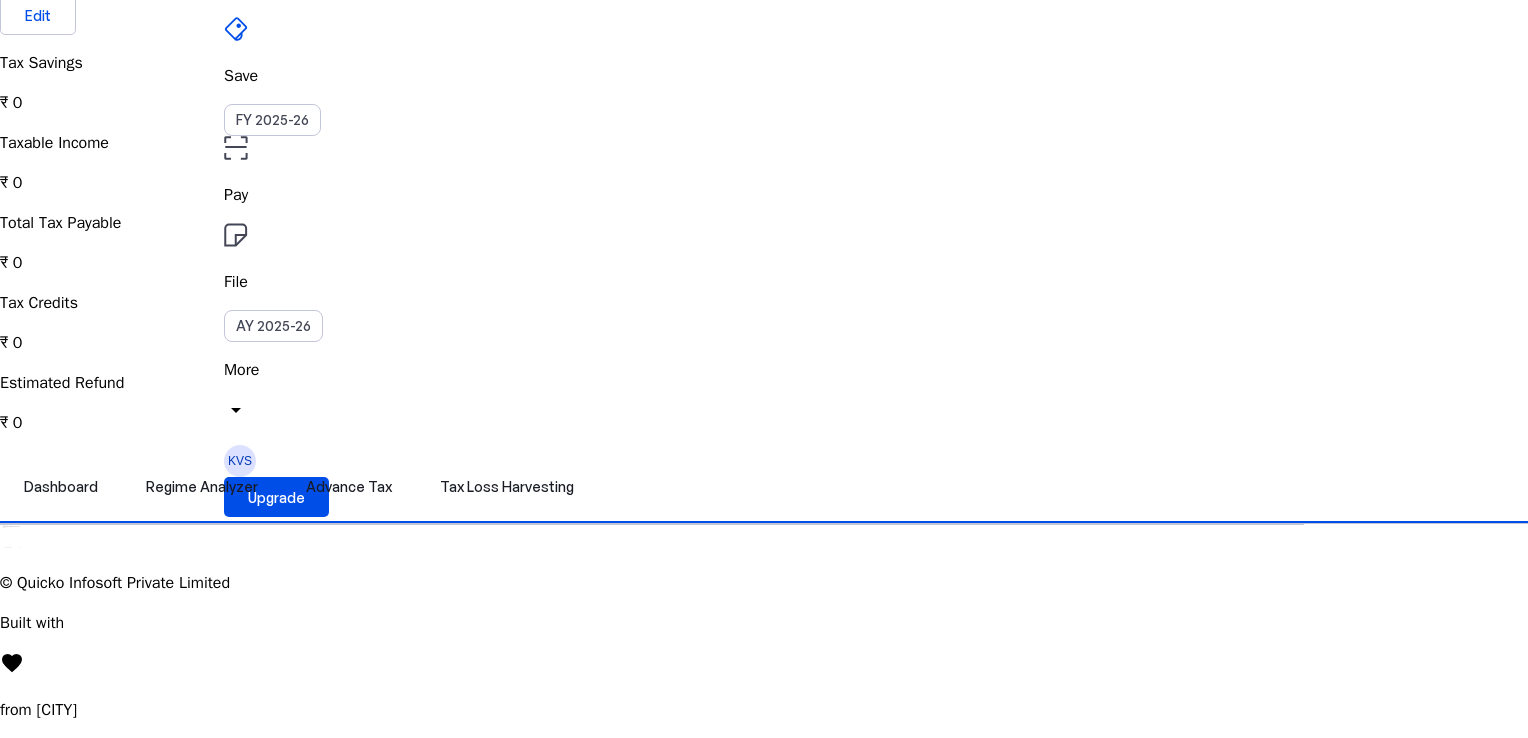 scroll, scrollTop: 0, scrollLeft: 0, axis: both 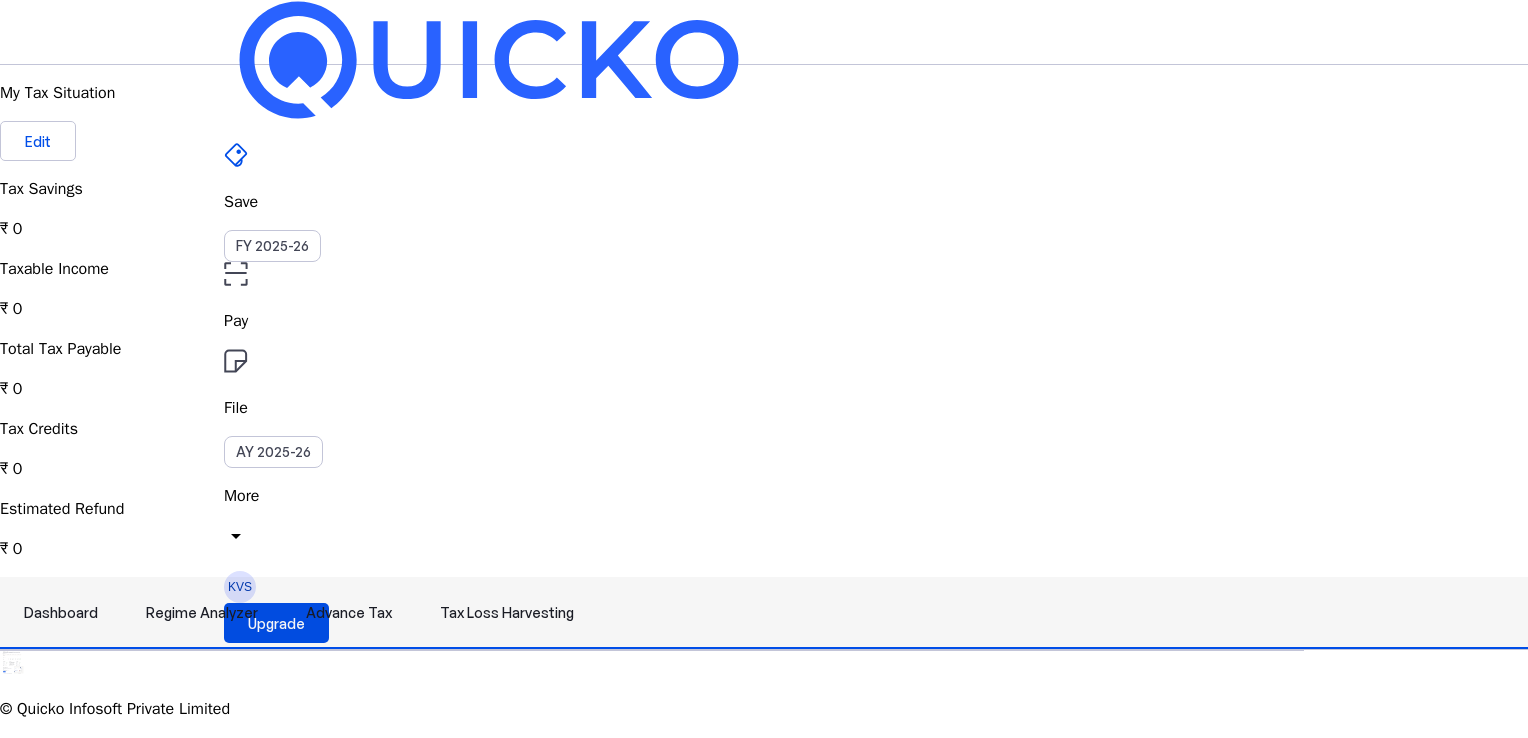 click on "Dashboard" at bounding box center [61, 613] 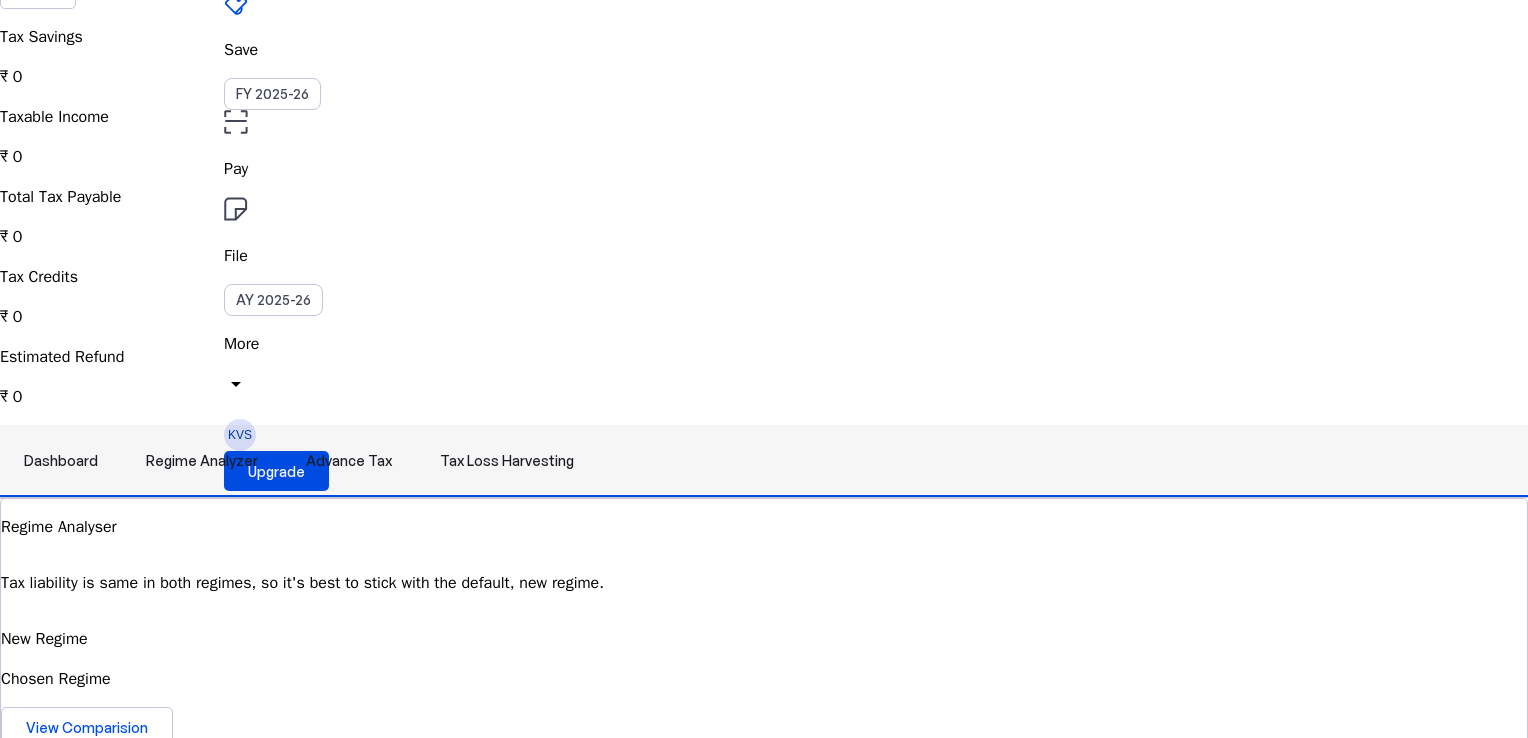 scroll, scrollTop: 0, scrollLeft: 0, axis: both 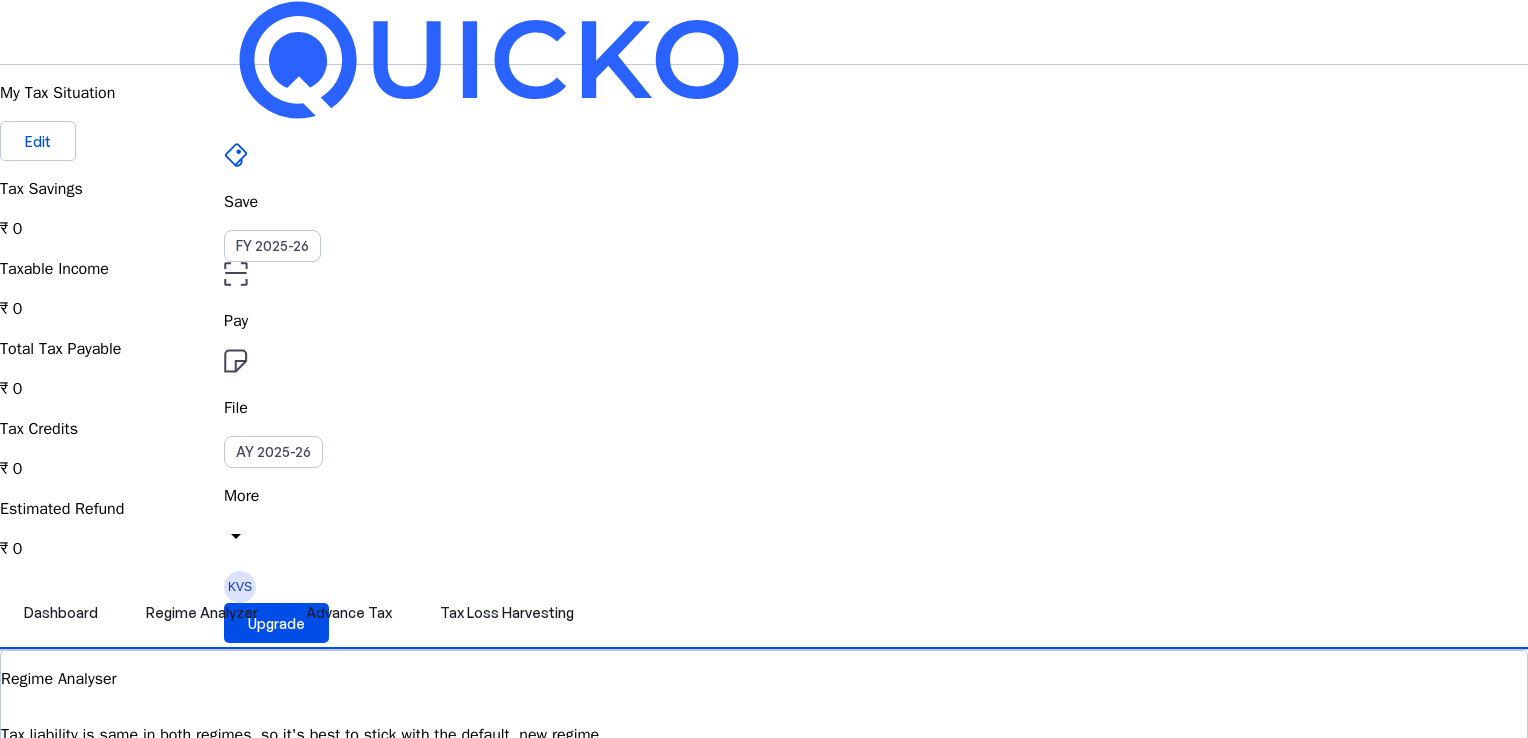 click at bounding box center (235, 273) 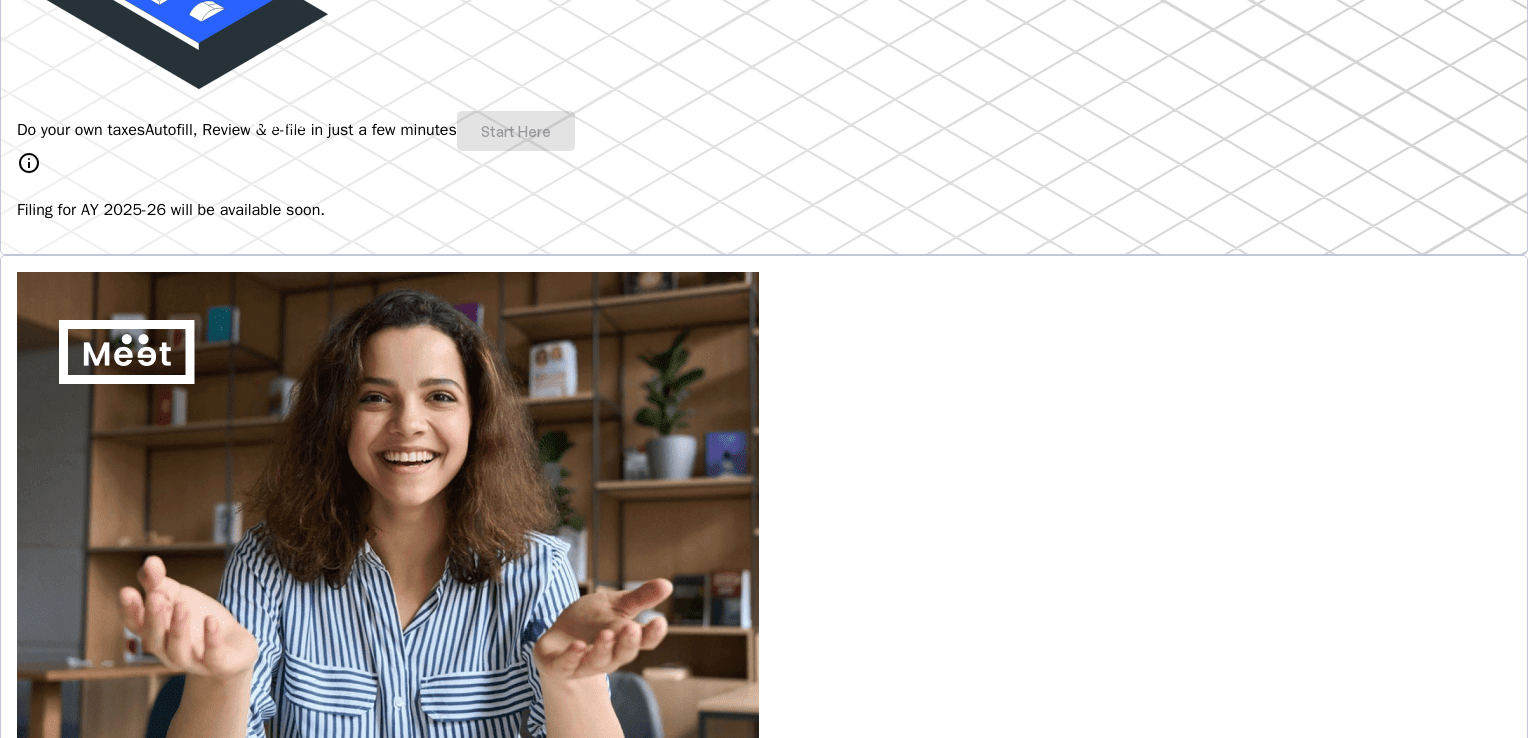 scroll, scrollTop: 800, scrollLeft: 0, axis: vertical 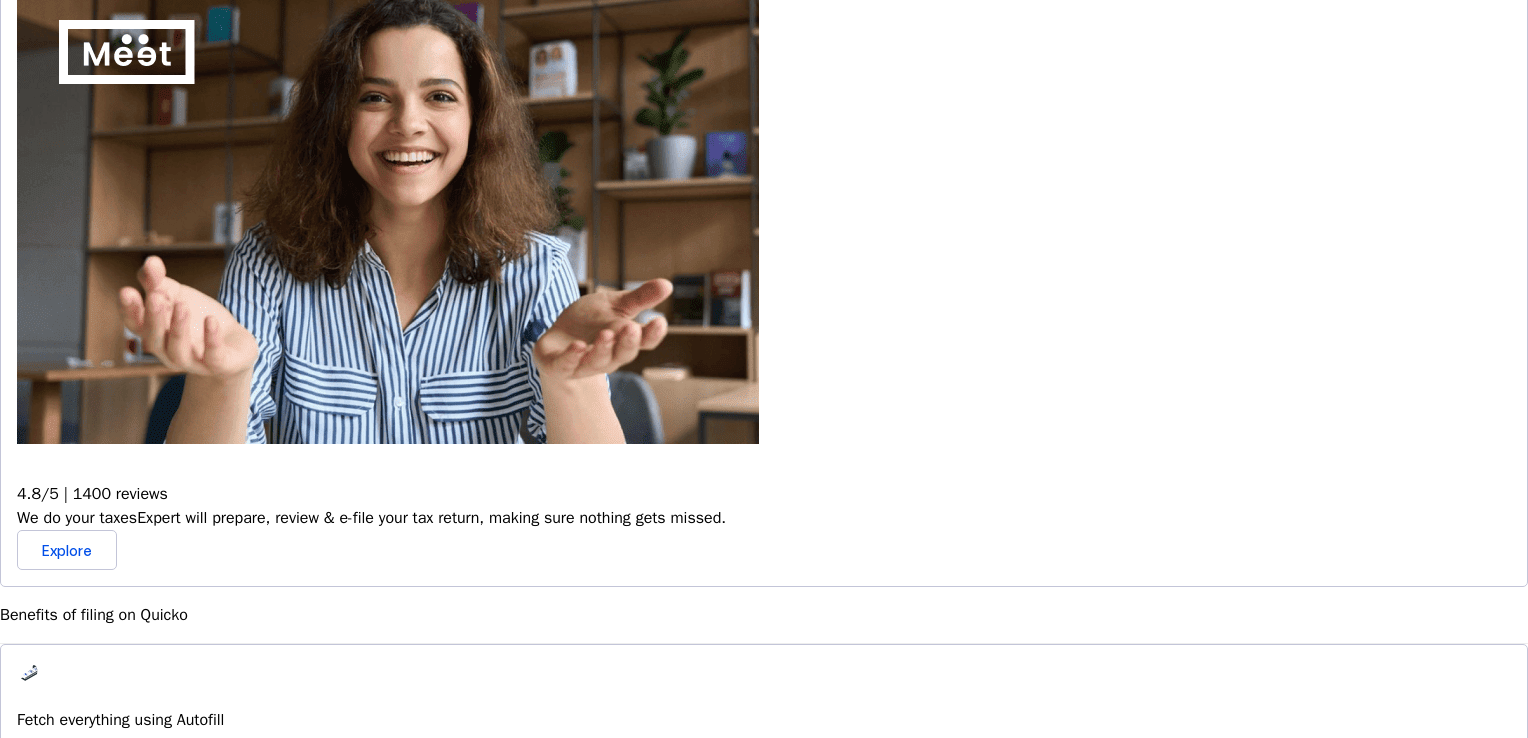 click on "In just a few clicks, seamlessly fetch all your trades directly from your broker and ensure accurate reporting." at bounding box center [764, 807] 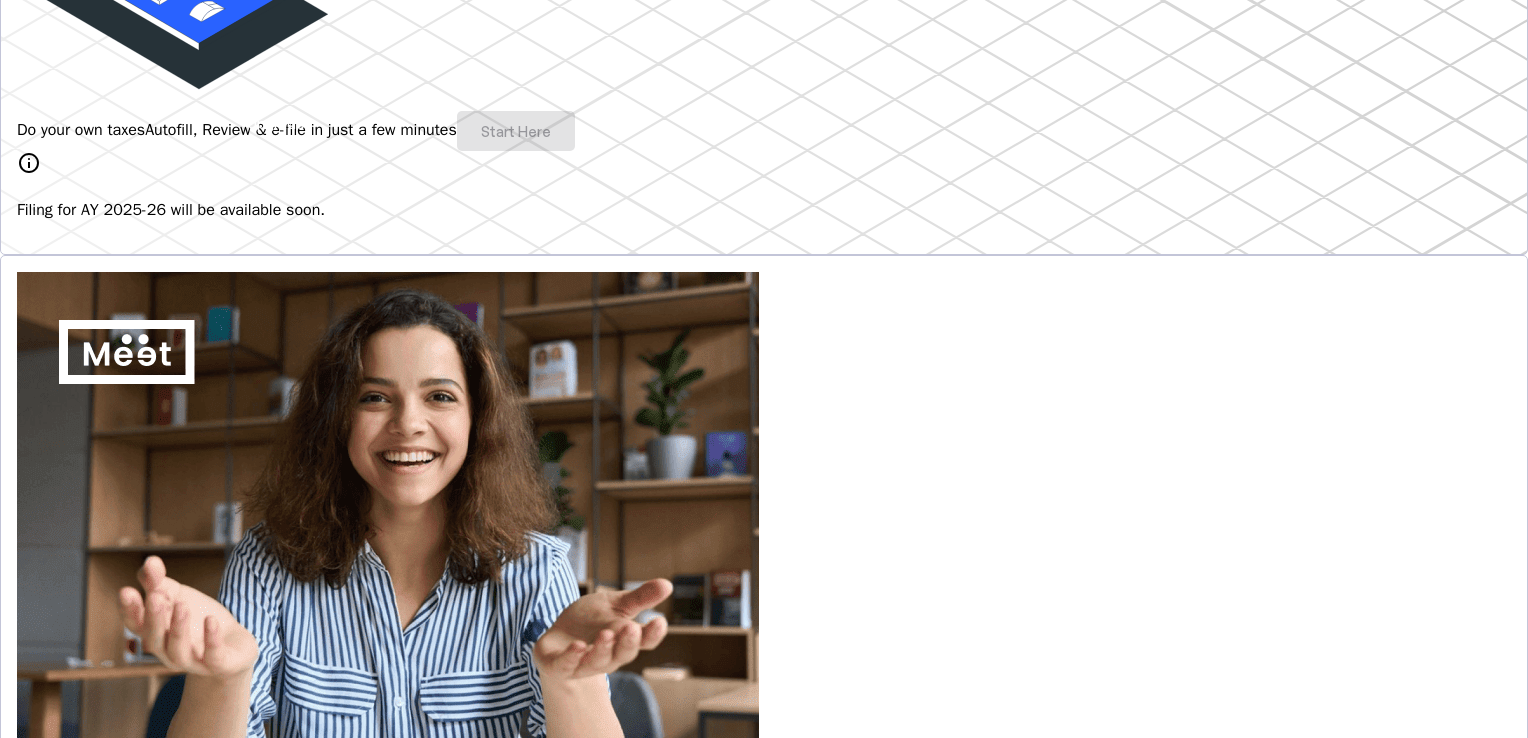 scroll, scrollTop: 700, scrollLeft: 0, axis: vertical 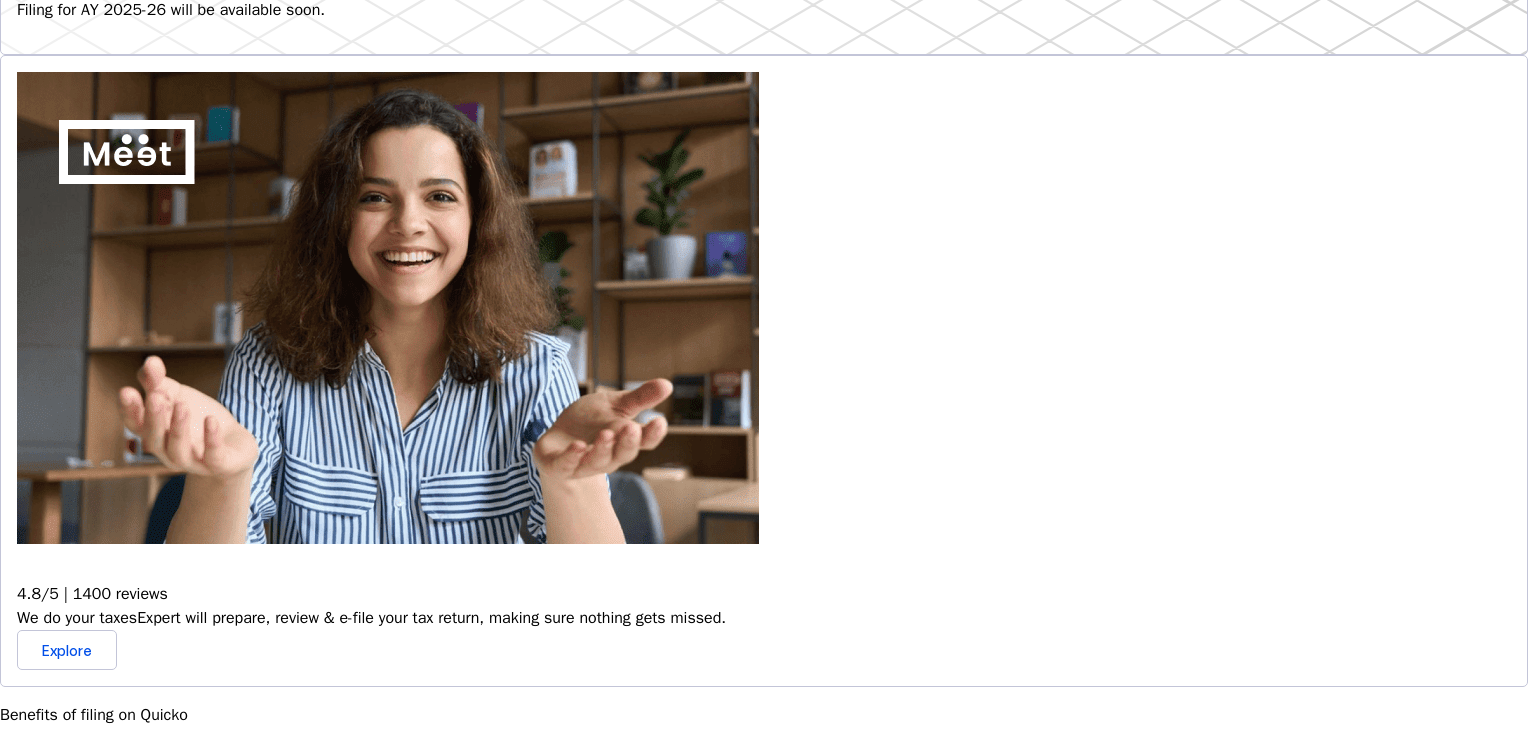 click at bounding box center (29, 981) 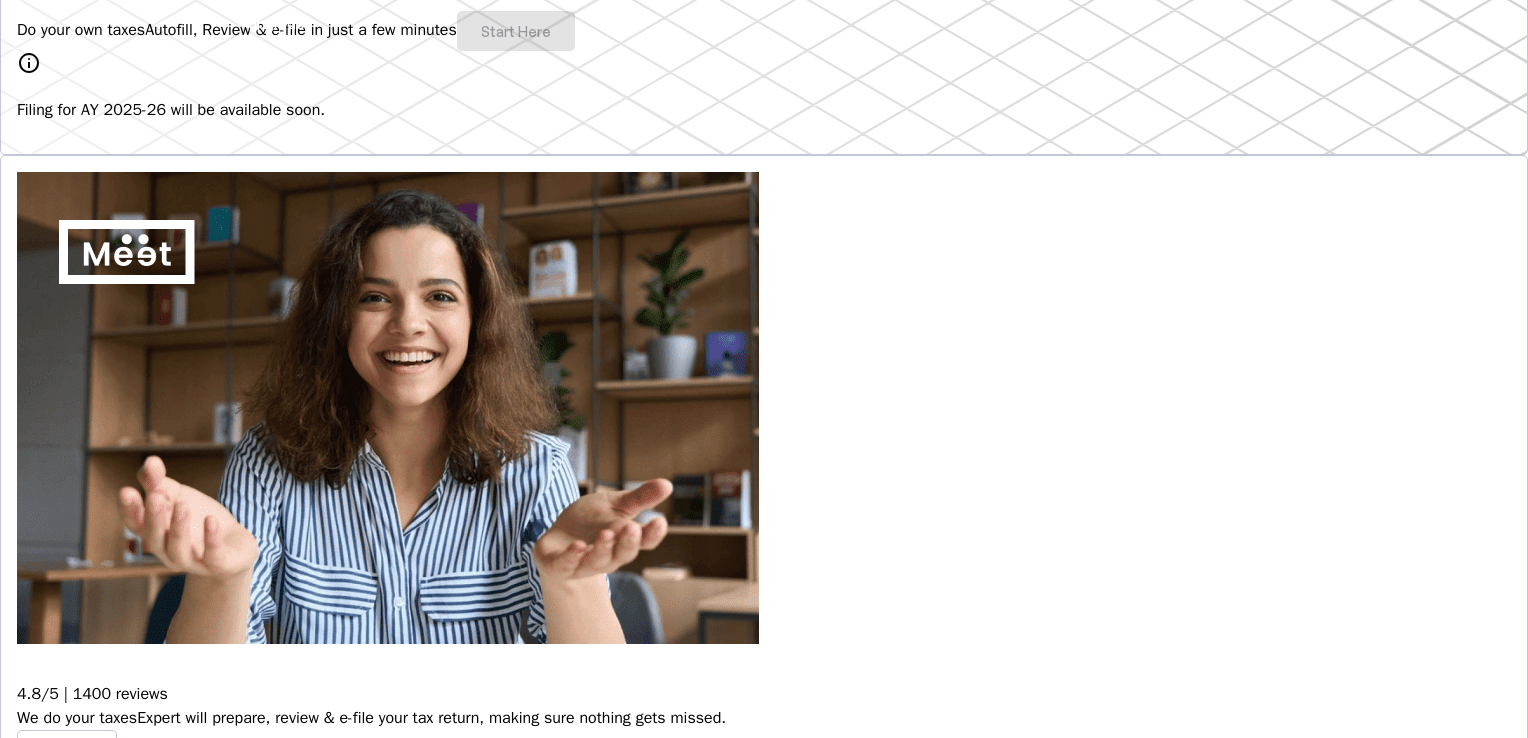 scroll, scrollTop: 500, scrollLeft: 0, axis: vertical 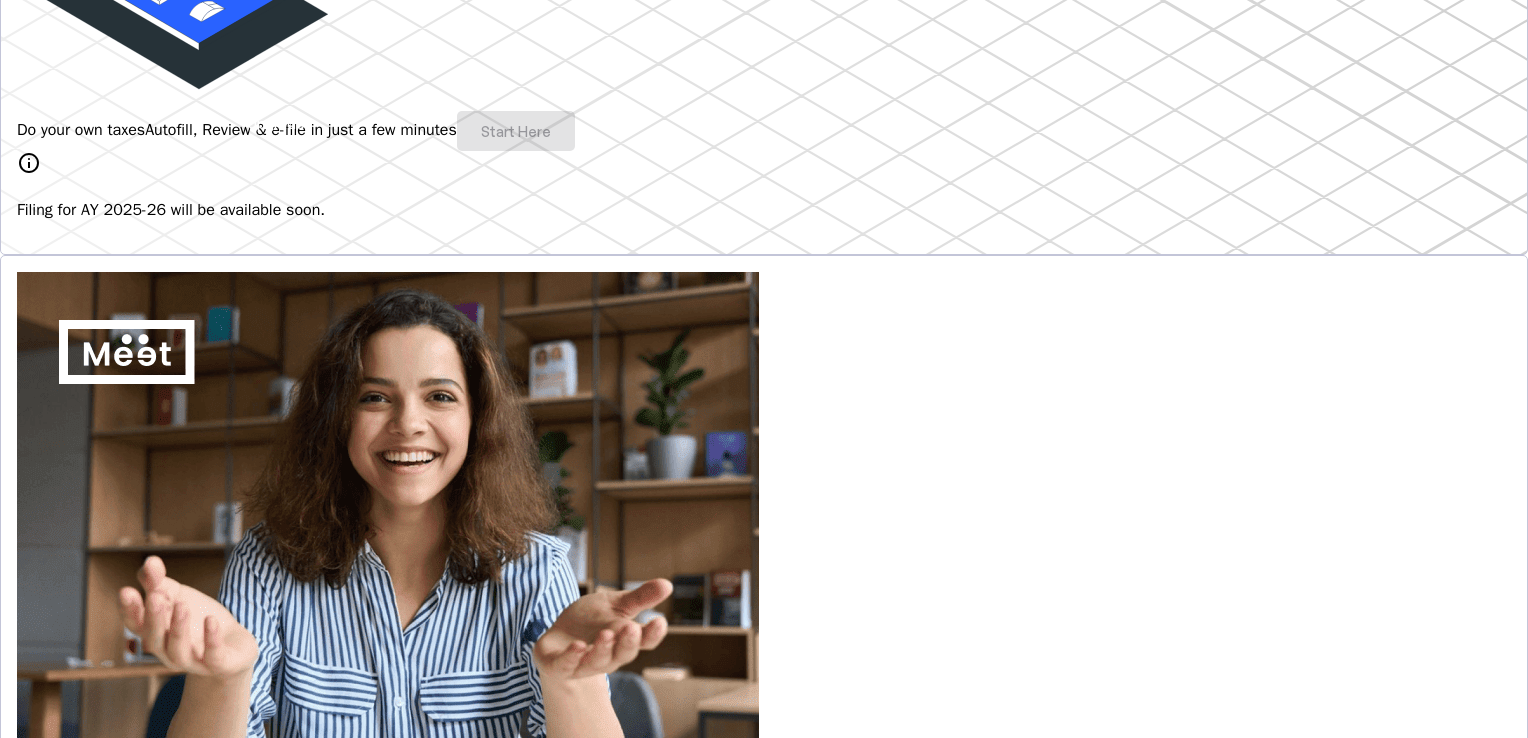 click at bounding box center (36, 1179) 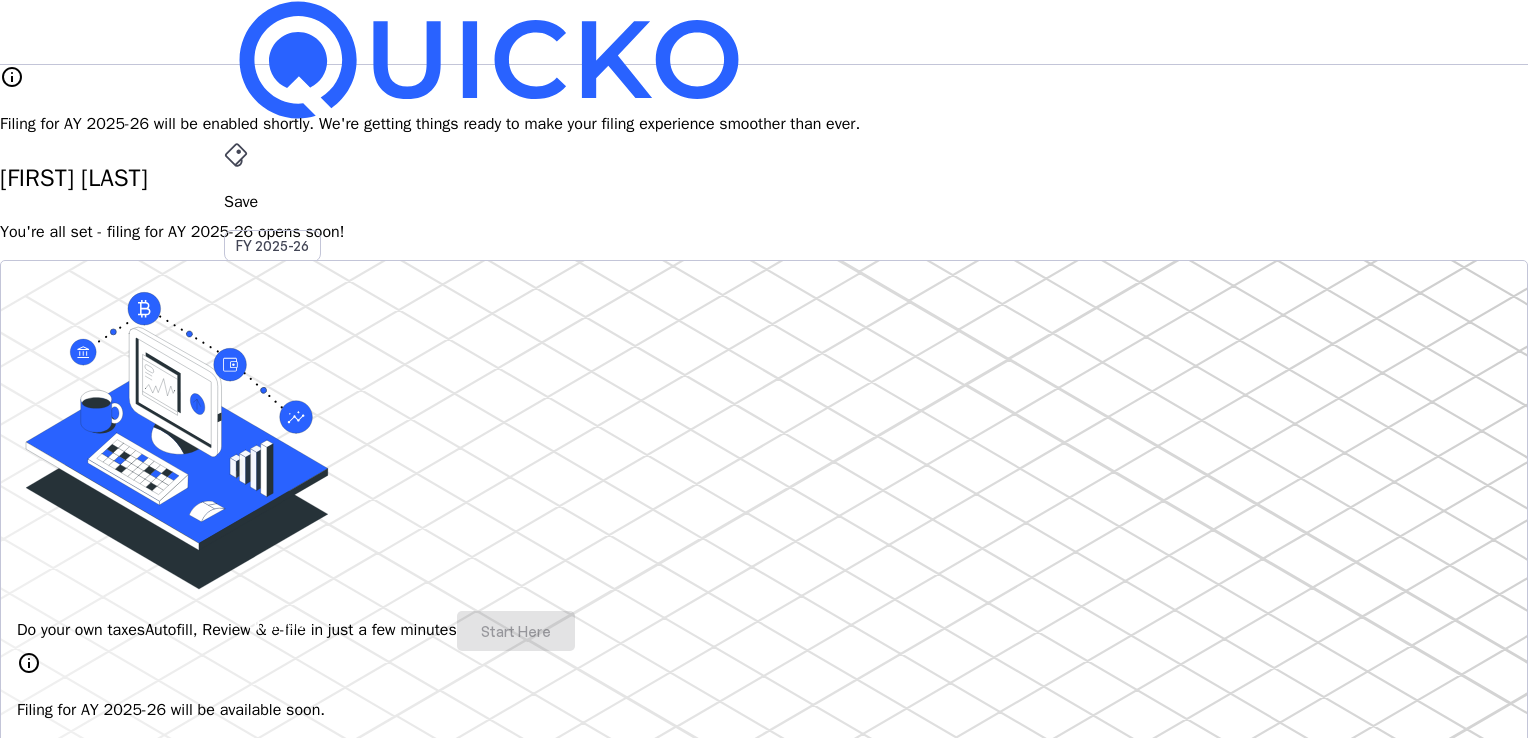click on "AY 2025-26" at bounding box center (273, 452) 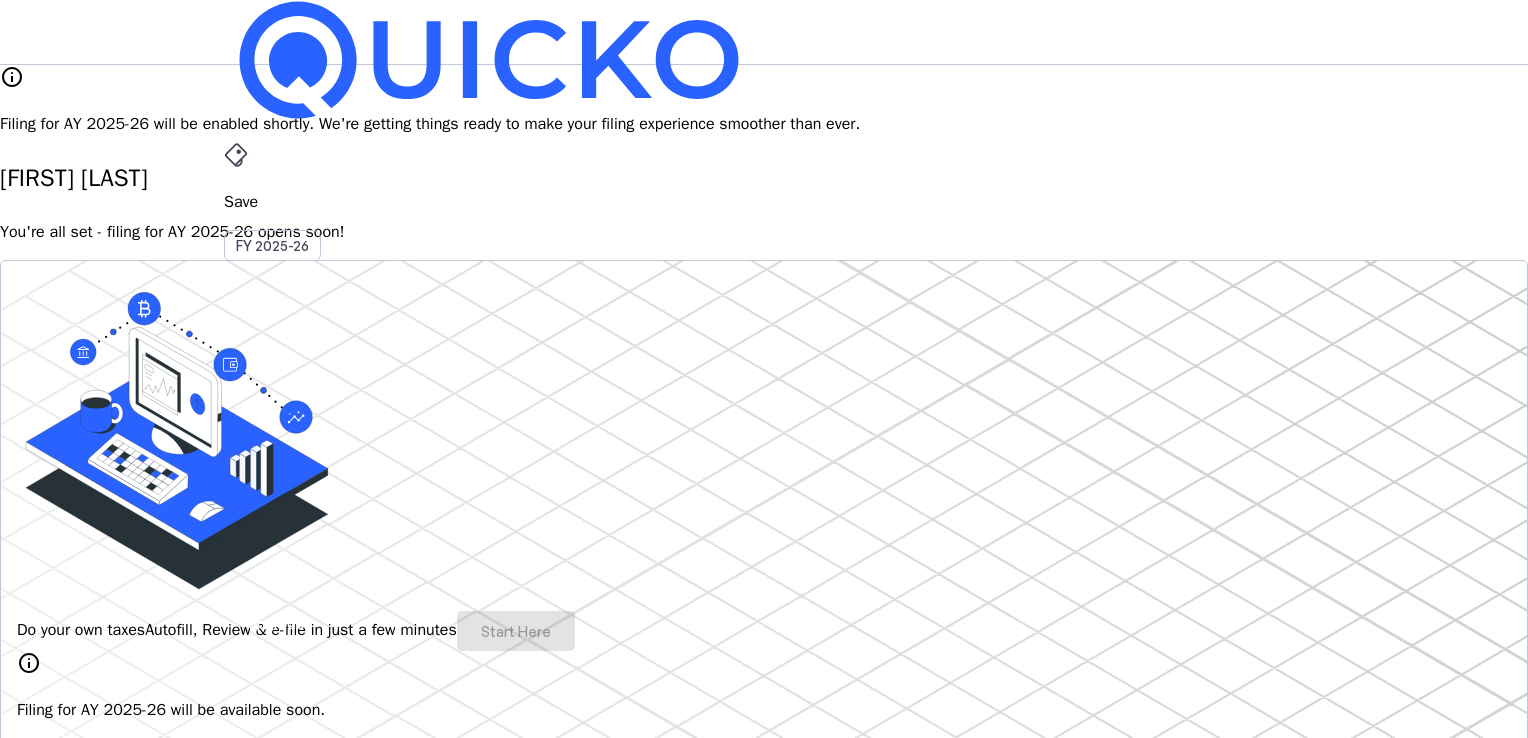 click on "More" at bounding box center (764, 496) 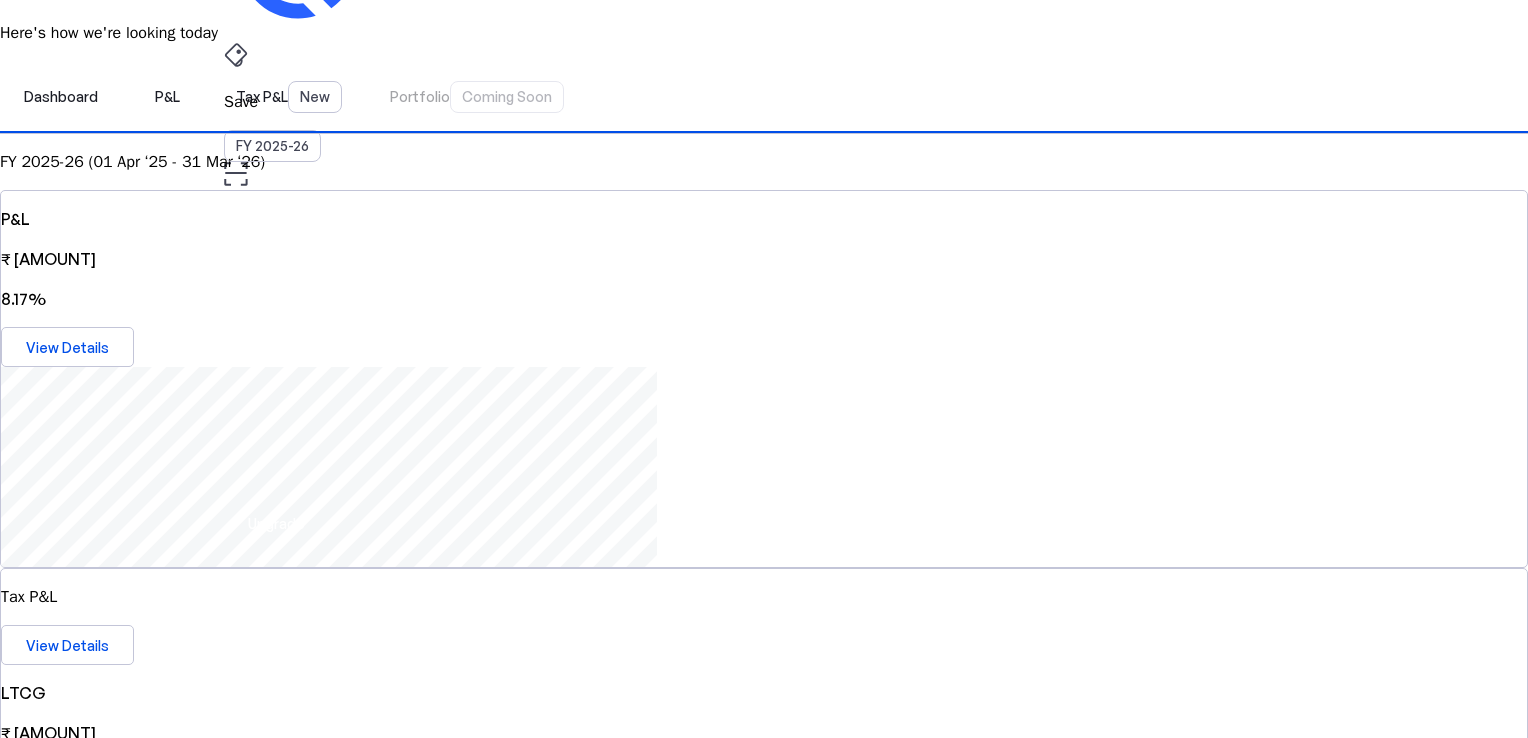 scroll, scrollTop: 0, scrollLeft: 0, axis: both 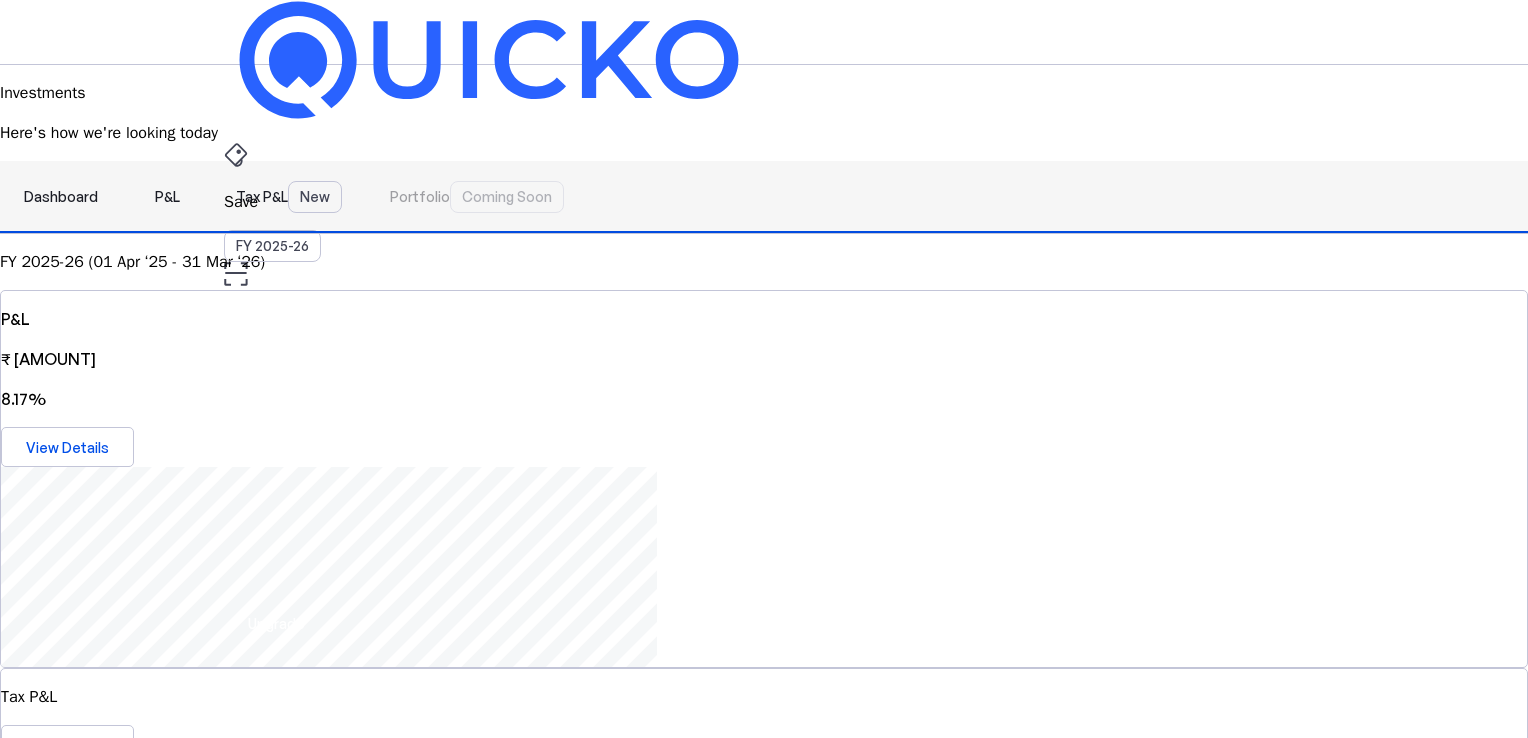 click on "Tax P&L  New" at bounding box center (289, 197) 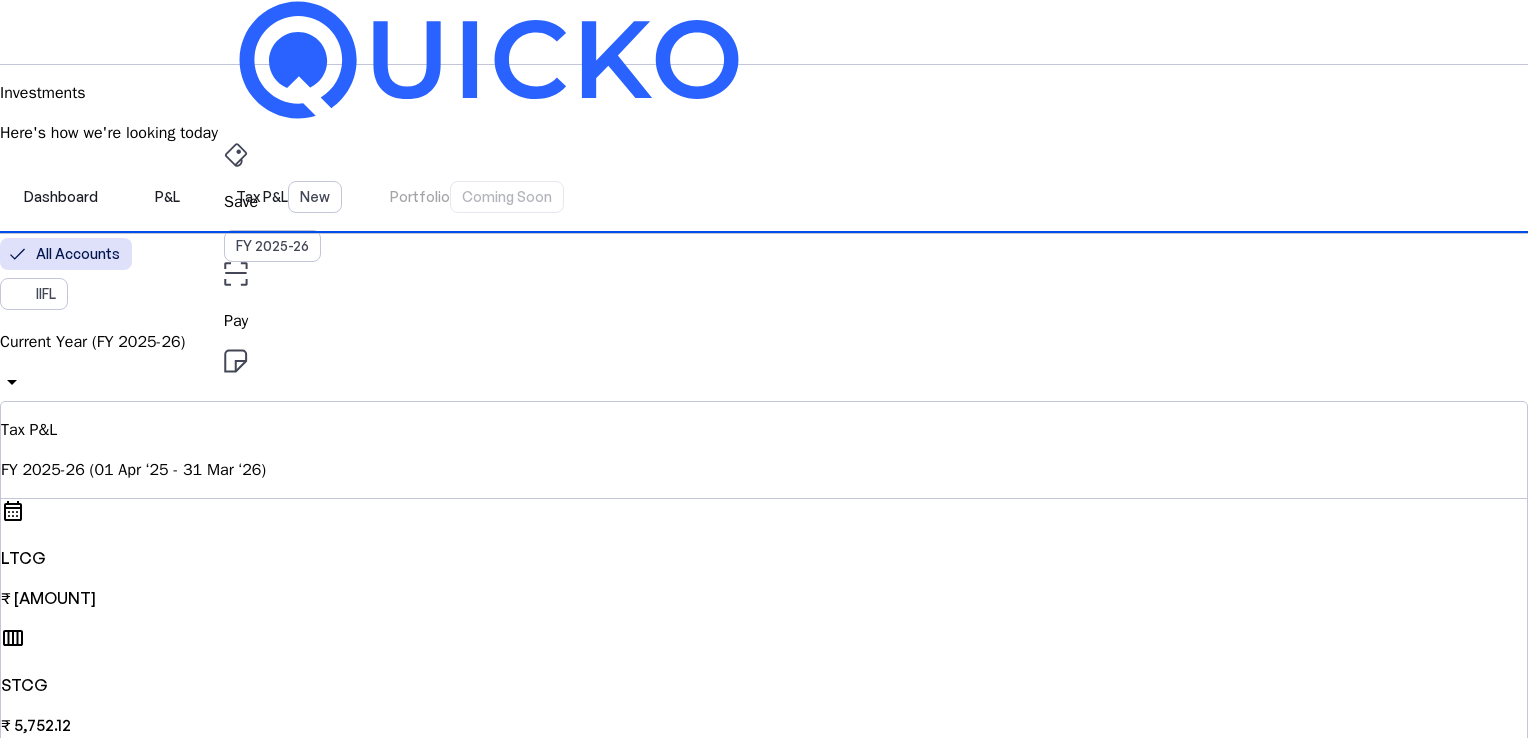 click on "Current Year (FY 2025-26)" at bounding box center (764, 342) 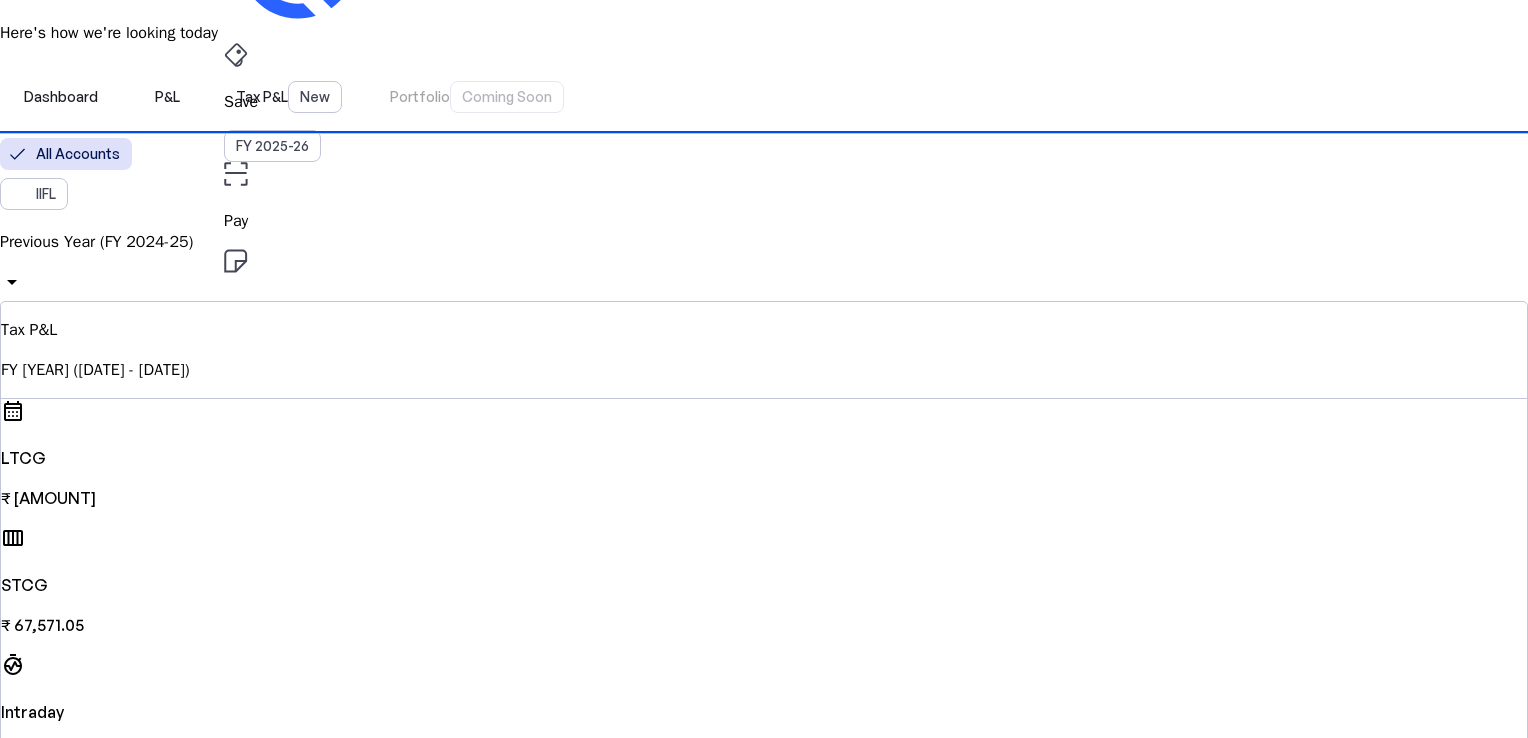 scroll, scrollTop: 200, scrollLeft: 0, axis: vertical 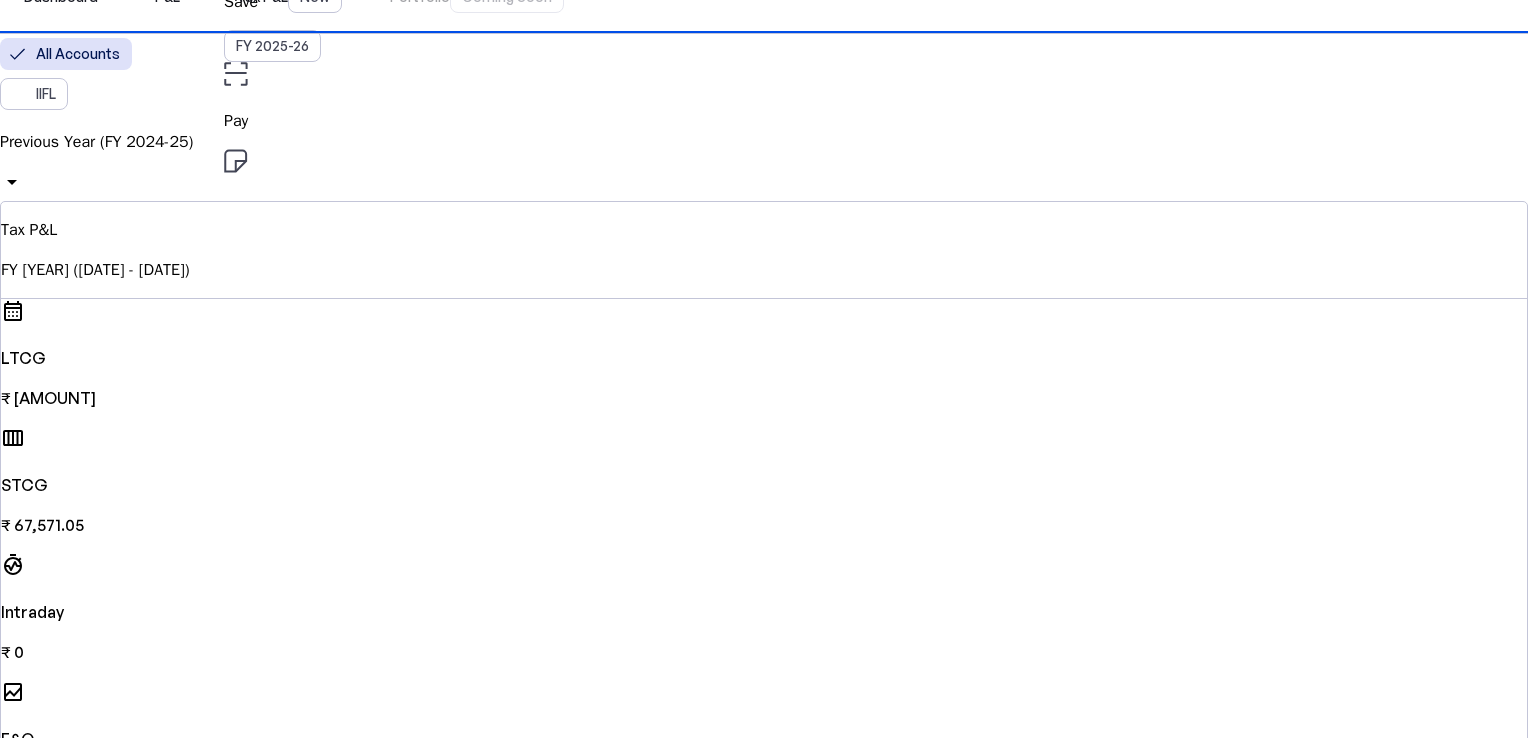 click on "View Settlements" at bounding box center (292, 828) 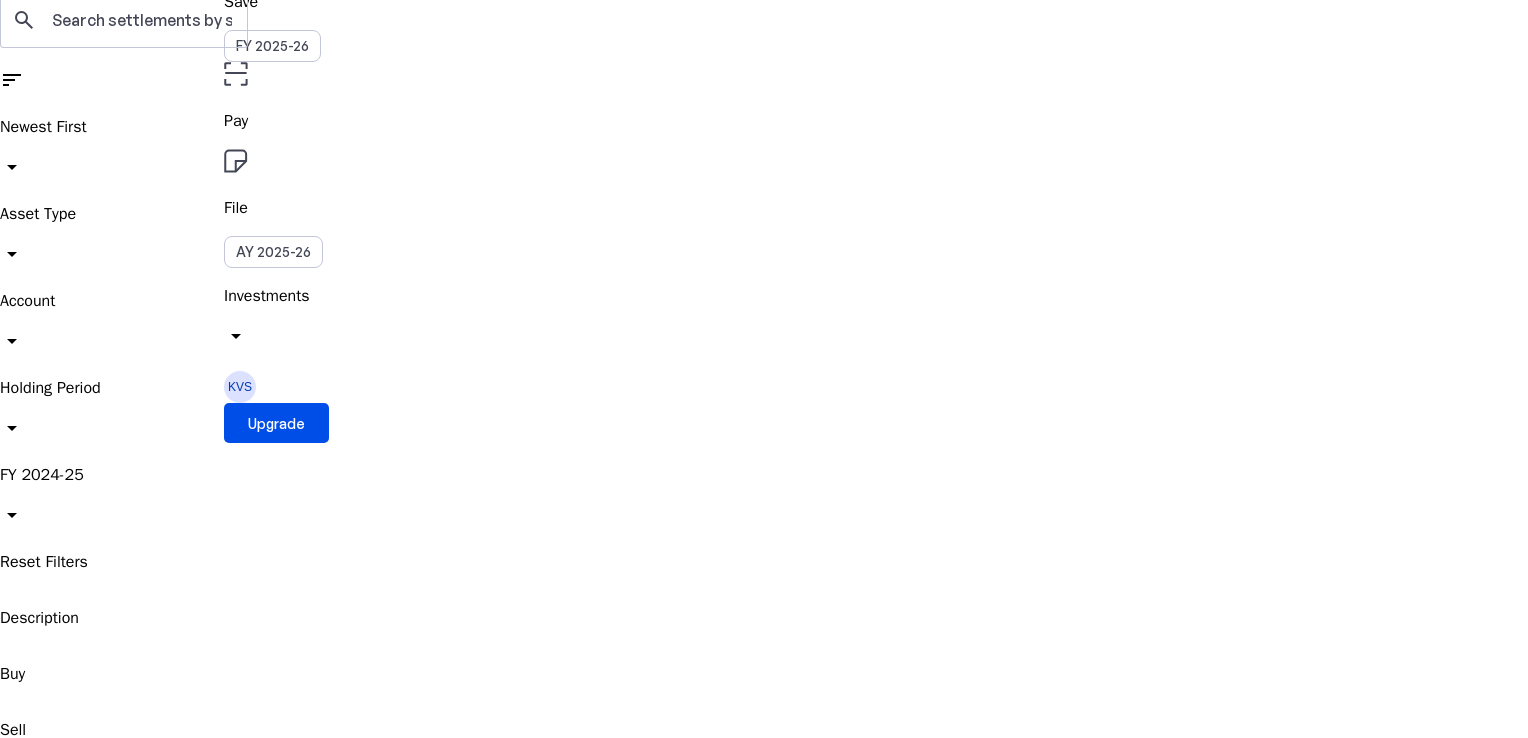scroll, scrollTop: 0, scrollLeft: 0, axis: both 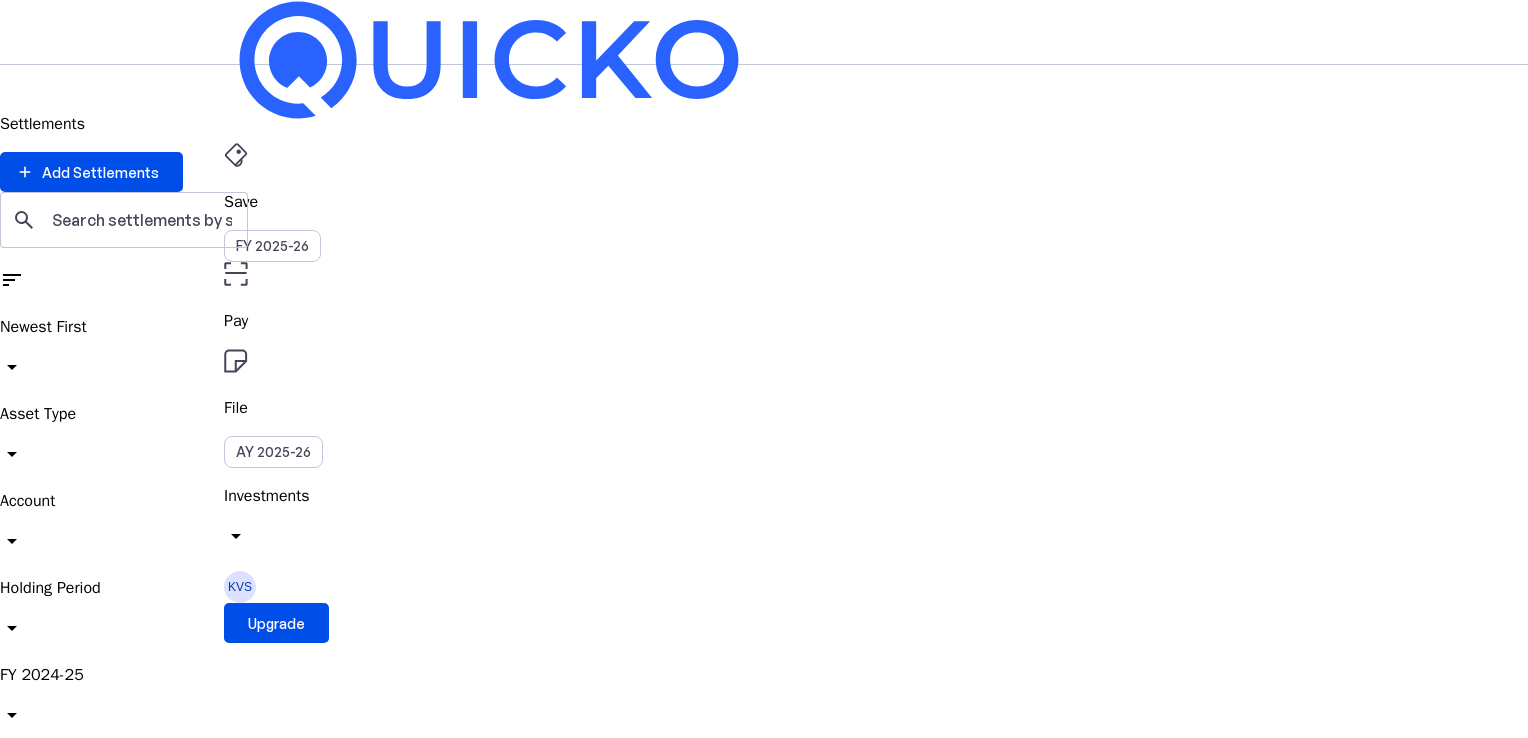 click on "Select All" at bounding box center (20, 814) 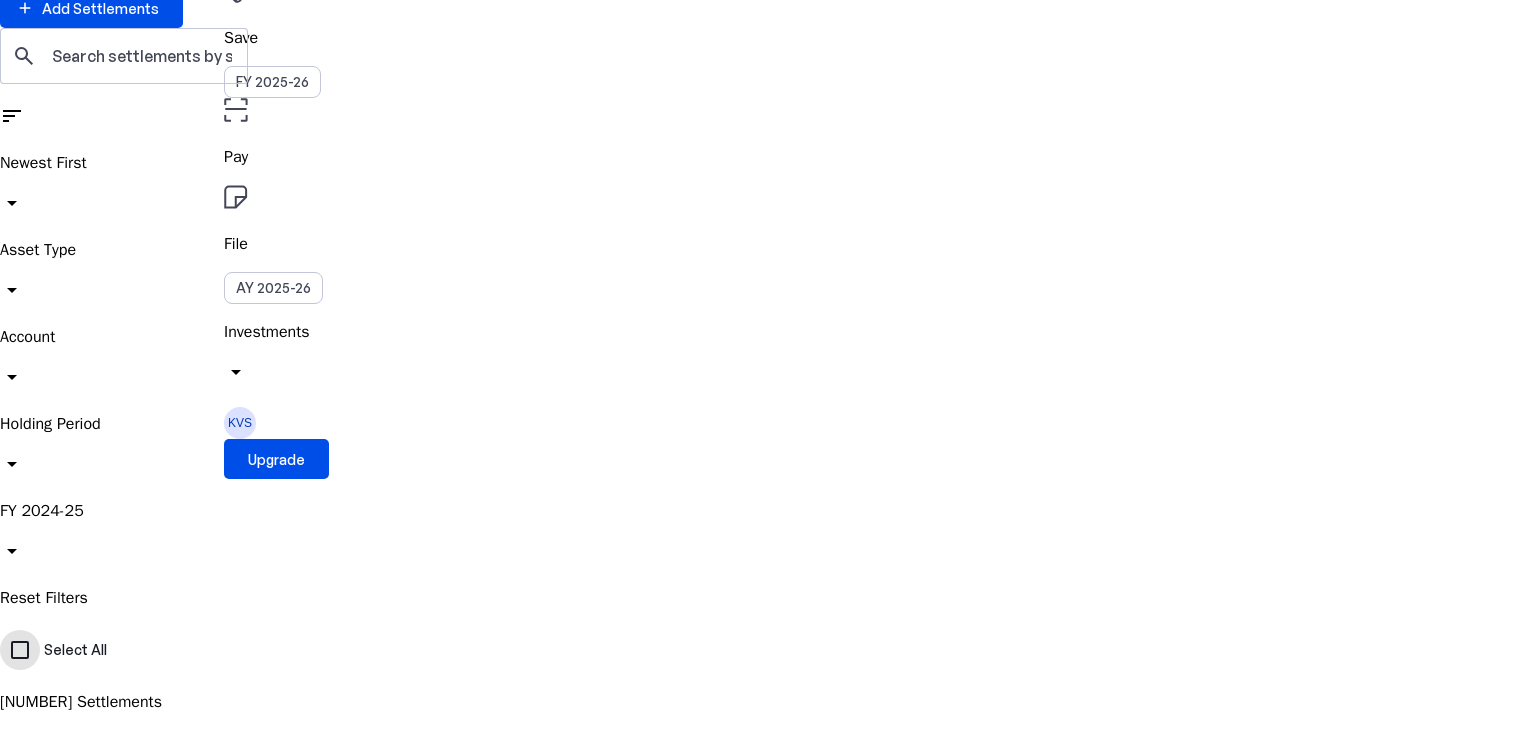 scroll, scrollTop: 0, scrollLeft: 0, axis: both 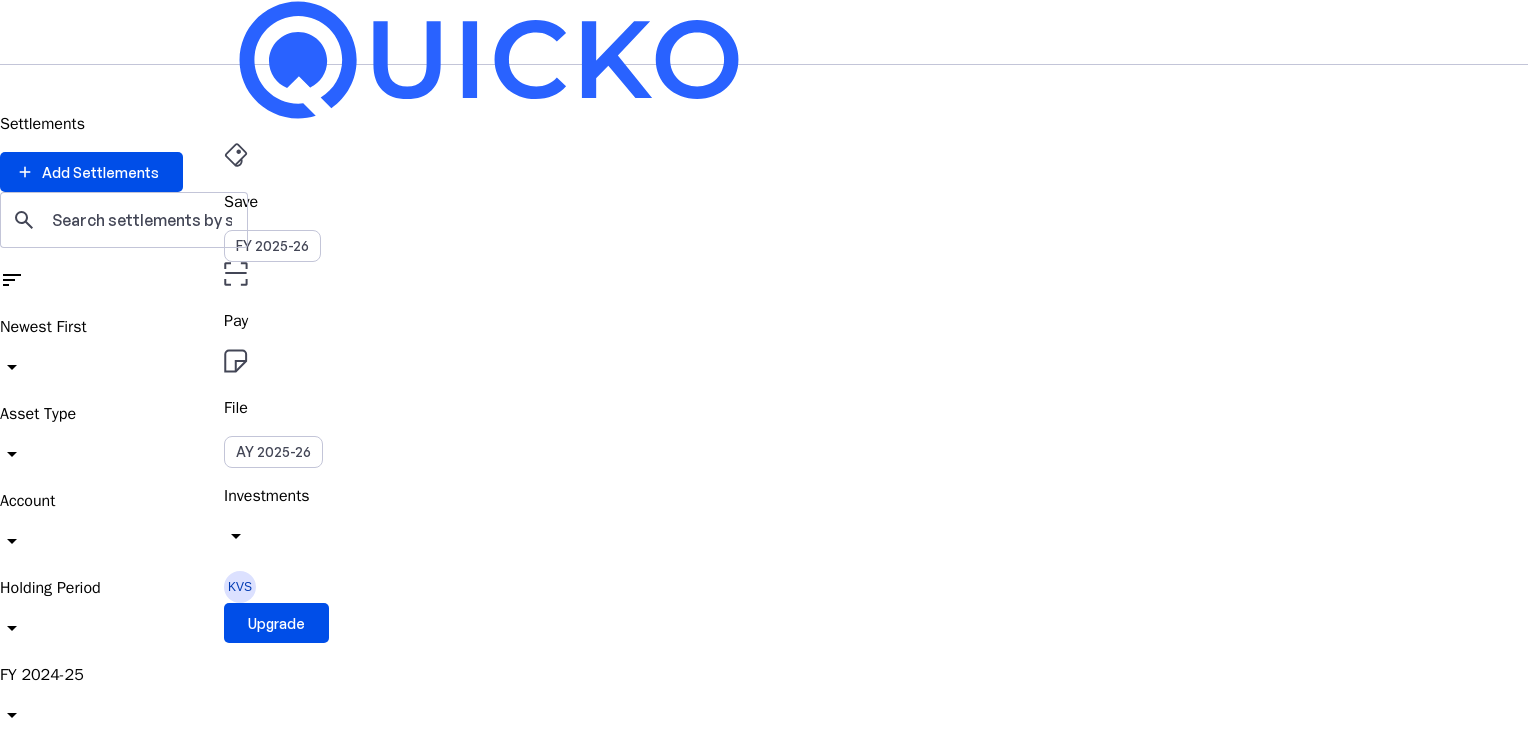 click on "arrow_drop_down" at bounding box center (12, 541) 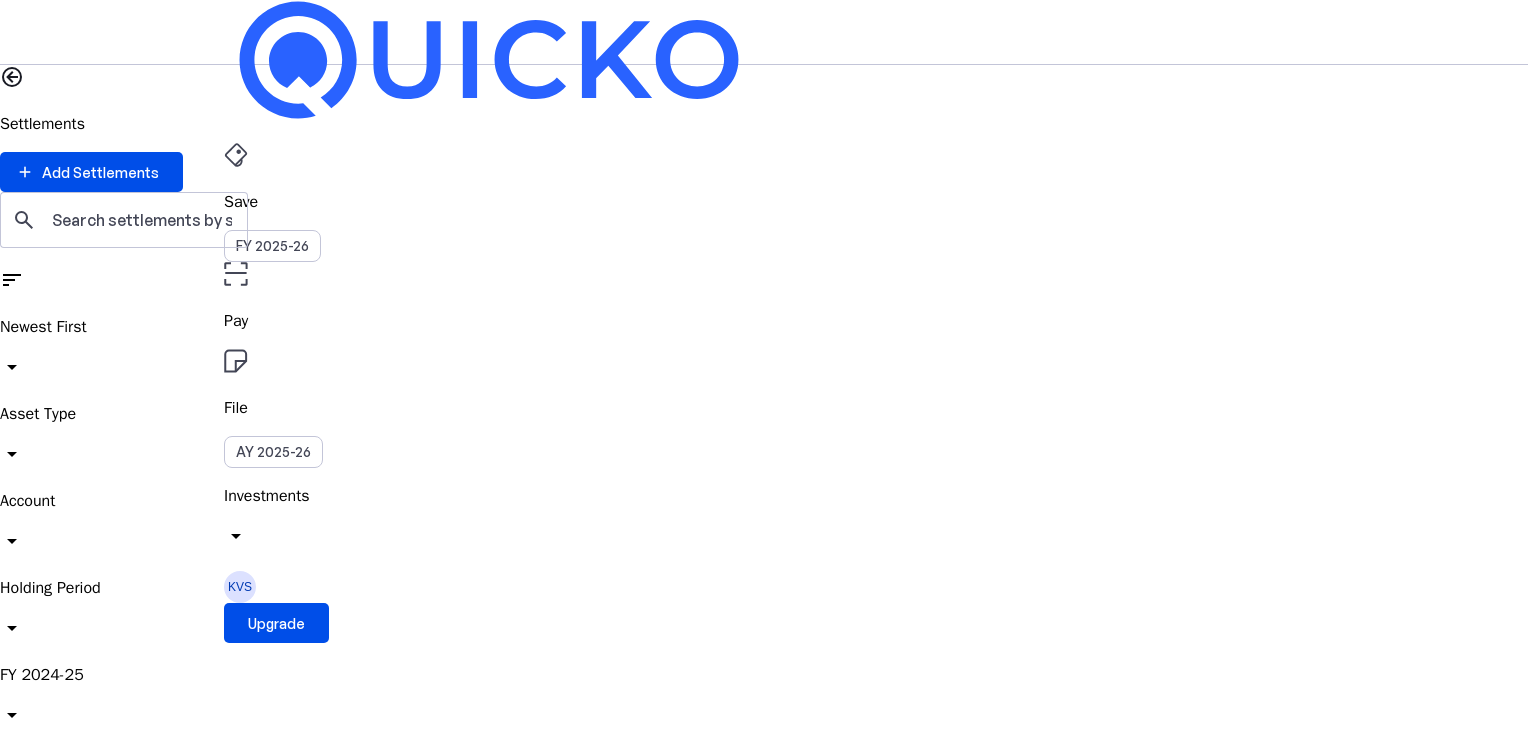 click at bounding box center [764, 6909] 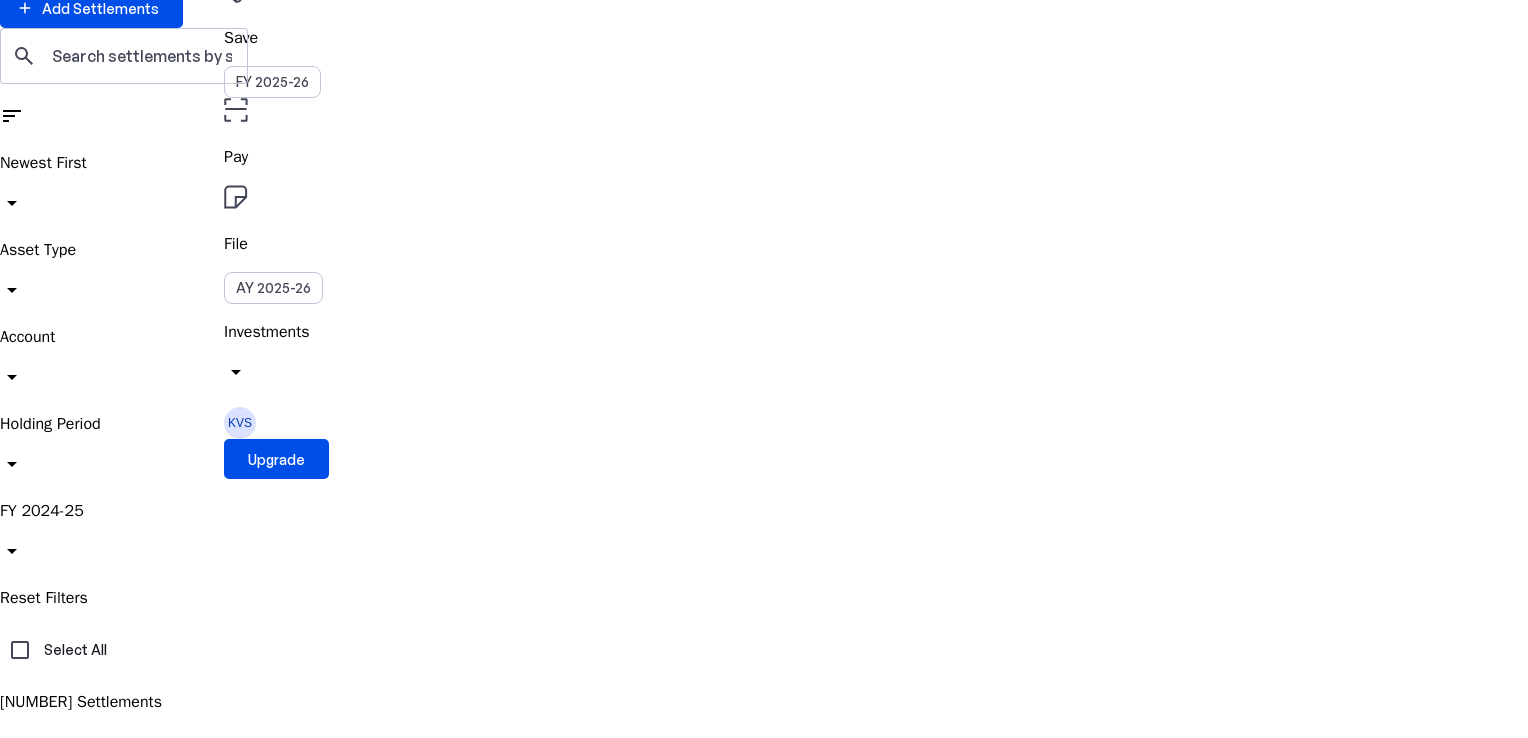 scroll, scrollTop: 0, scrollLeft: 0, axis: both 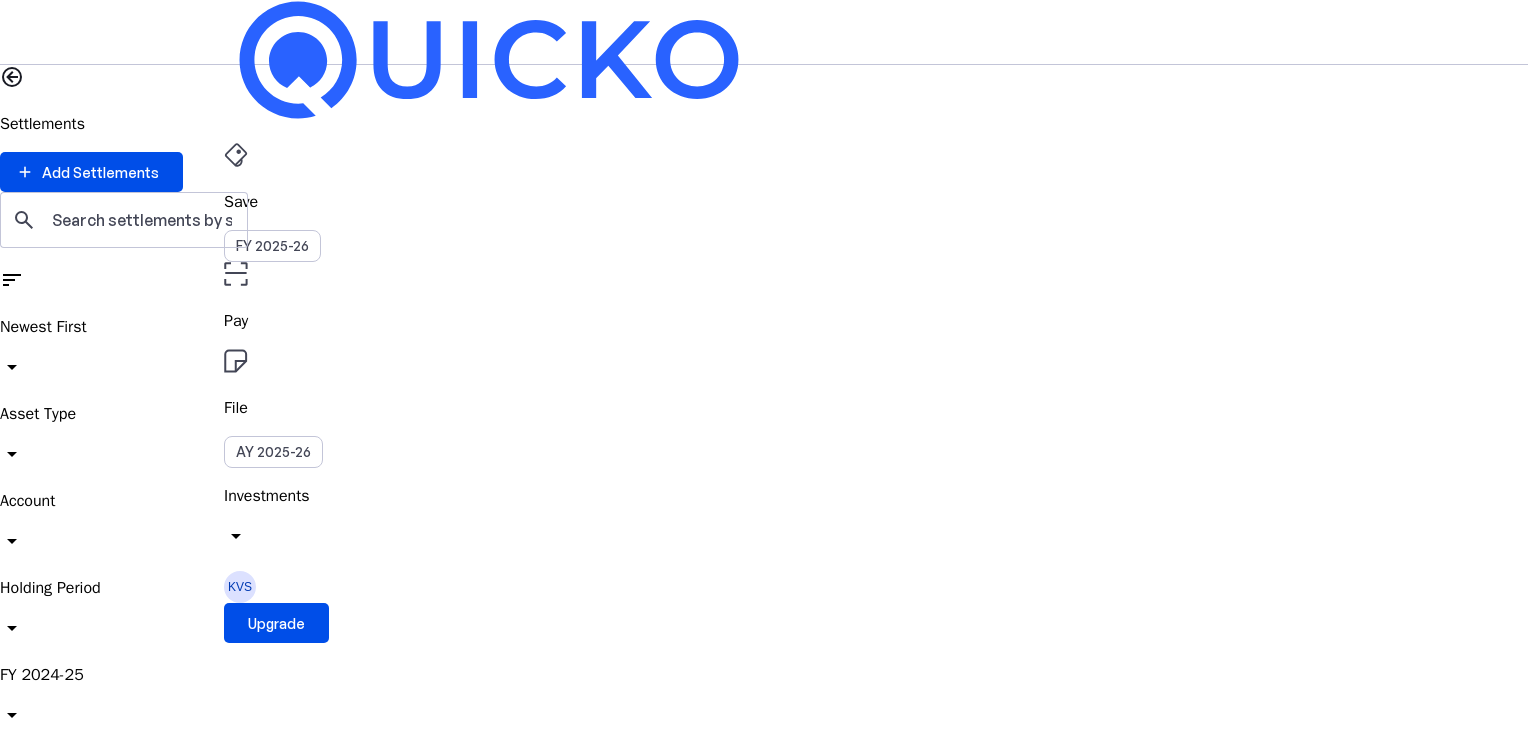 click on "Select All" at bounding box center [20, 814] 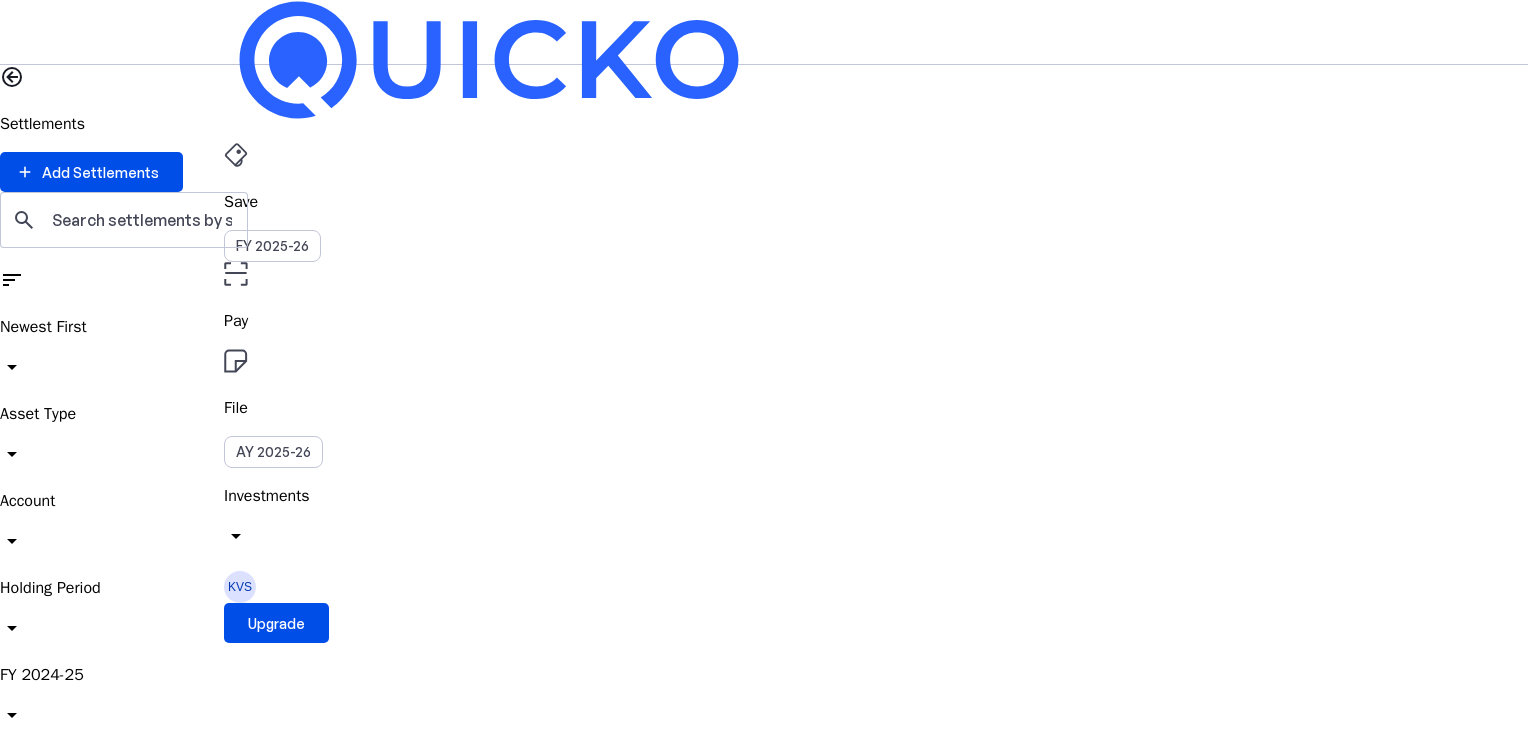 checkbox on "true" 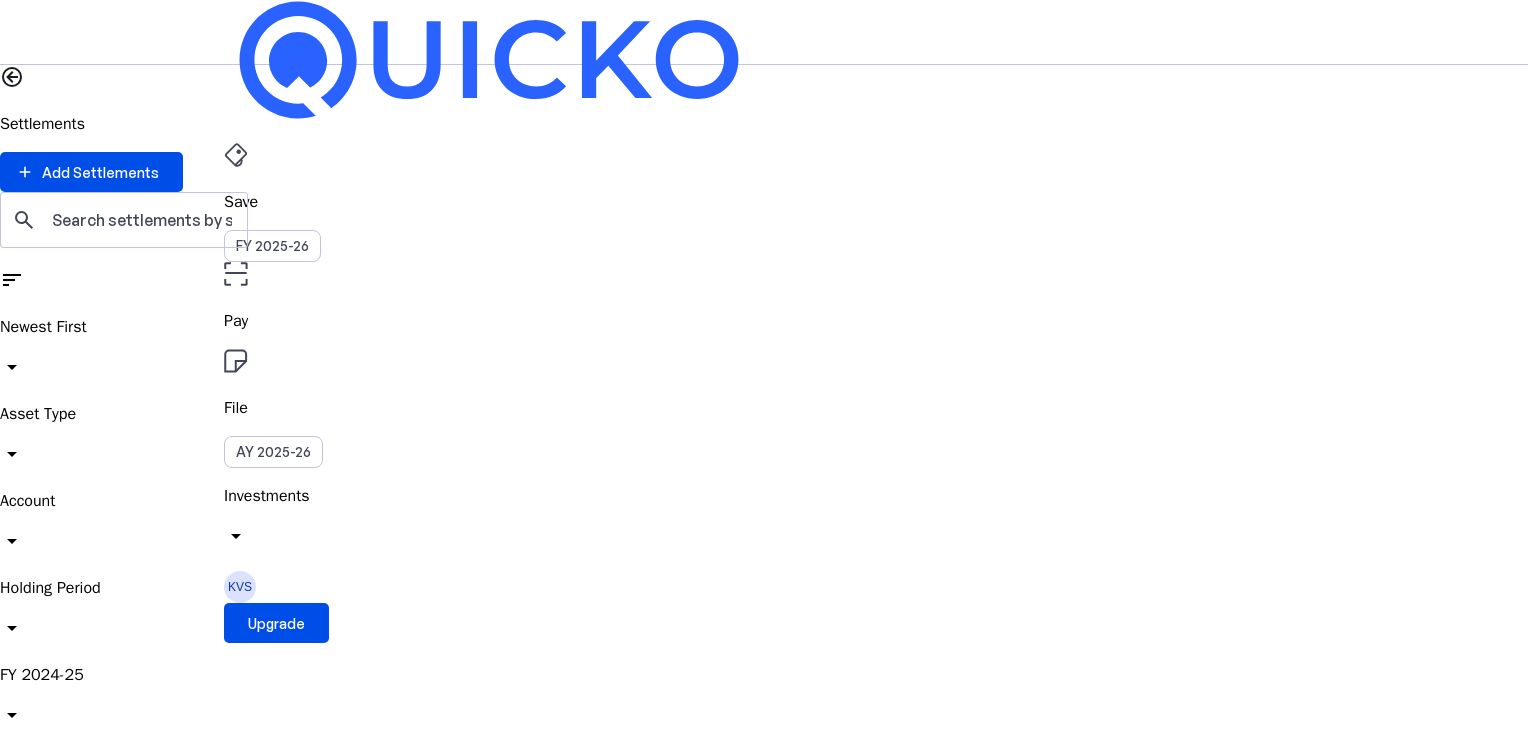 click on "Select all settlements that match this search" at bounding box center (764, 1010) 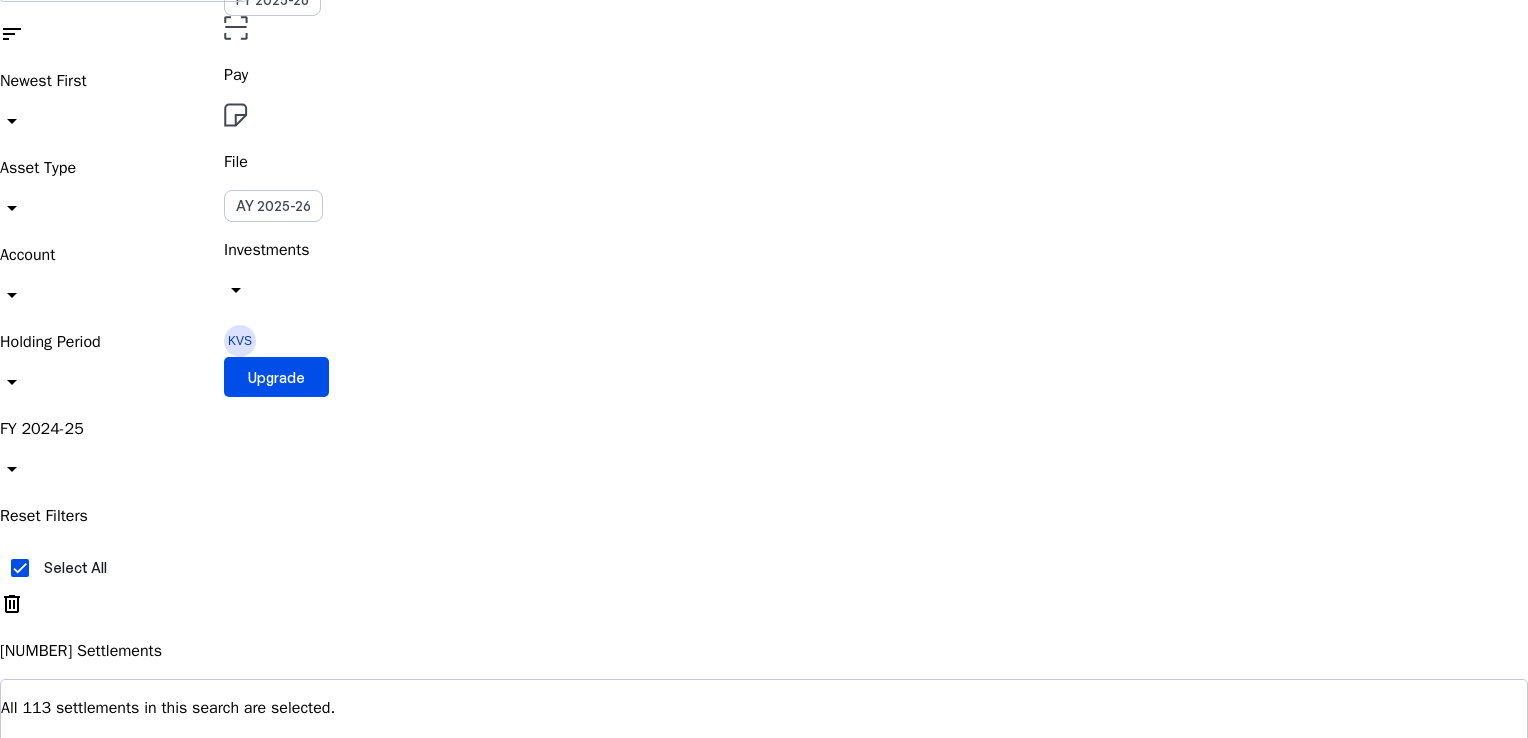 scroll, scrollTop: 0, scrollLeft: 0, axis: both 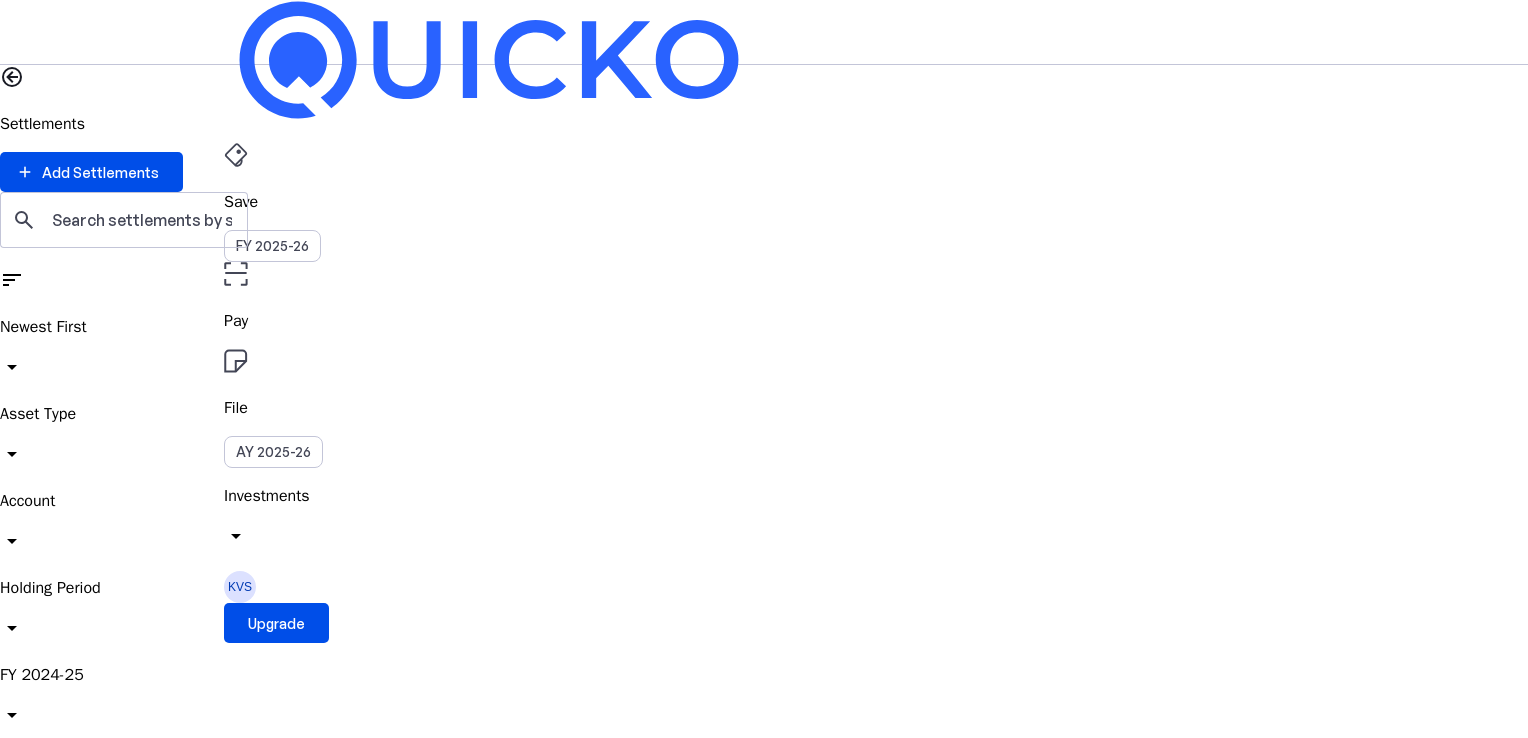 click on "arrow_drop_down" at bounding box center [12, 454] 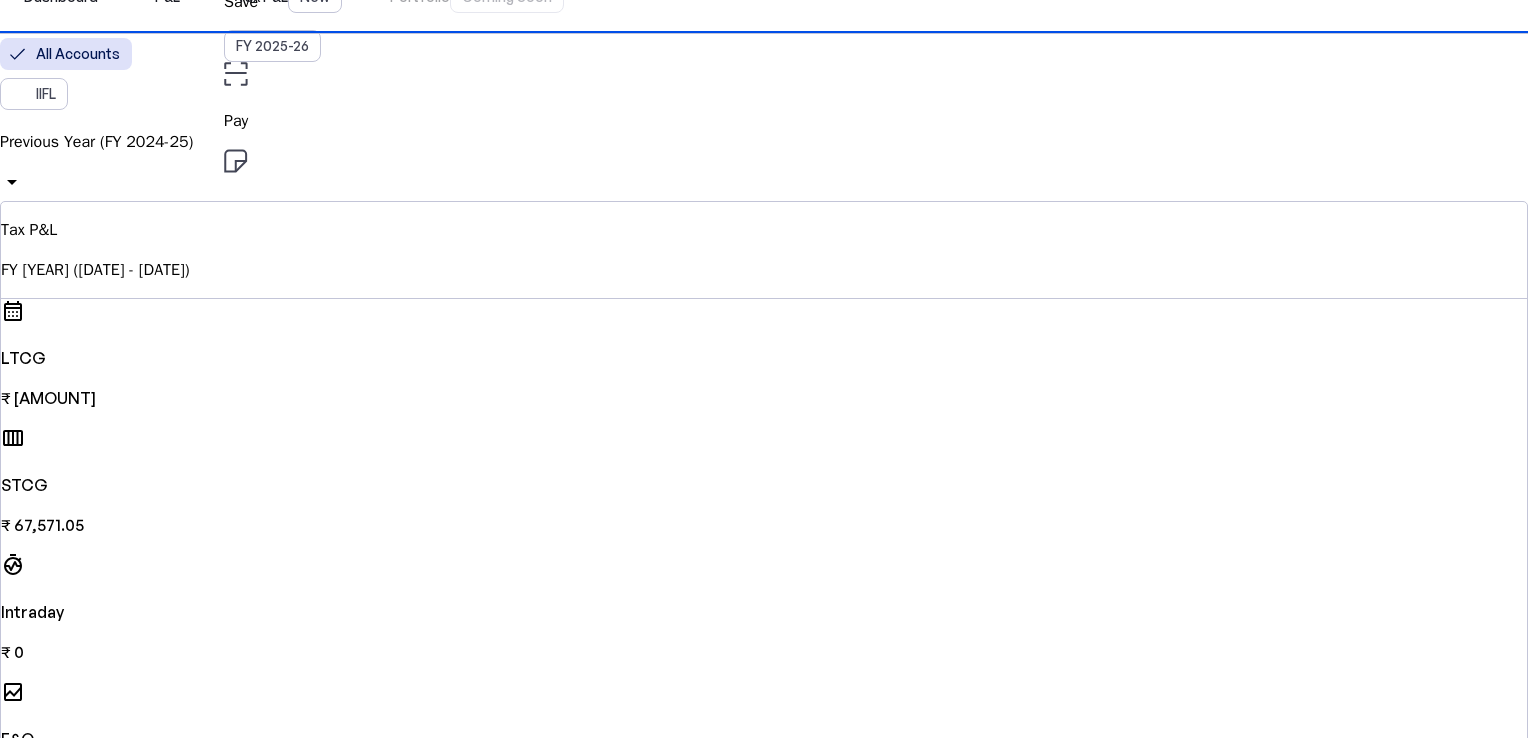 scroll, scrollTop: 300, scrollLeft: 0, axis: vertical 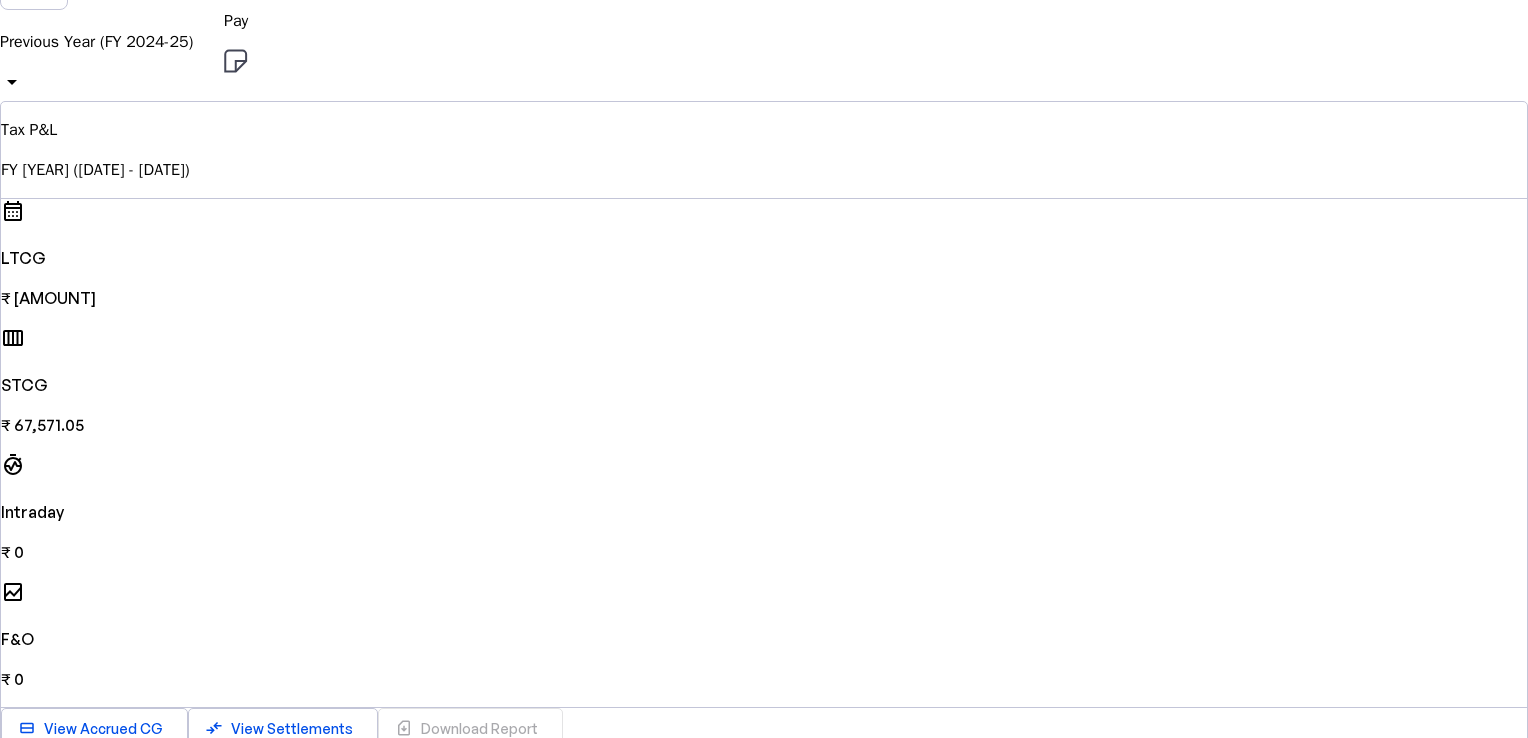 click on "view_stream  View Accrued CG  compare_arrows  View Settlements  sim_card_download  Download Report" at bounding box center (764, 728) 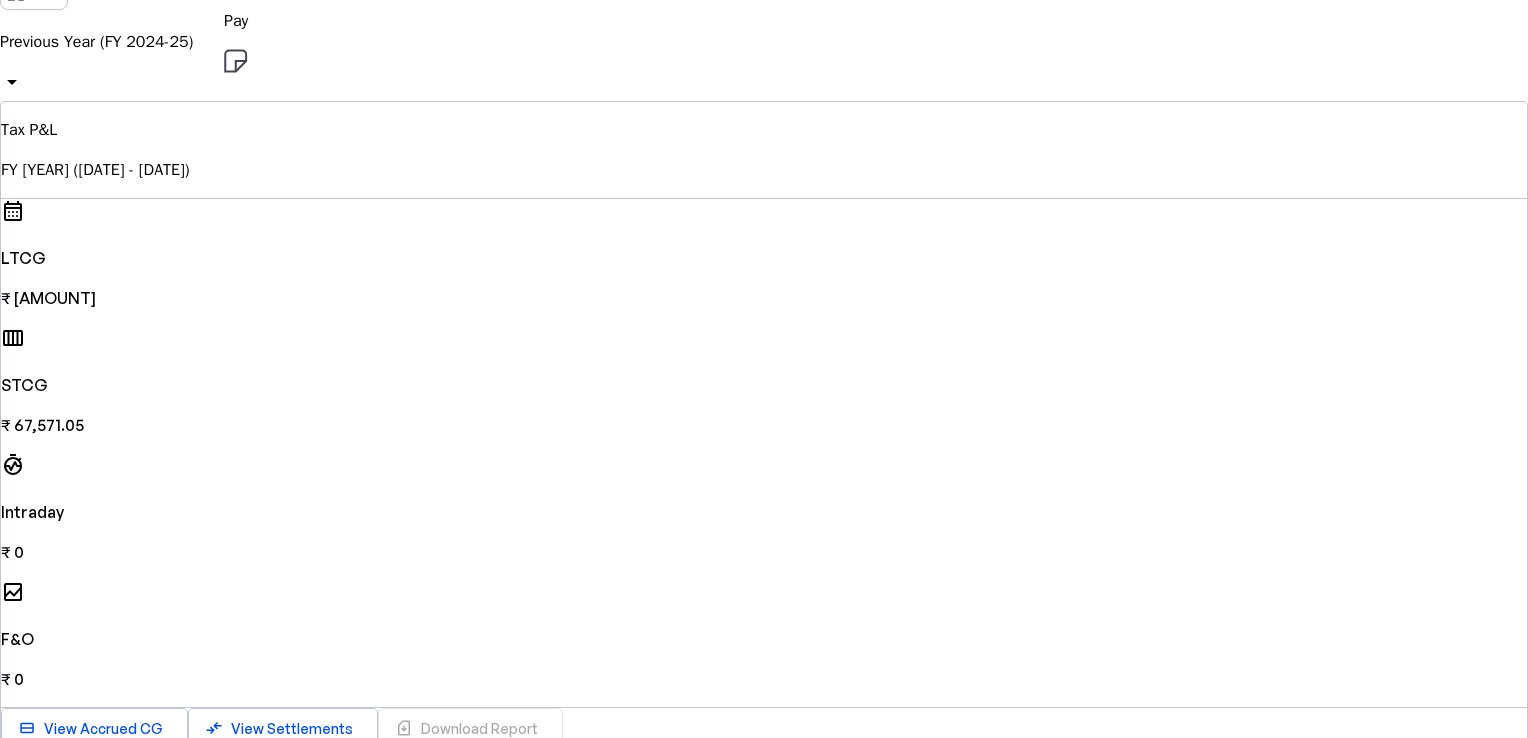click on "₹ 67,571.05" at bounding box center [764, 425] 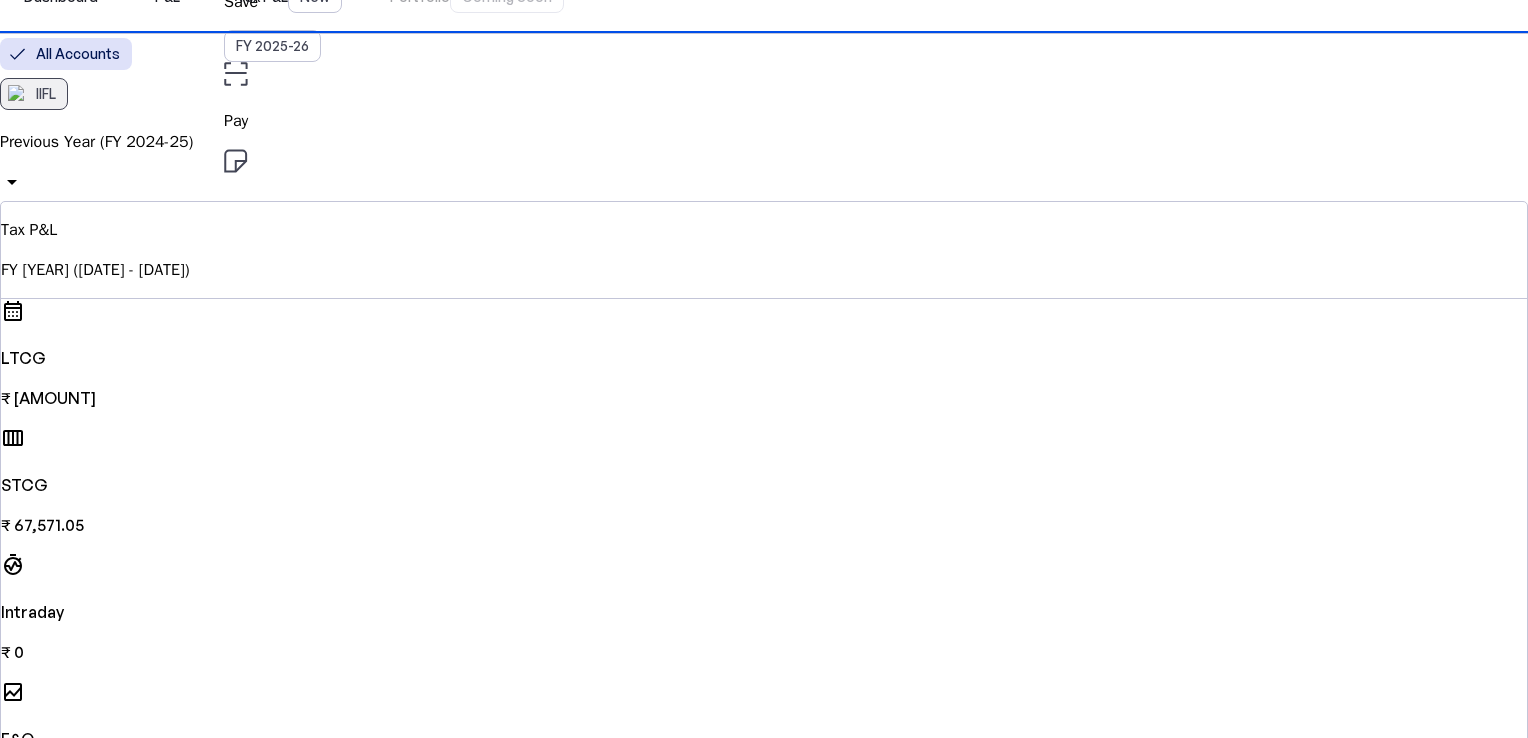 click on "IIFL" at bounding box center (46, 94) 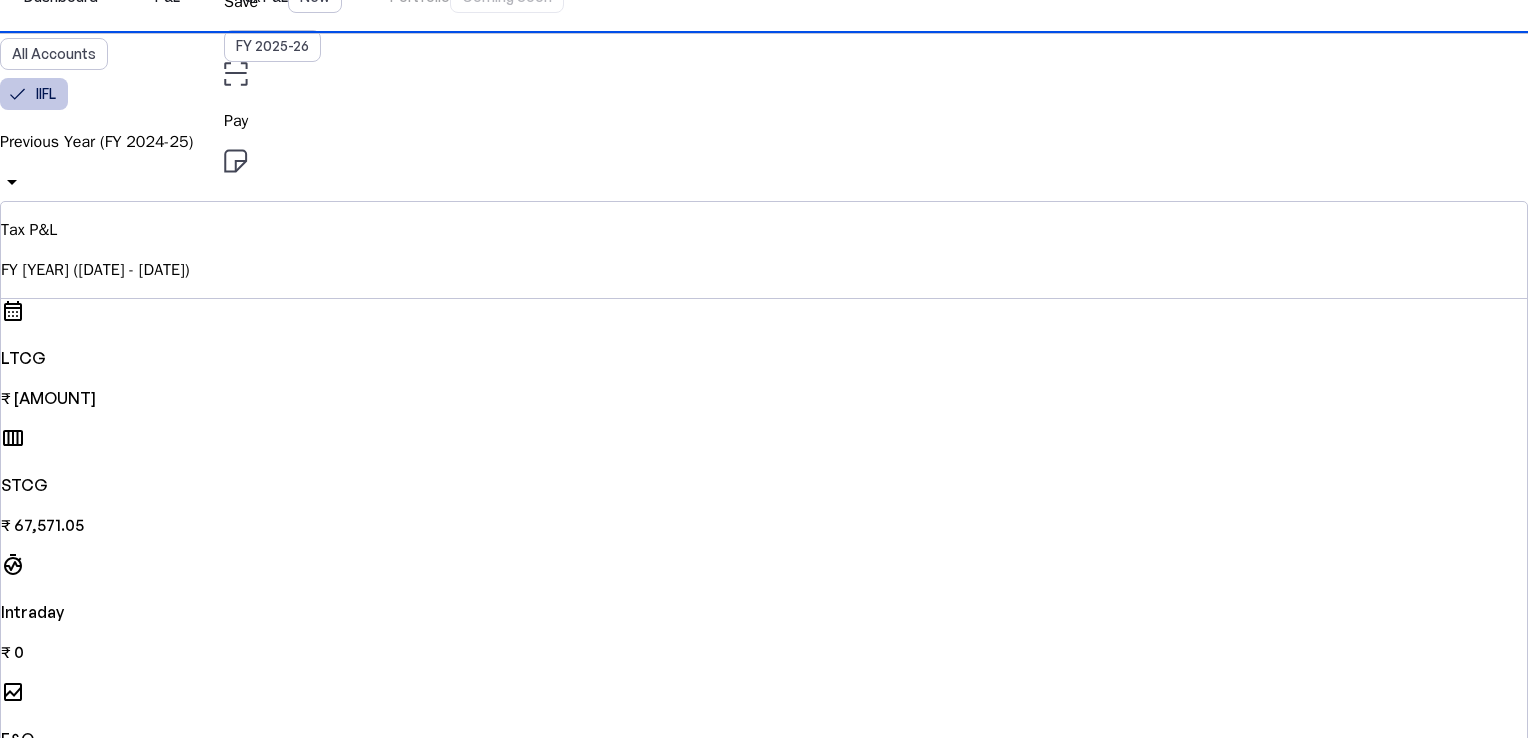 scroll, scrollTop: 0, scrollLeft: 0, axis: both 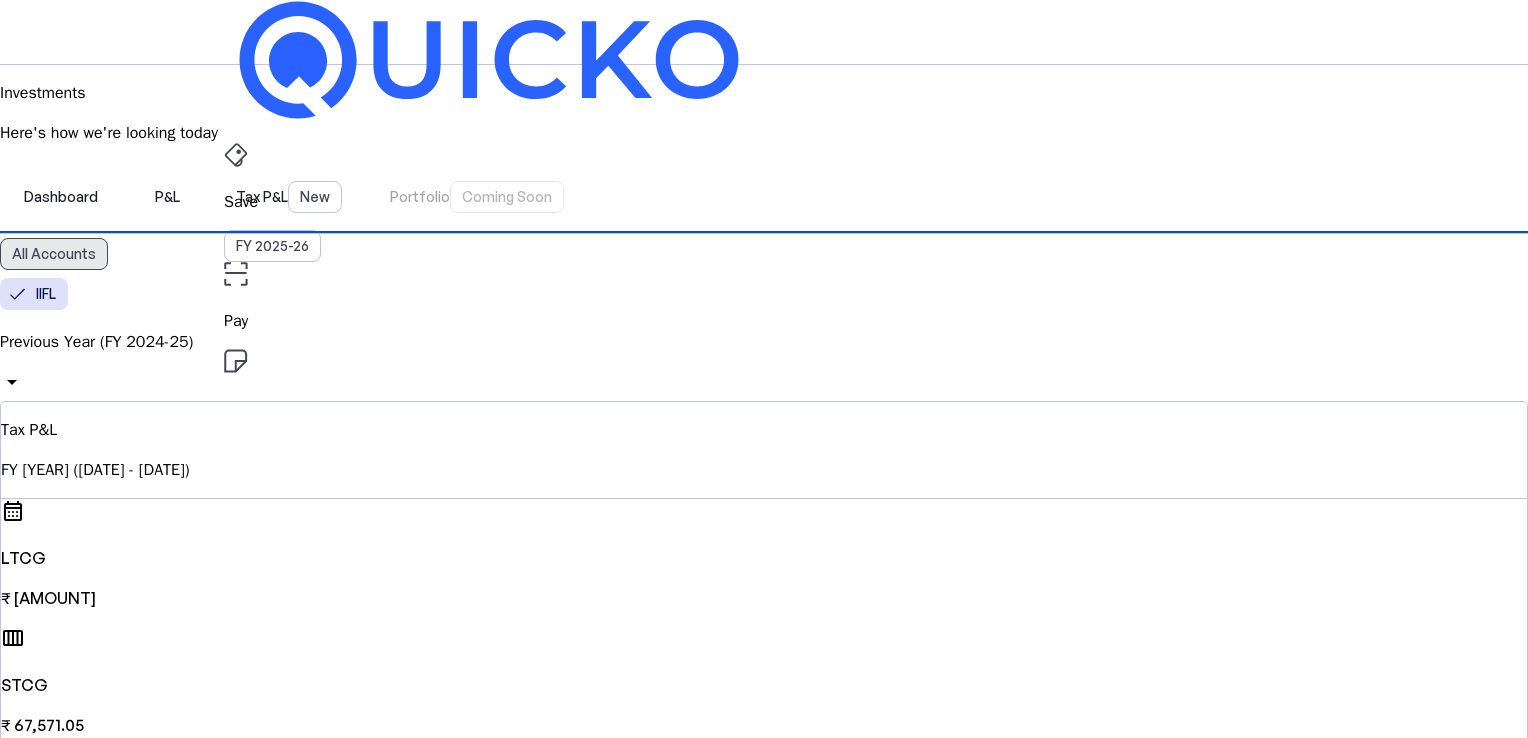 click on "All Accounts" at bounding box center [54, 254] 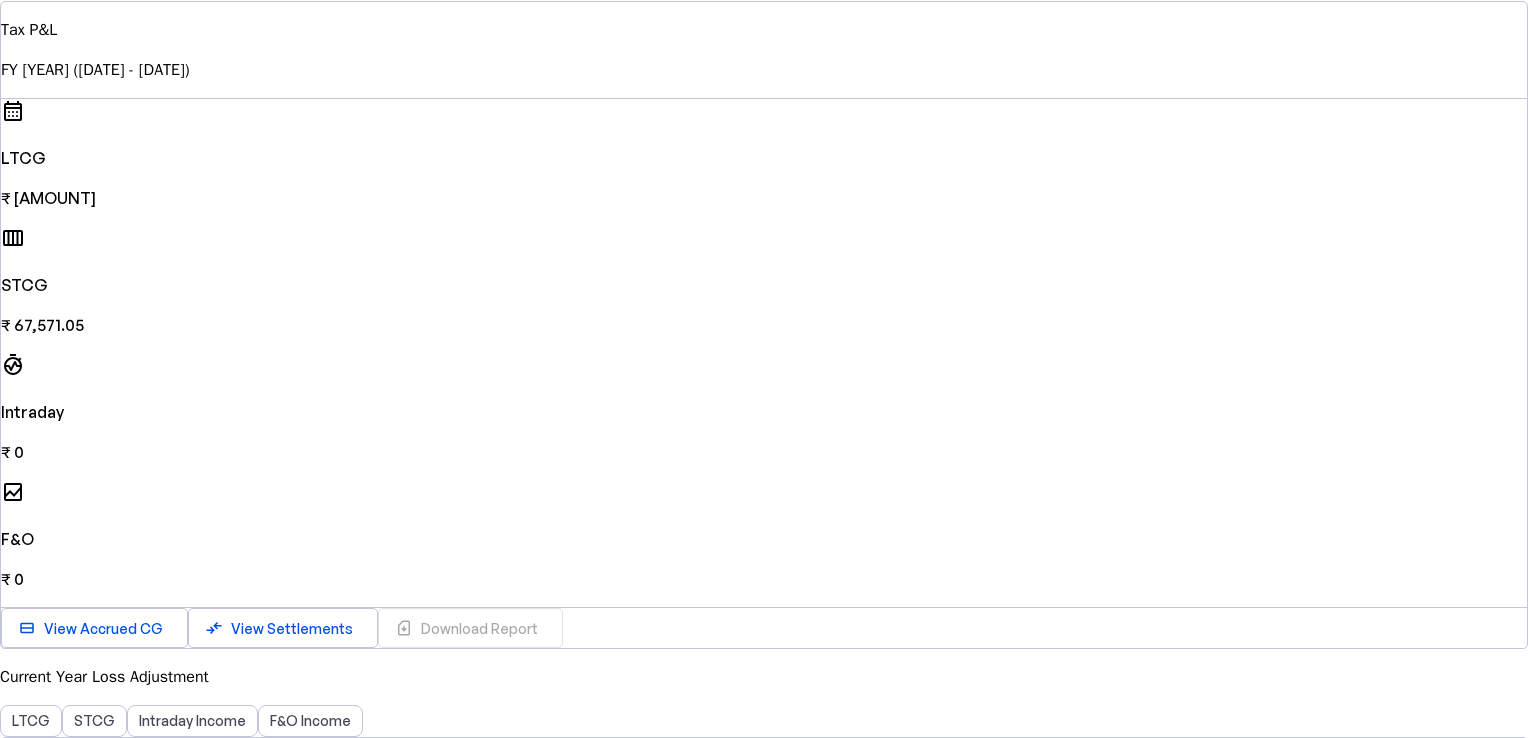 scroll, scrollTop: 500, scrollLeft: 0, axis: vertical 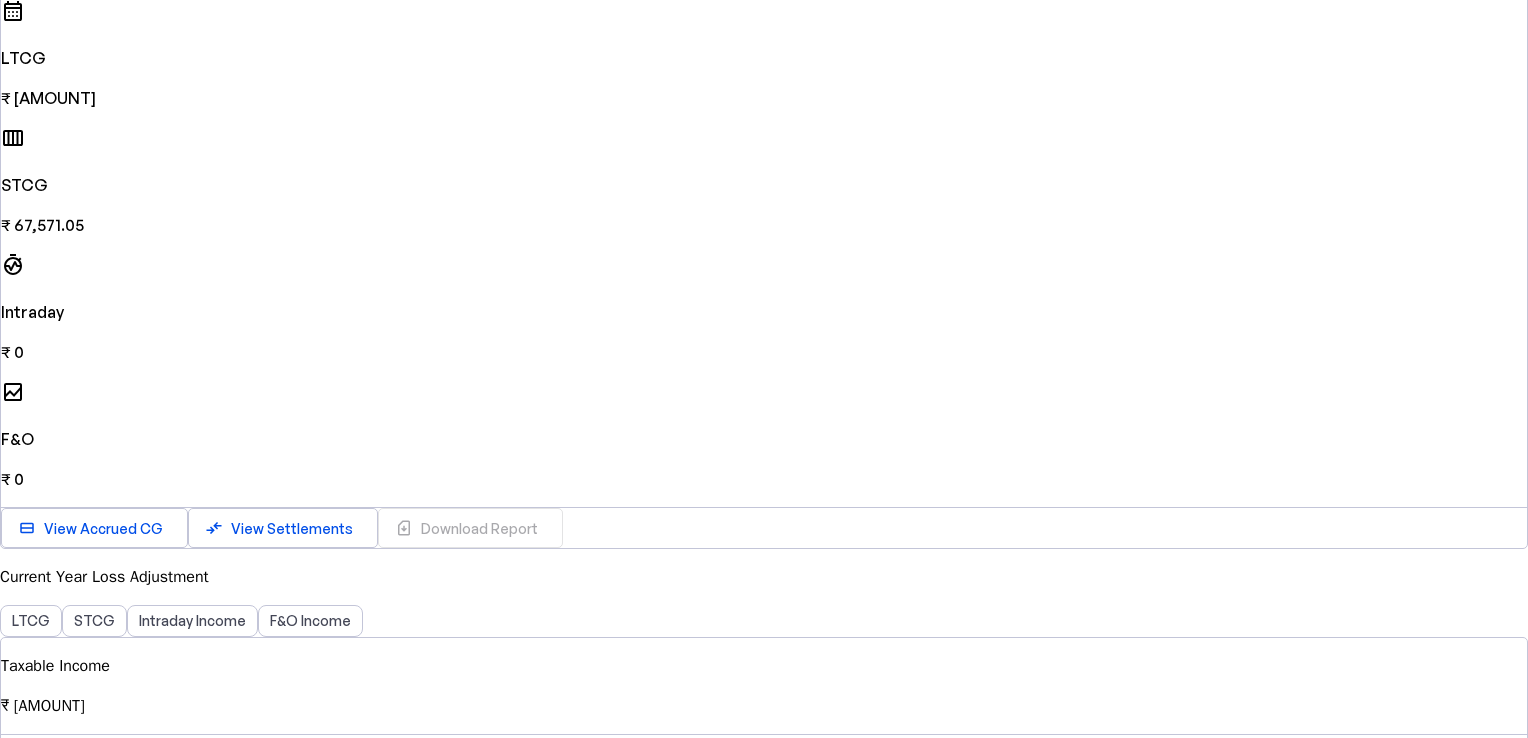 click on "view_stream  View Accrued CG  compare_arrows  View Settlements  sim_card_download  Download Report" at bounding box center (764, 528) 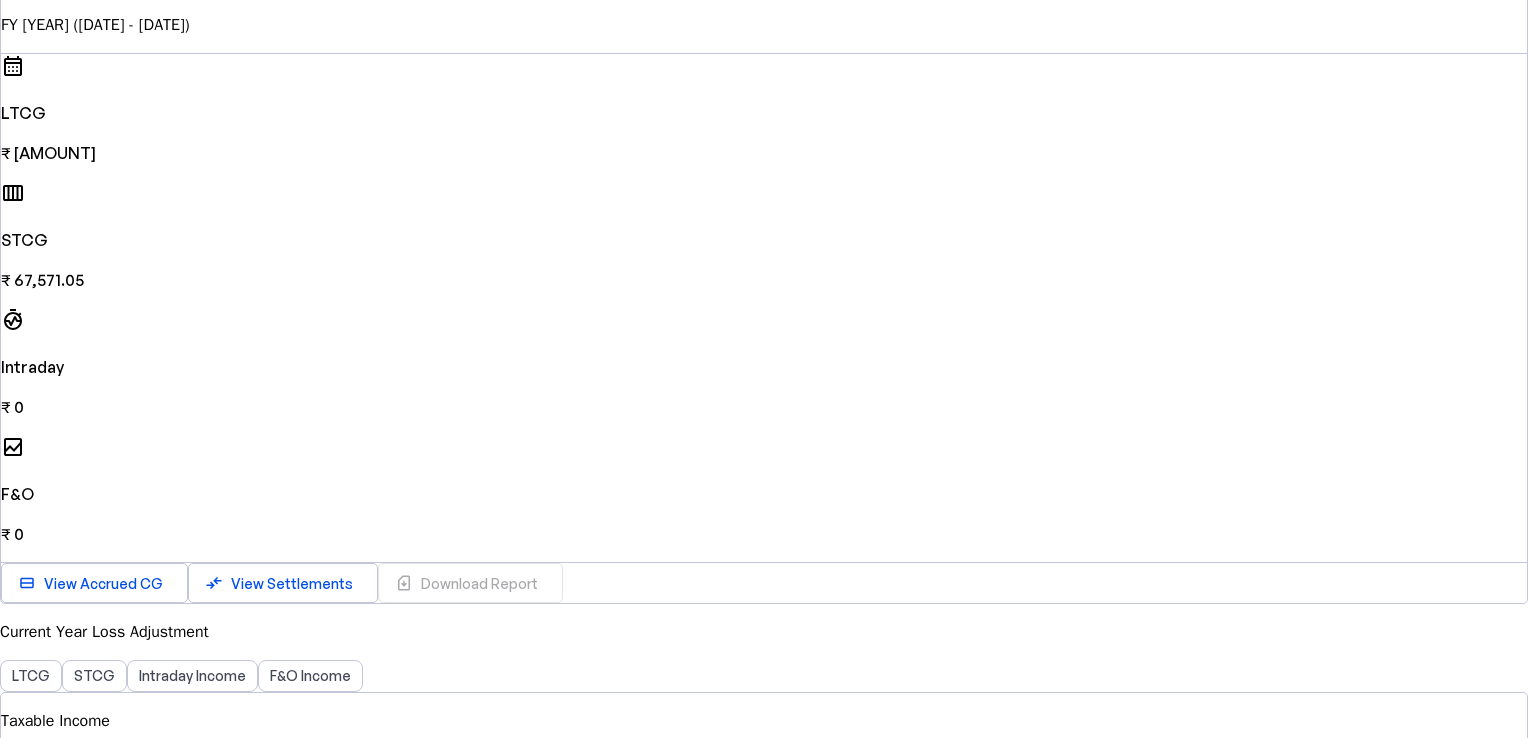 scroll, scrollTop: 0, scrollLeft: 0, axis: both 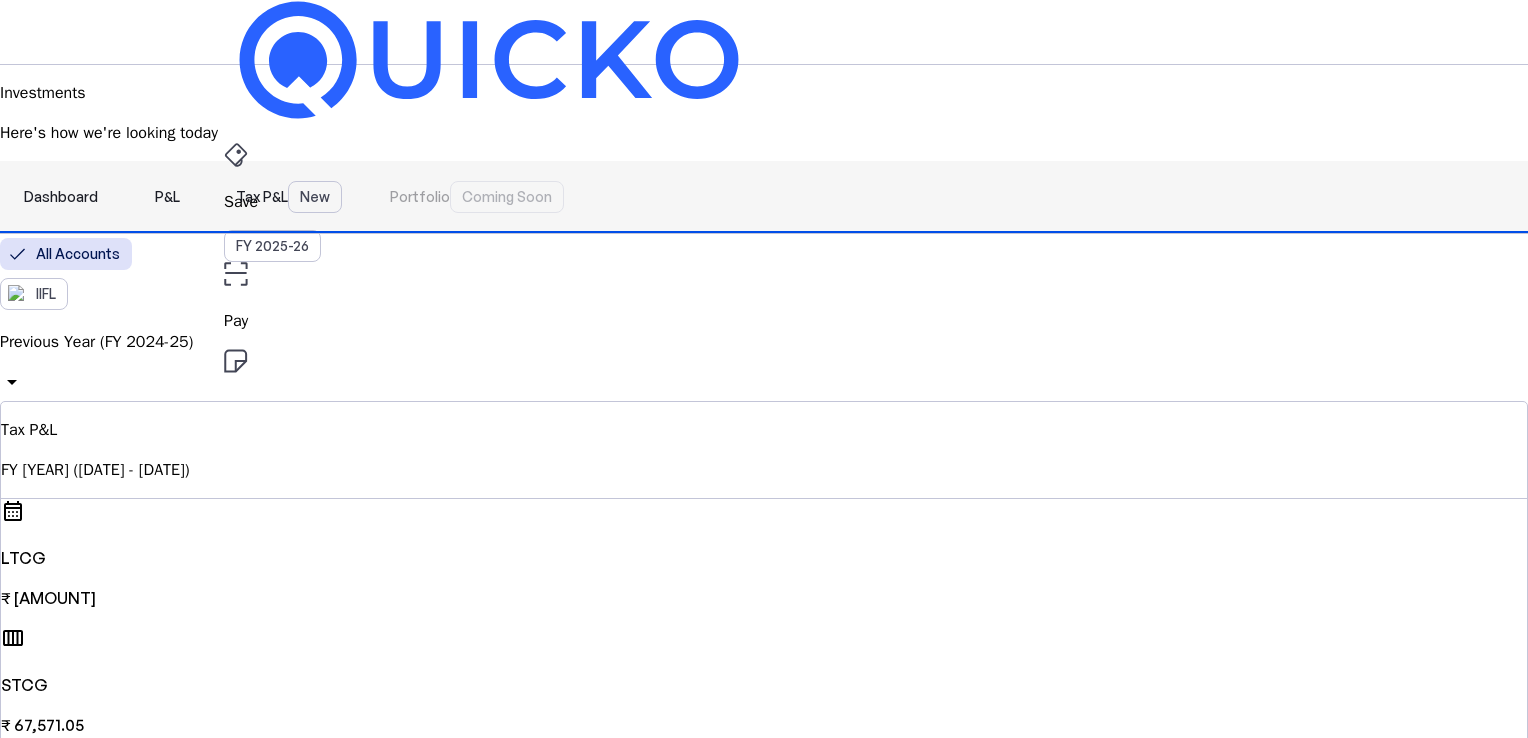 click on "P&L" at bounding box center (167, 197) 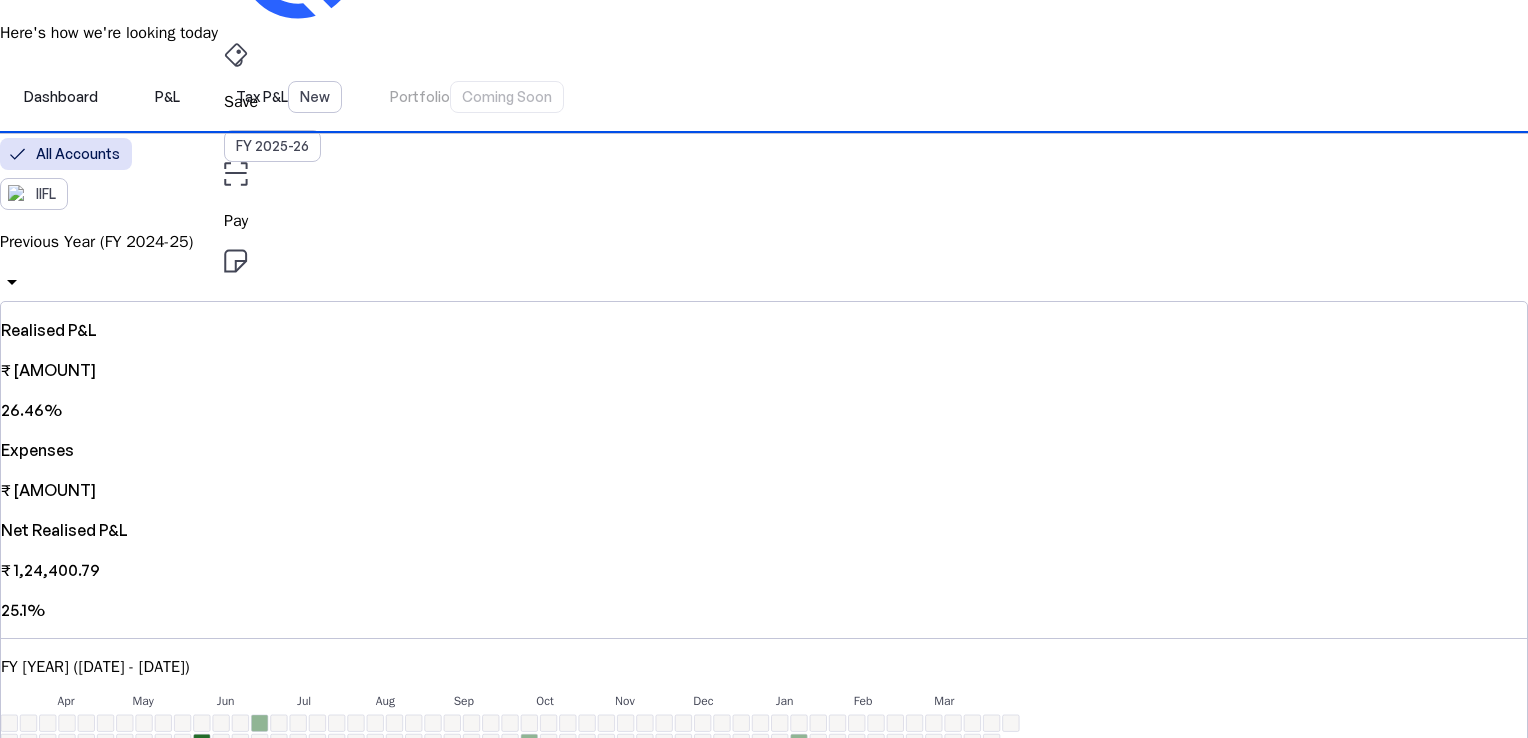 scroll, scrollTop: 0, scrollLeft: 0, axis: both 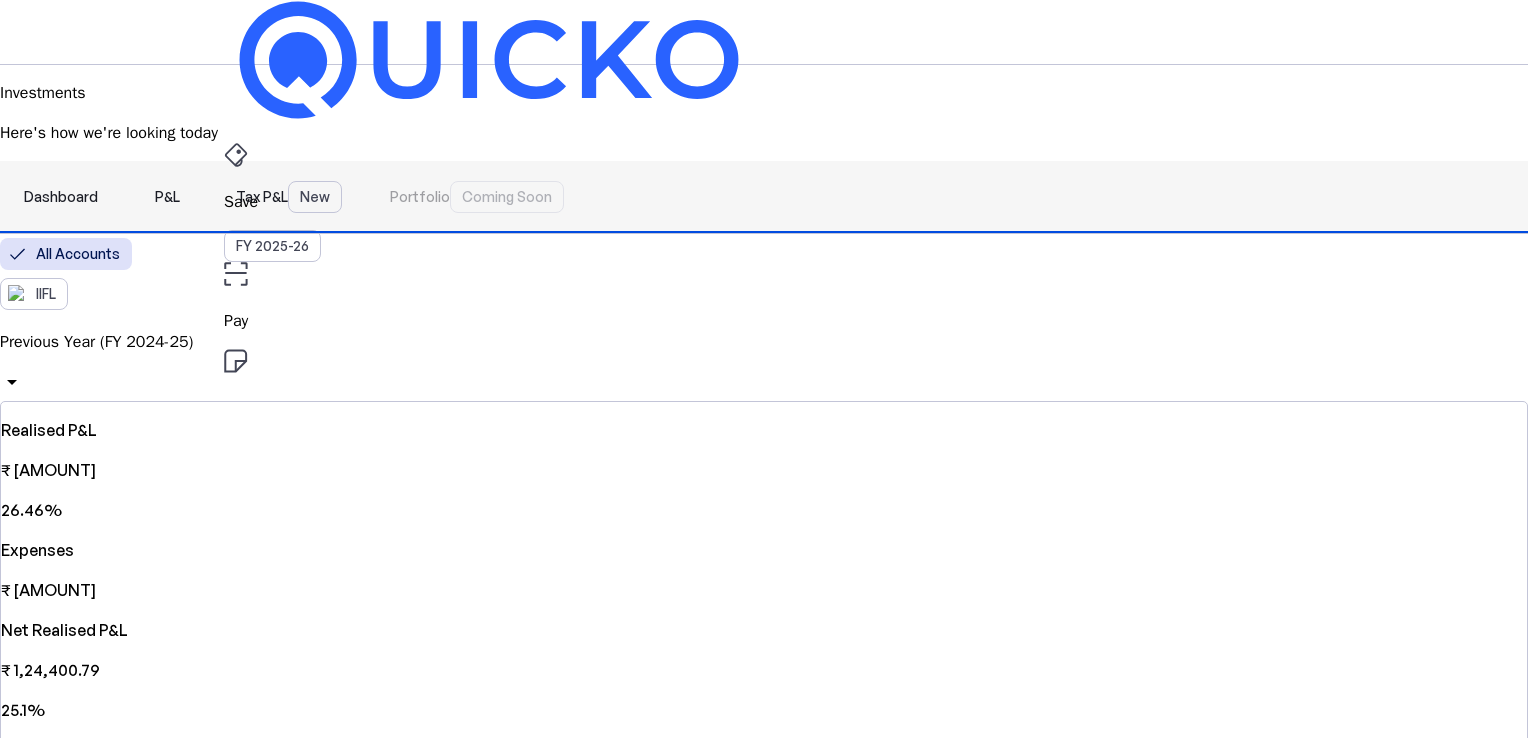 click on "Tax P&L  New" at bounding box center [289, 197] 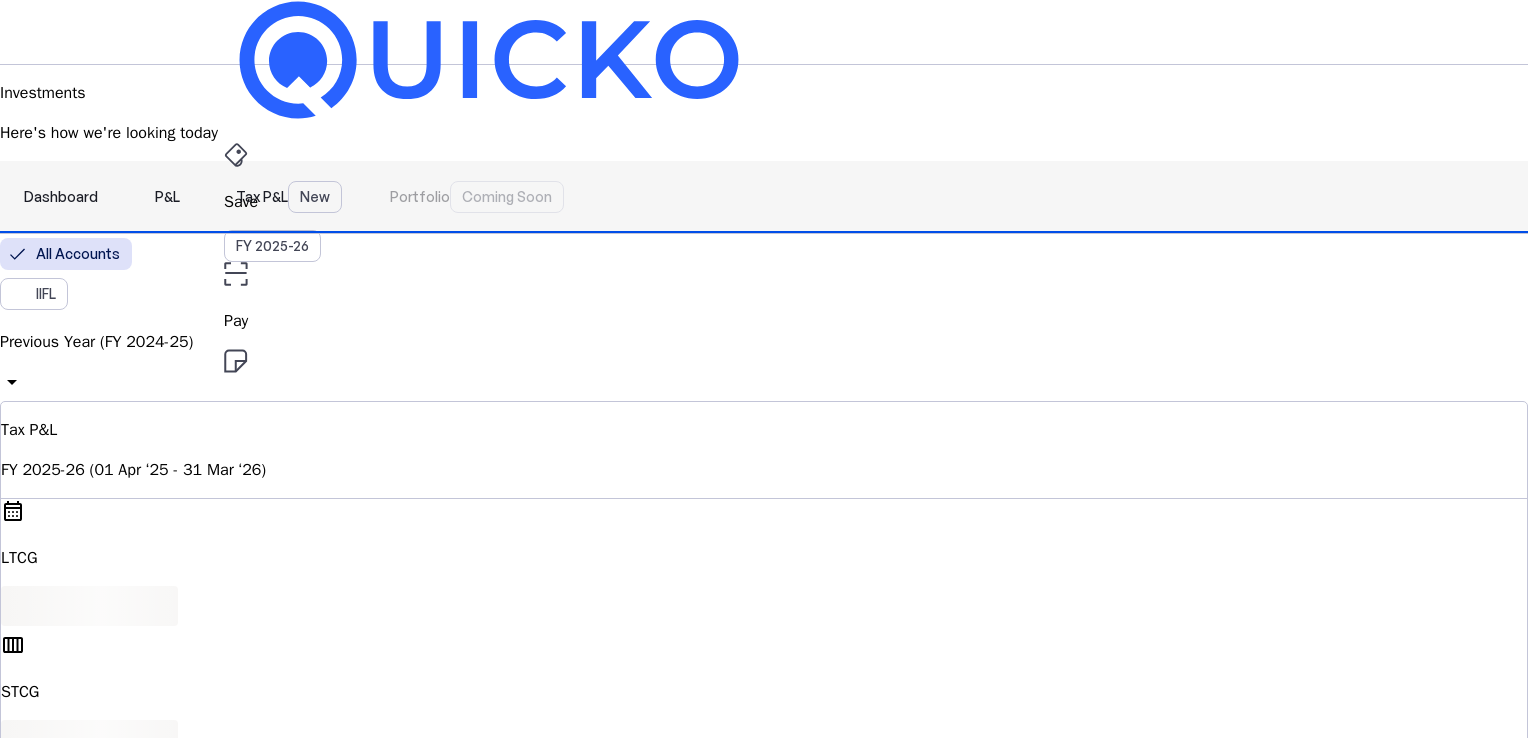click on "Dashboard" at bounding box center (61, 197) 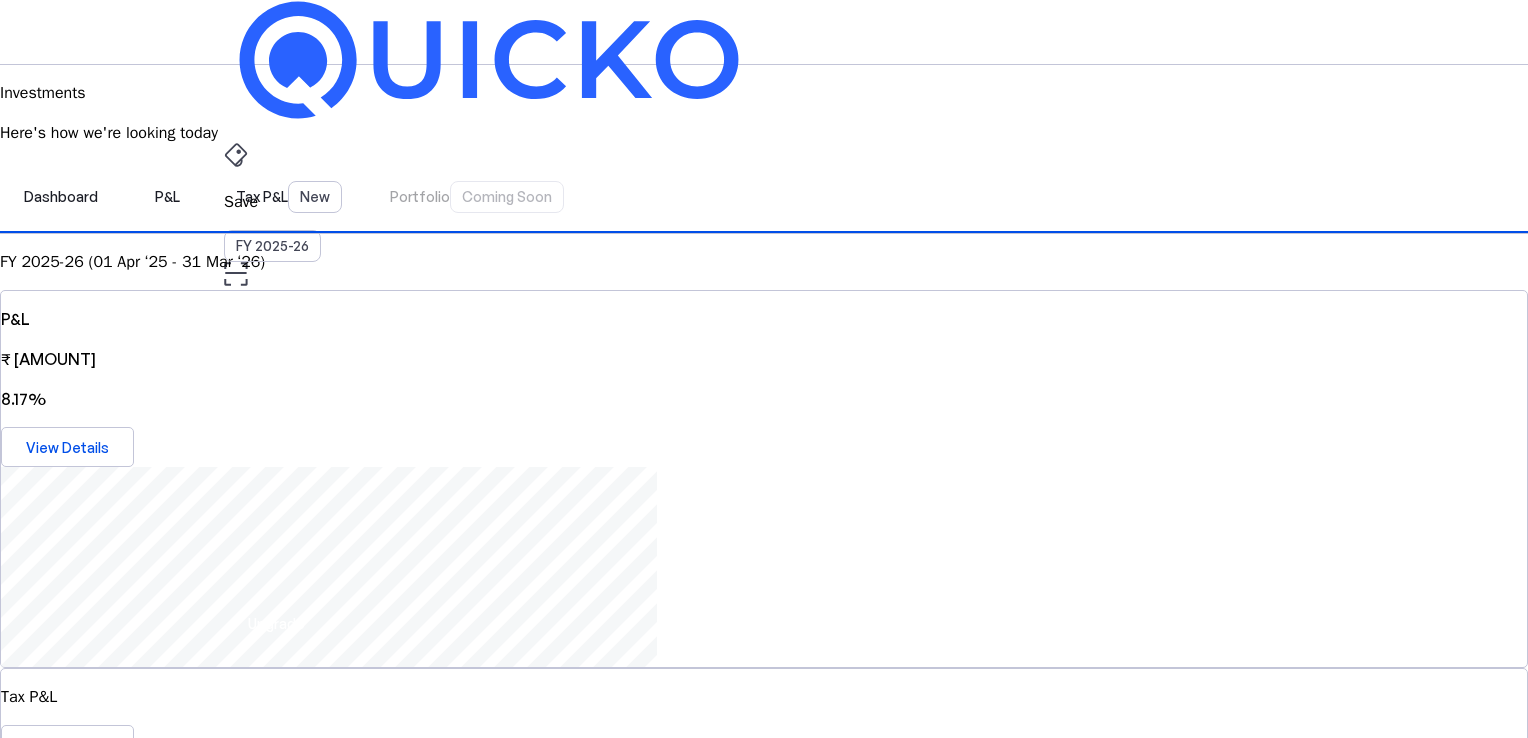 click on "FY 2025-26 (01 Apr ‘25 - 31 Mar ‘26)" at bounding box center (764, 262) 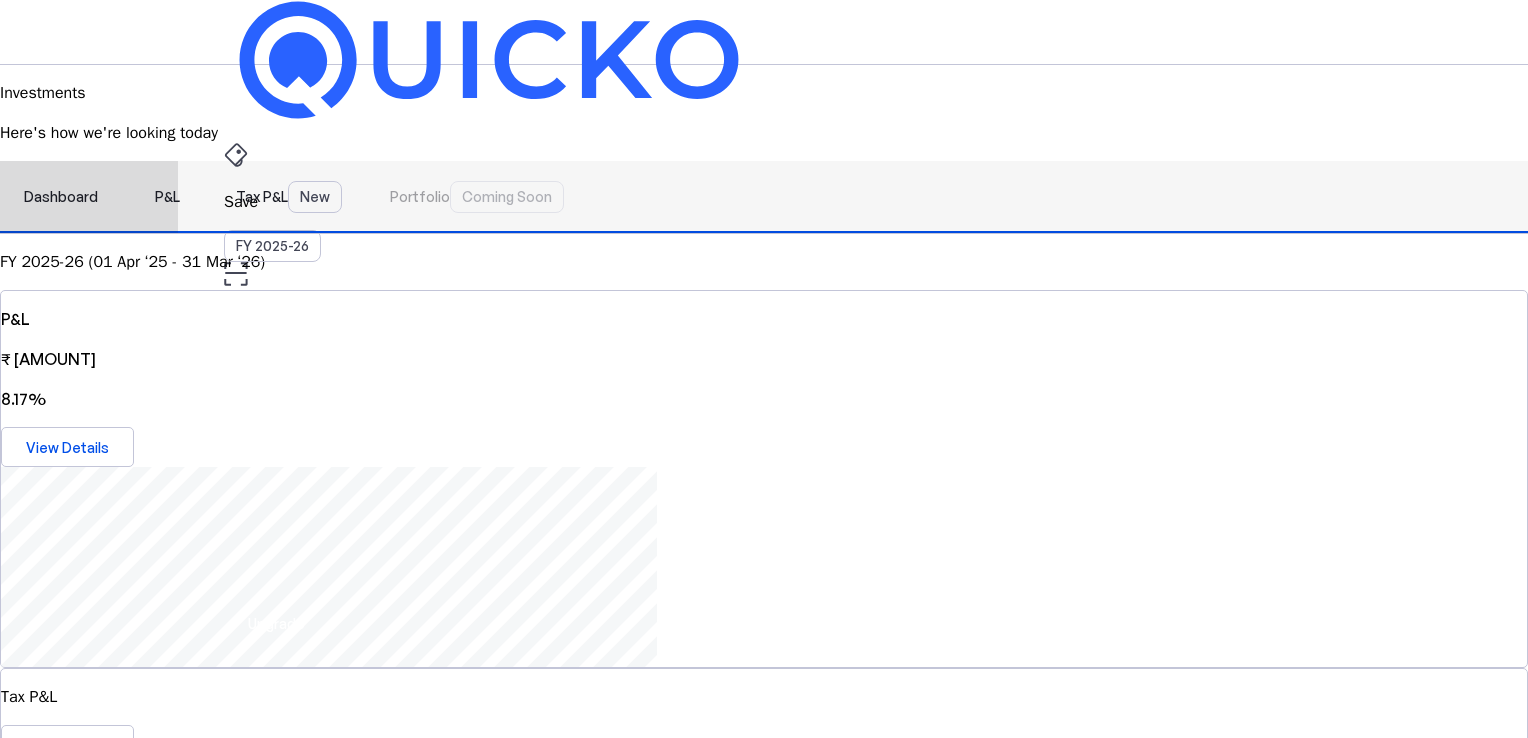 click on "P&L" at bounding box center [167, 197] 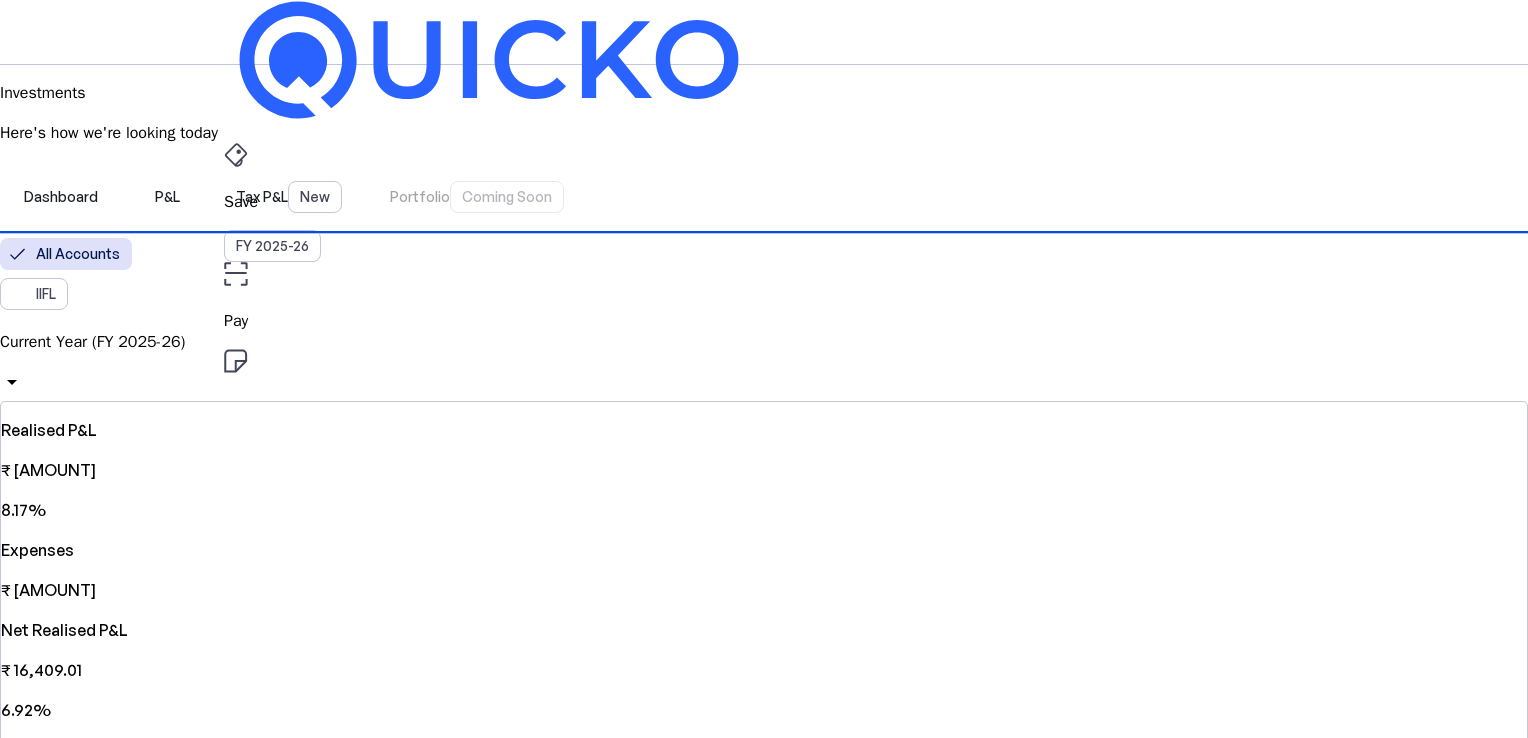 click on "Current Year (FY 2025-26)" at bounding box center (764, 342) 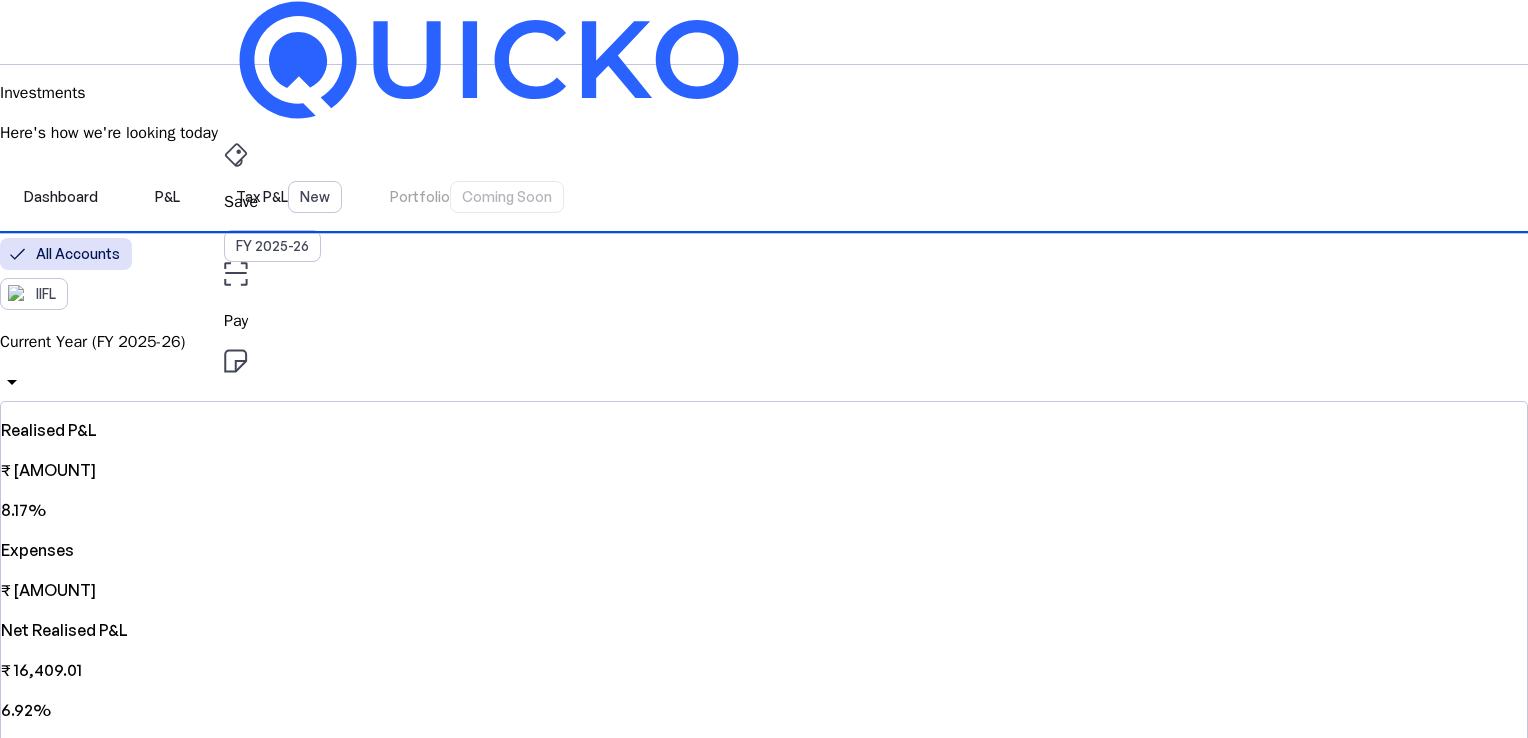 click on "Current Year (FY 2025-26)" at bounding box center [140, 3737] 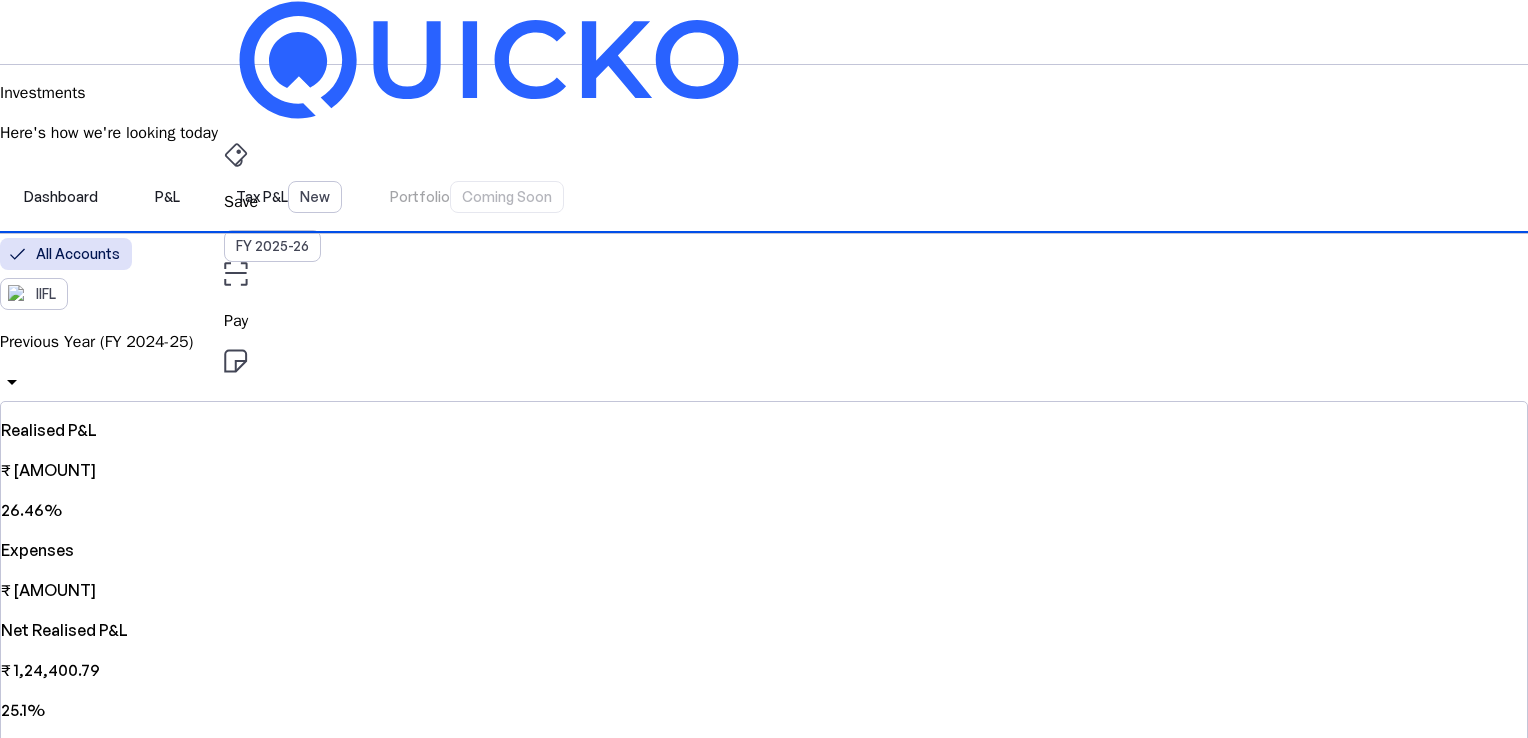 scroll, scrollTop: 500, scrollLeft: 0, axis: vertical 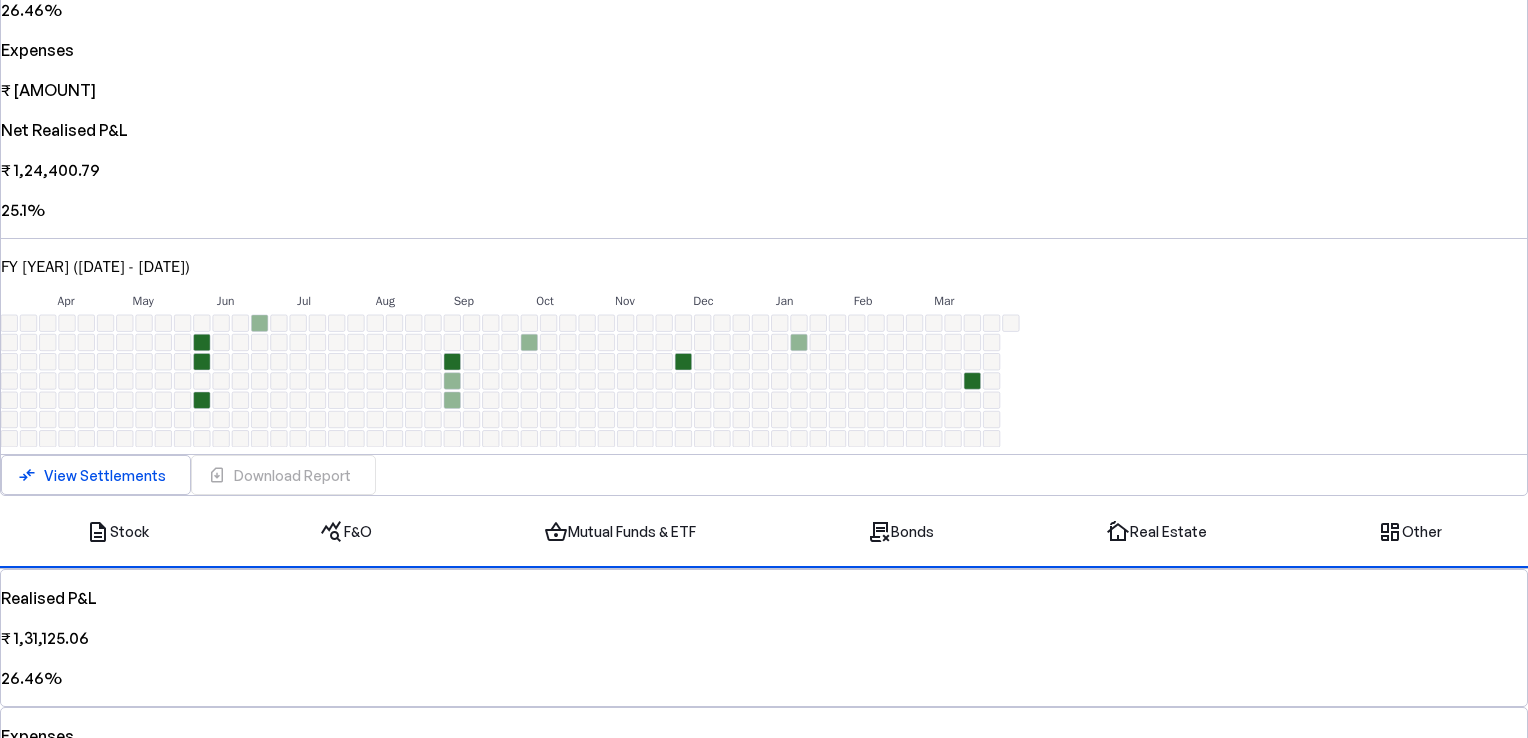 click on "compare_arrows  View Settlements  sim_card_download  Download Report" at bounding box center [764, 475] 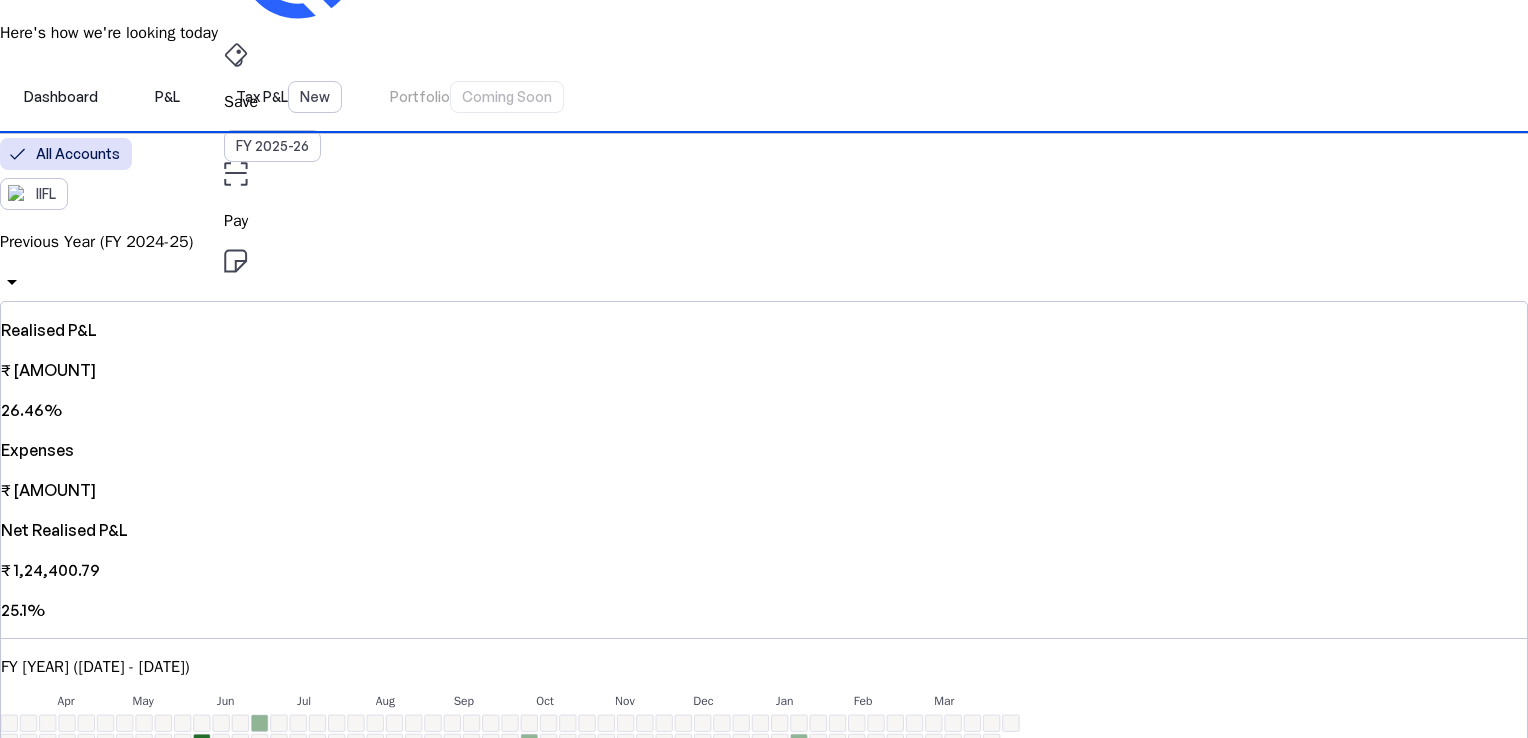 scroll, scrollTop: 0, scrollLeft: 0, axis: both 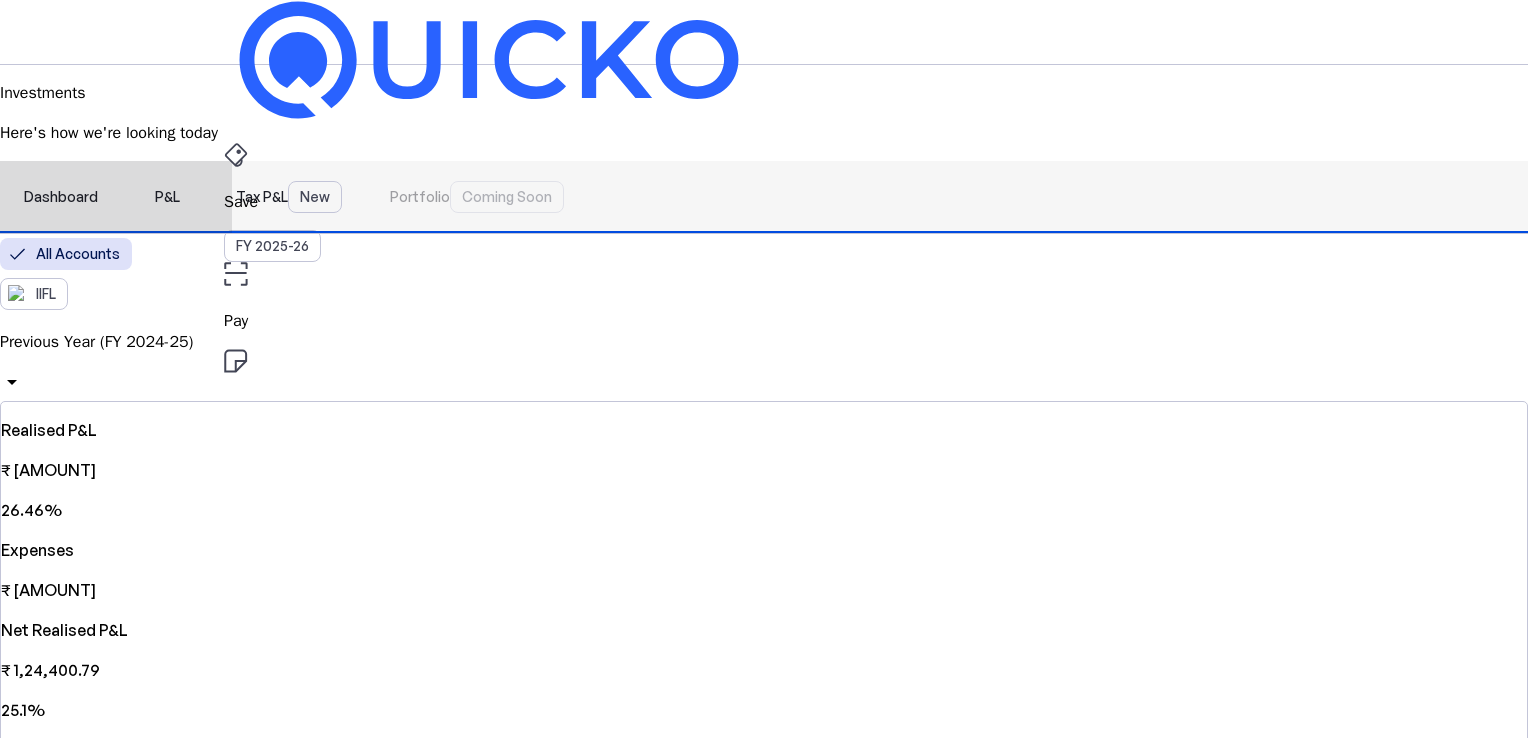 click on "Tax P&L  New" at bounding box center [289, 197] 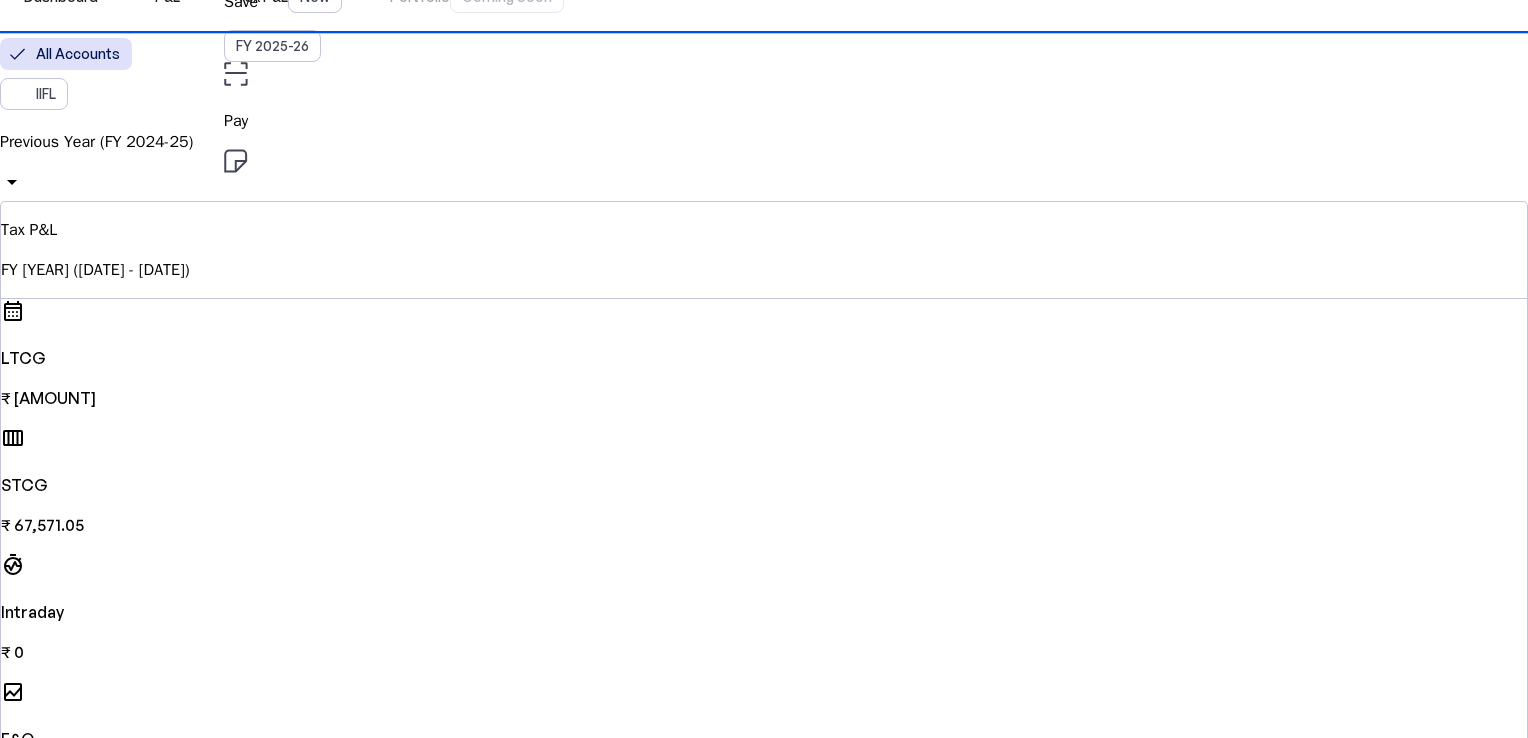 scroll, scrollTop: 400, scrollLeft: 0, axis: vertical 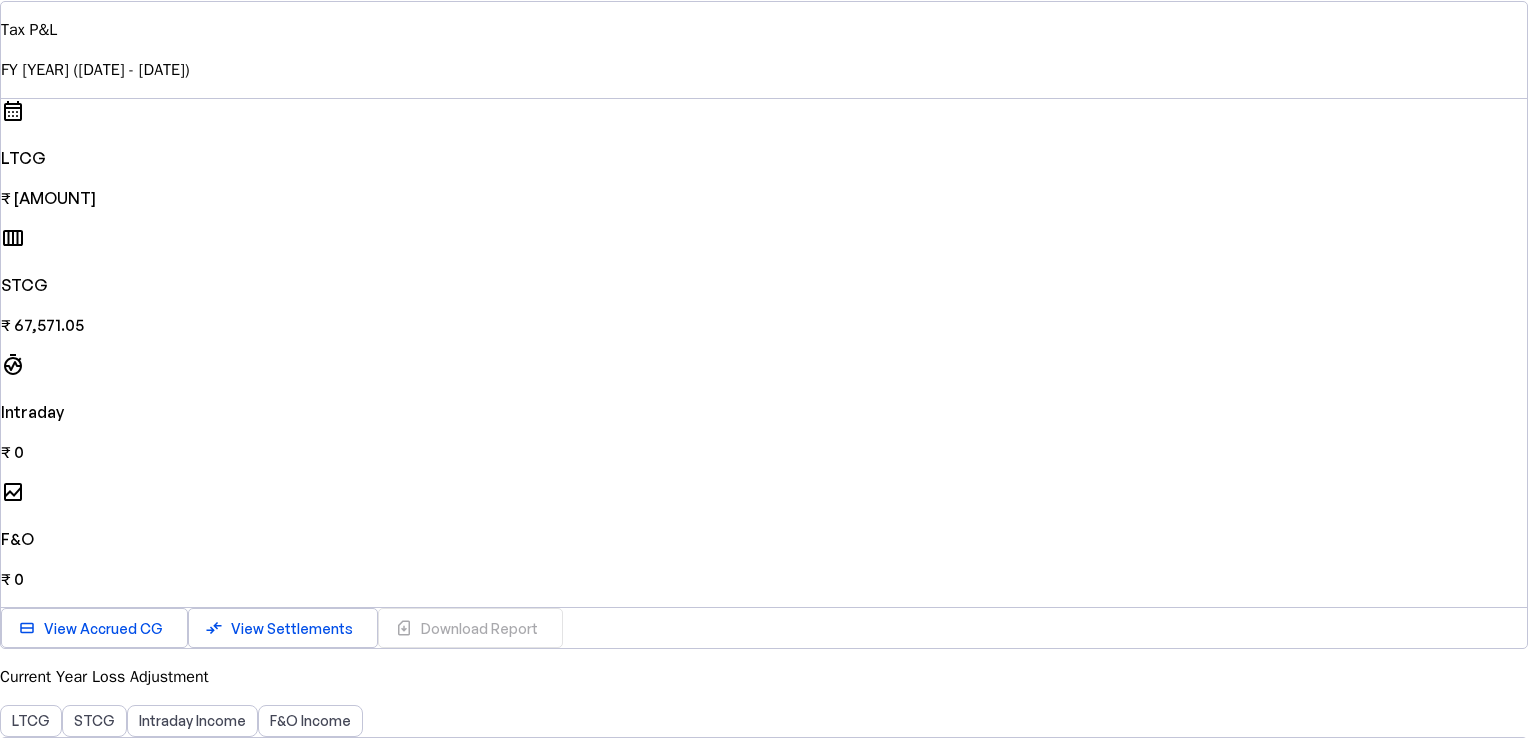 click on "view_stream  View Accrued CG  compare_arrows  View Settlements  sim_card_download  Download Report" at bounding box center (764, 628) 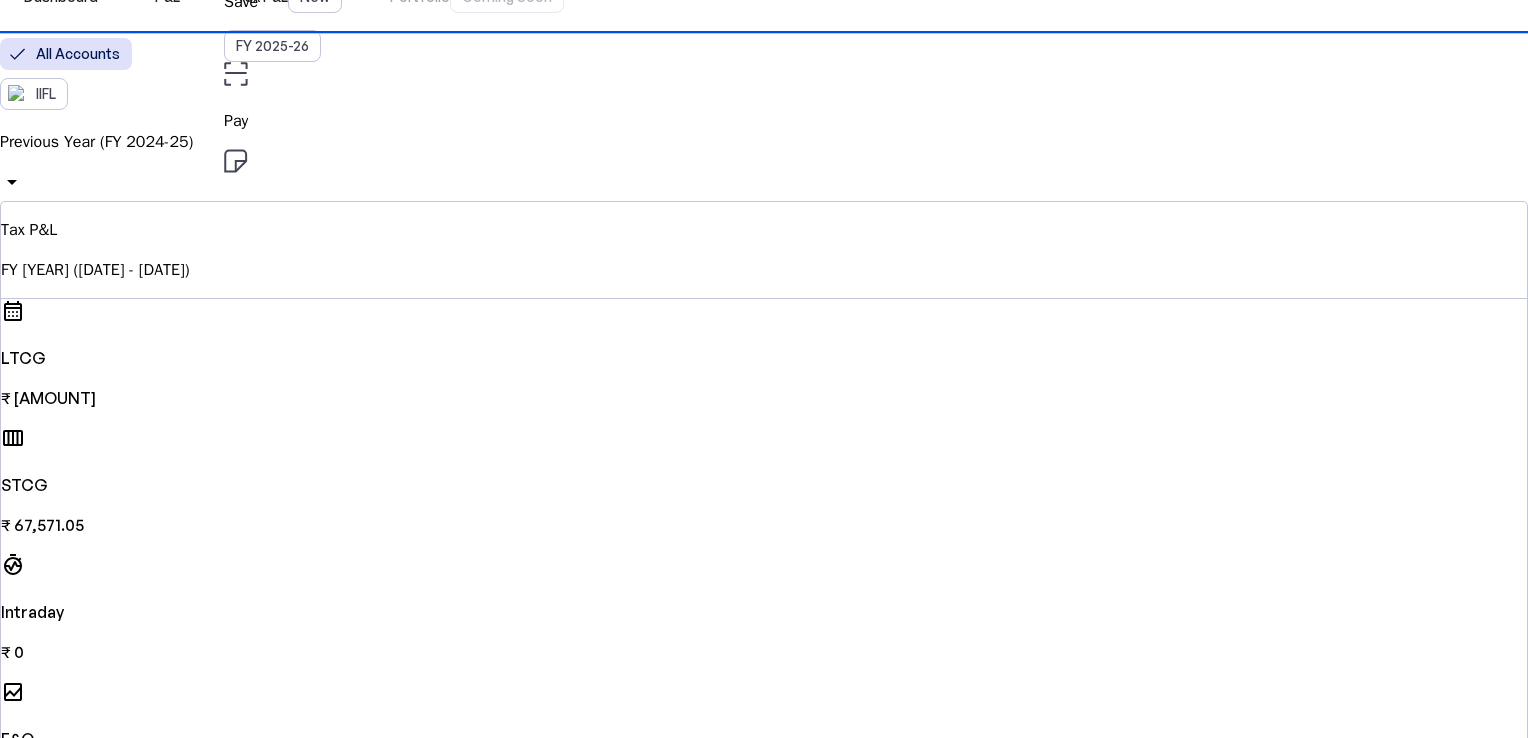 click on "view_stream  View Accrued CG  compare_arrows  View Settlements  sim_card_download  Download Report" at bounding box center (764, 828) 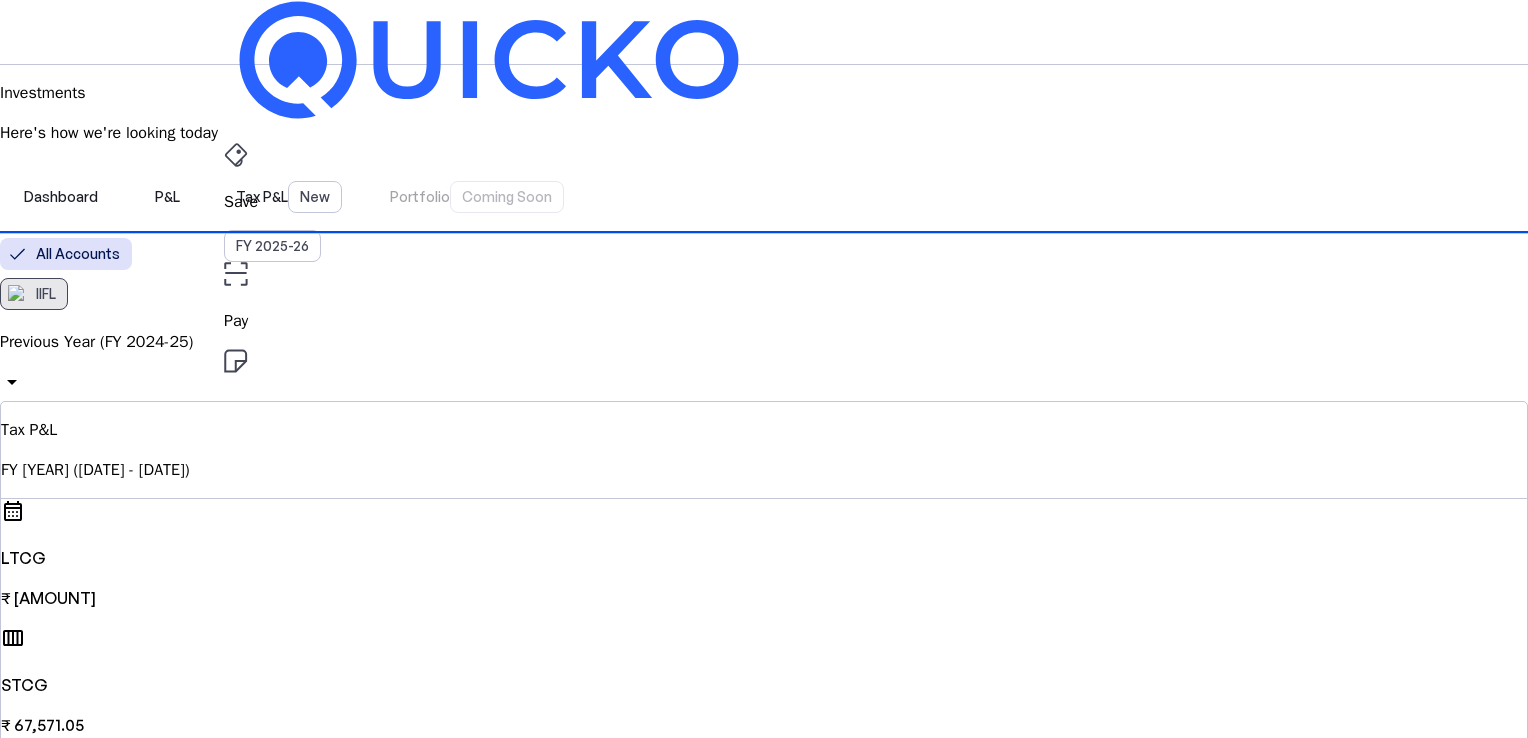 click on "IIFL" at bounding box center [46, 294] 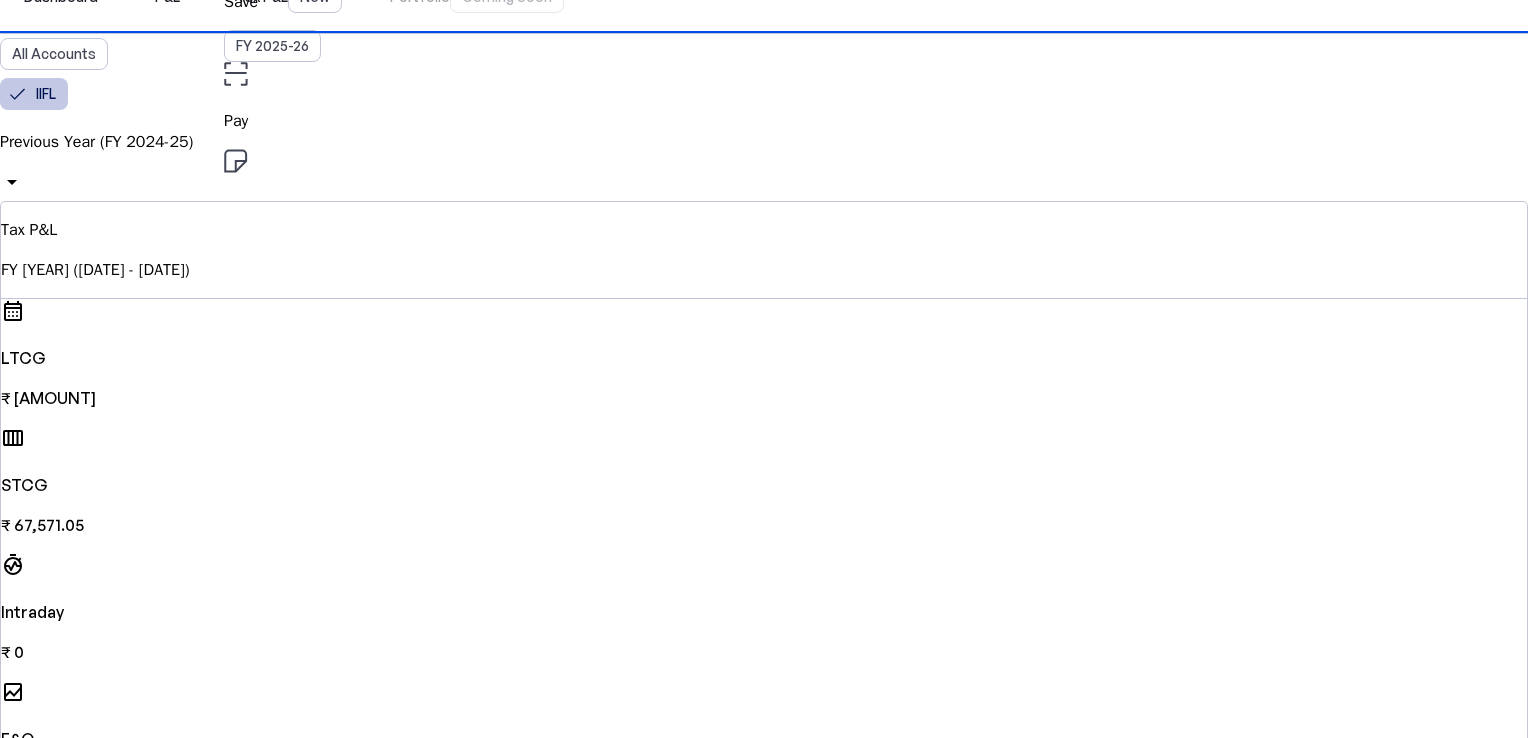 scroll, scrollTop: 0, scrollLeft: 0, axis: both 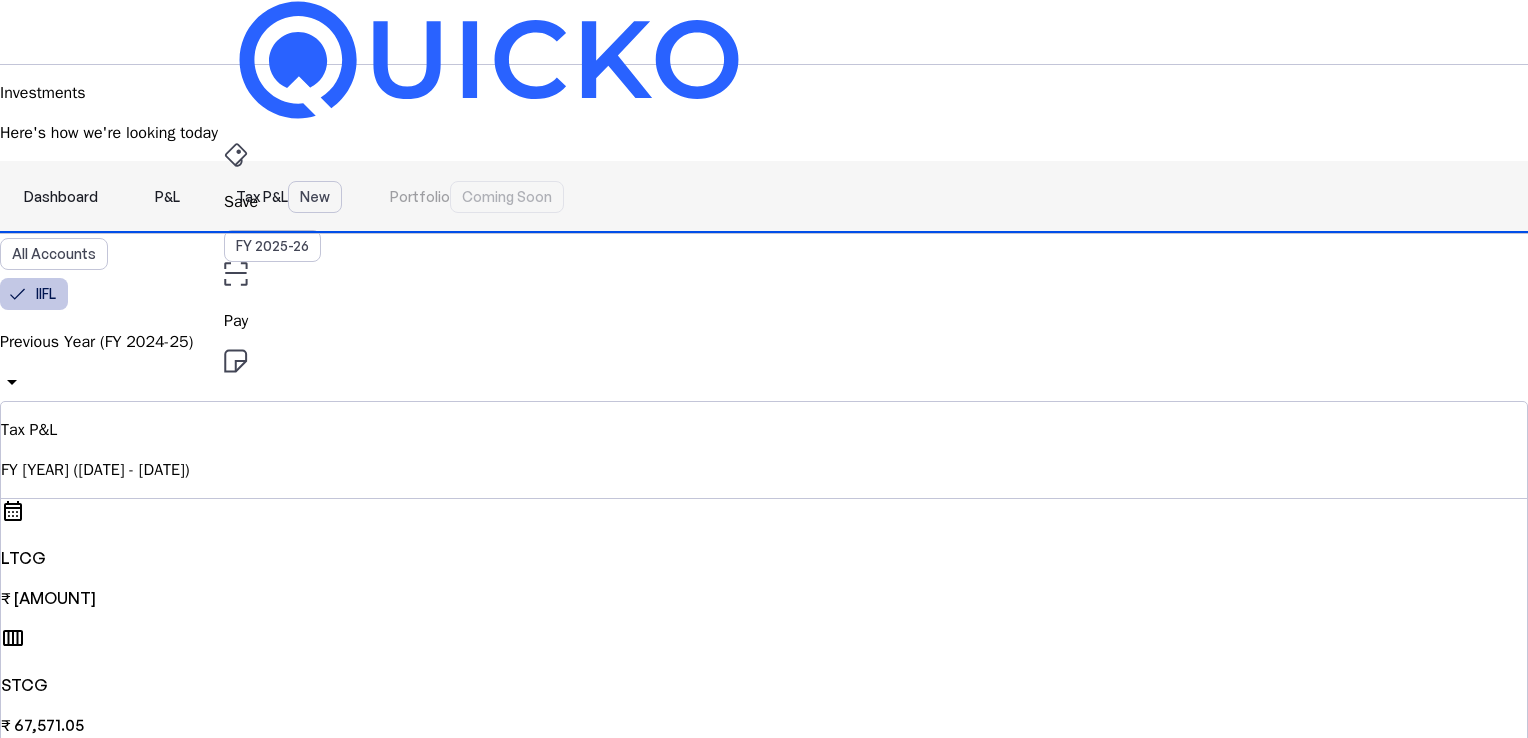 click on "P&L" at bounding box center [167, 197] 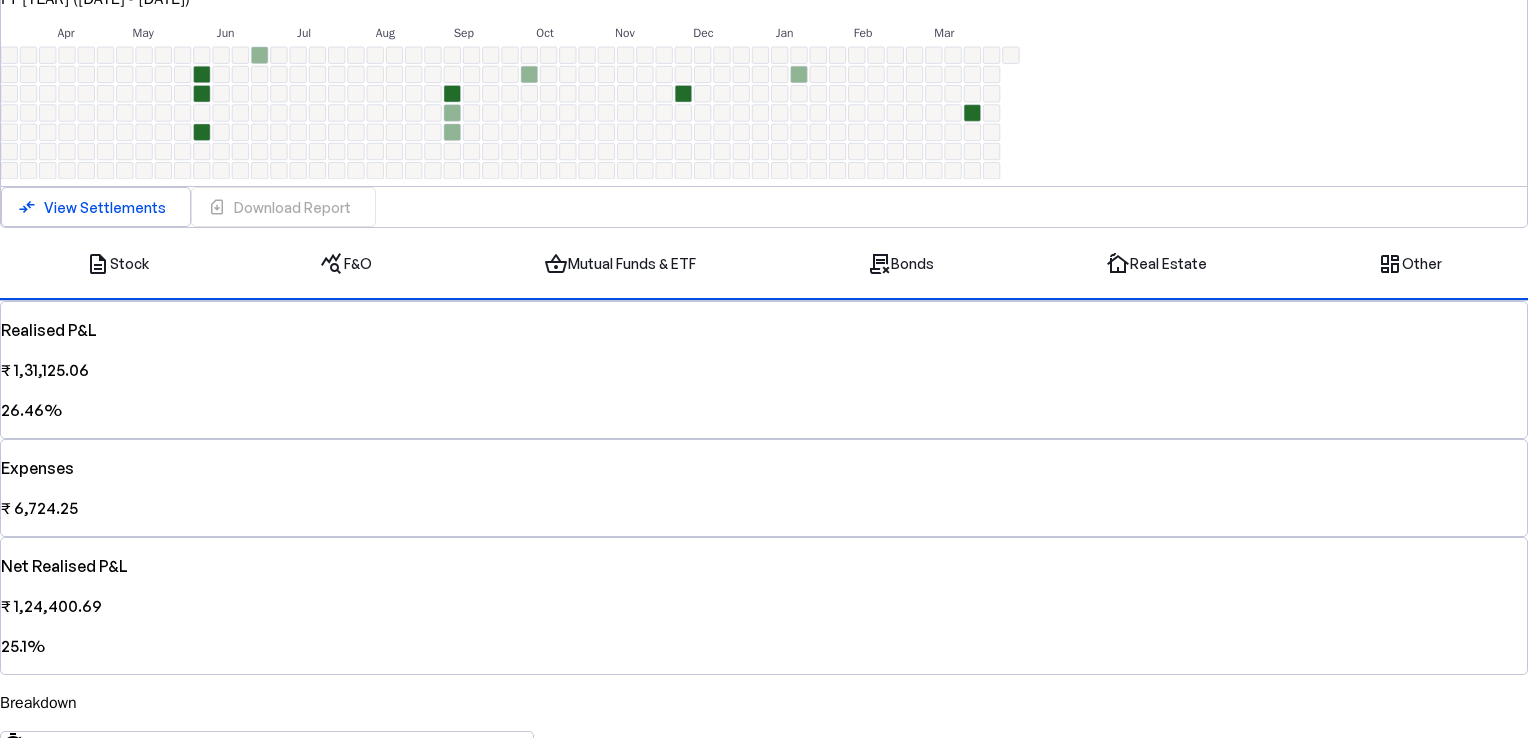 scroll, scrollTop: 468, scrollLeft: 0, axis: vertical 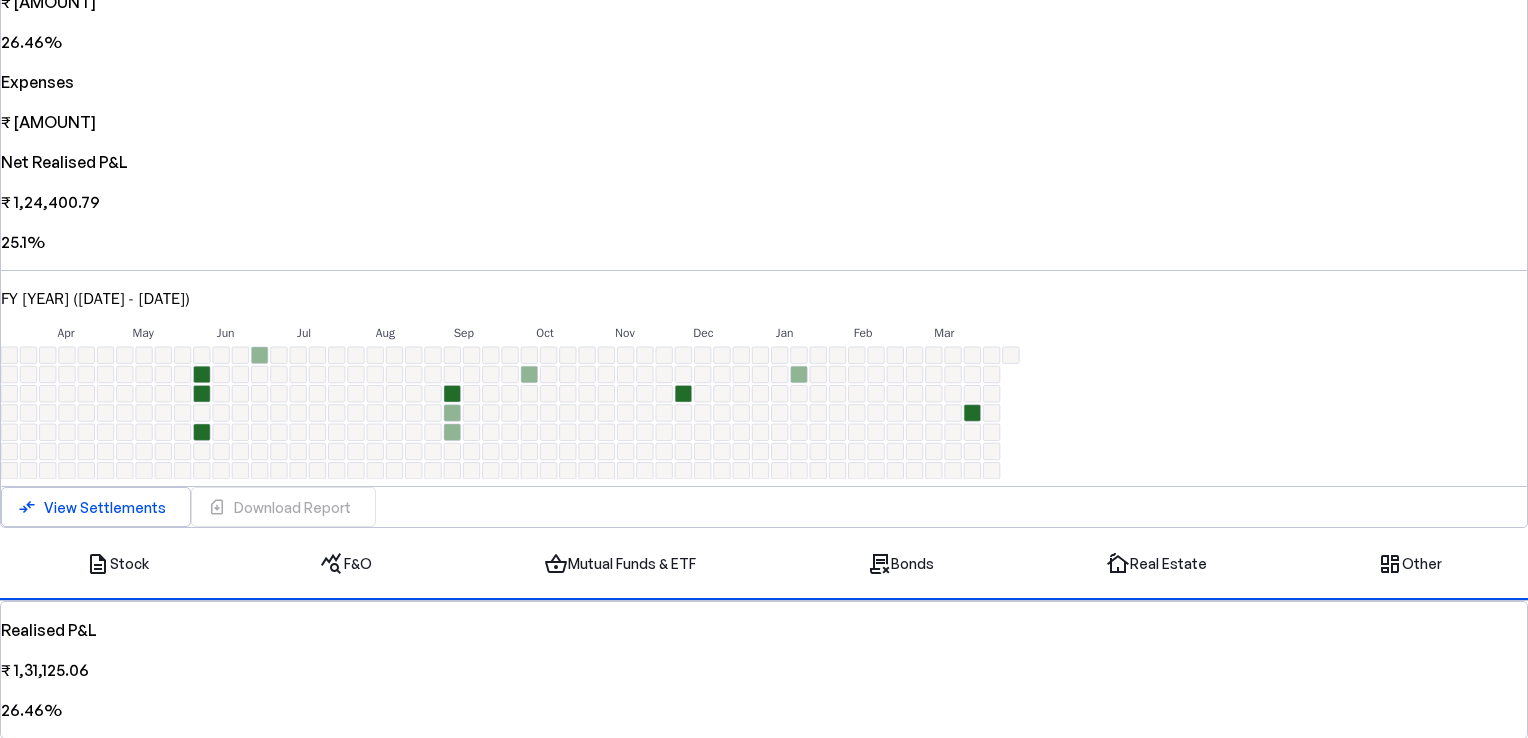 click on "compare_arrows  View Settlements  sim_card_download  Download Report" at bounding box center [764, 507] 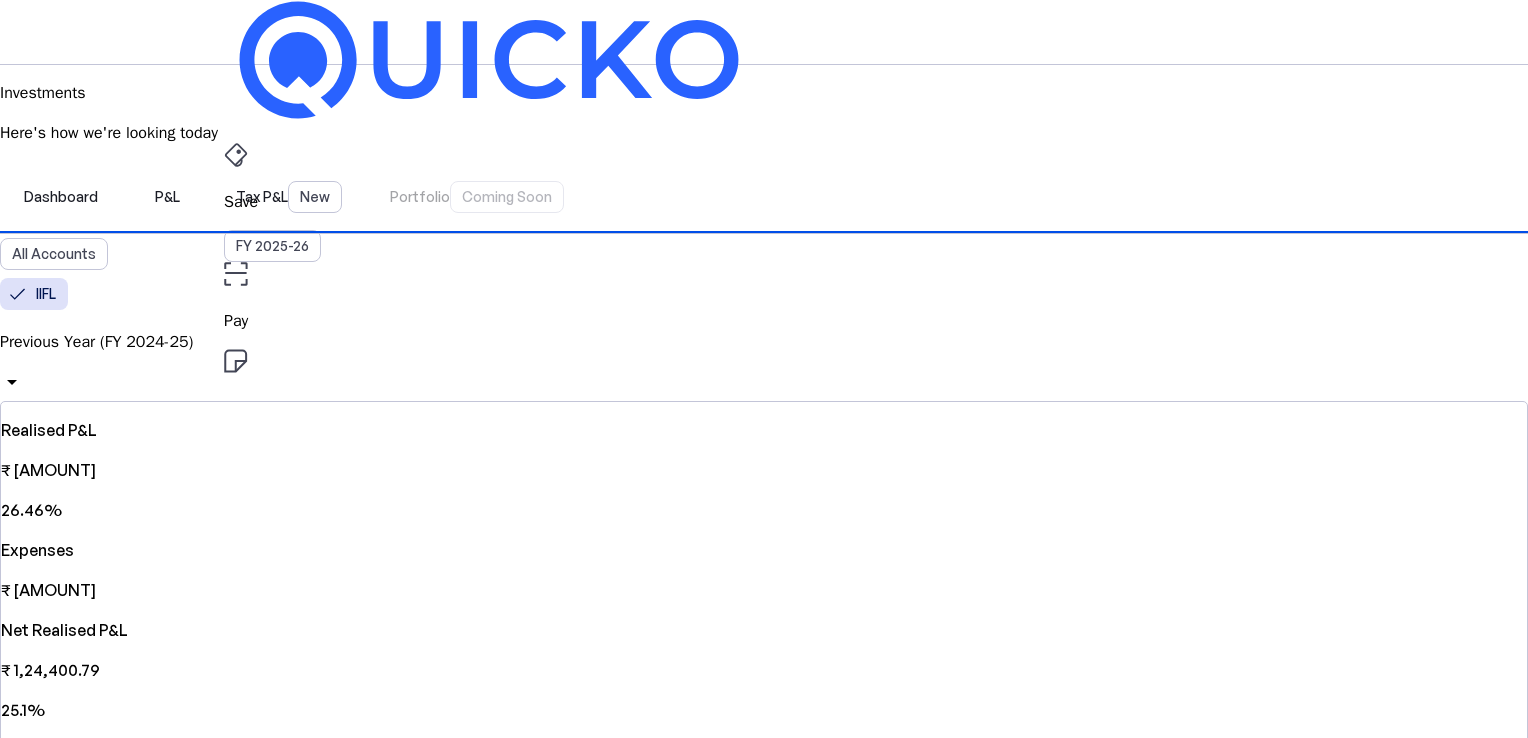 click on "Dashboard   P&L   Tax P&L  New  Portfolio  Coming Soon" at bounding box center [764, 197] 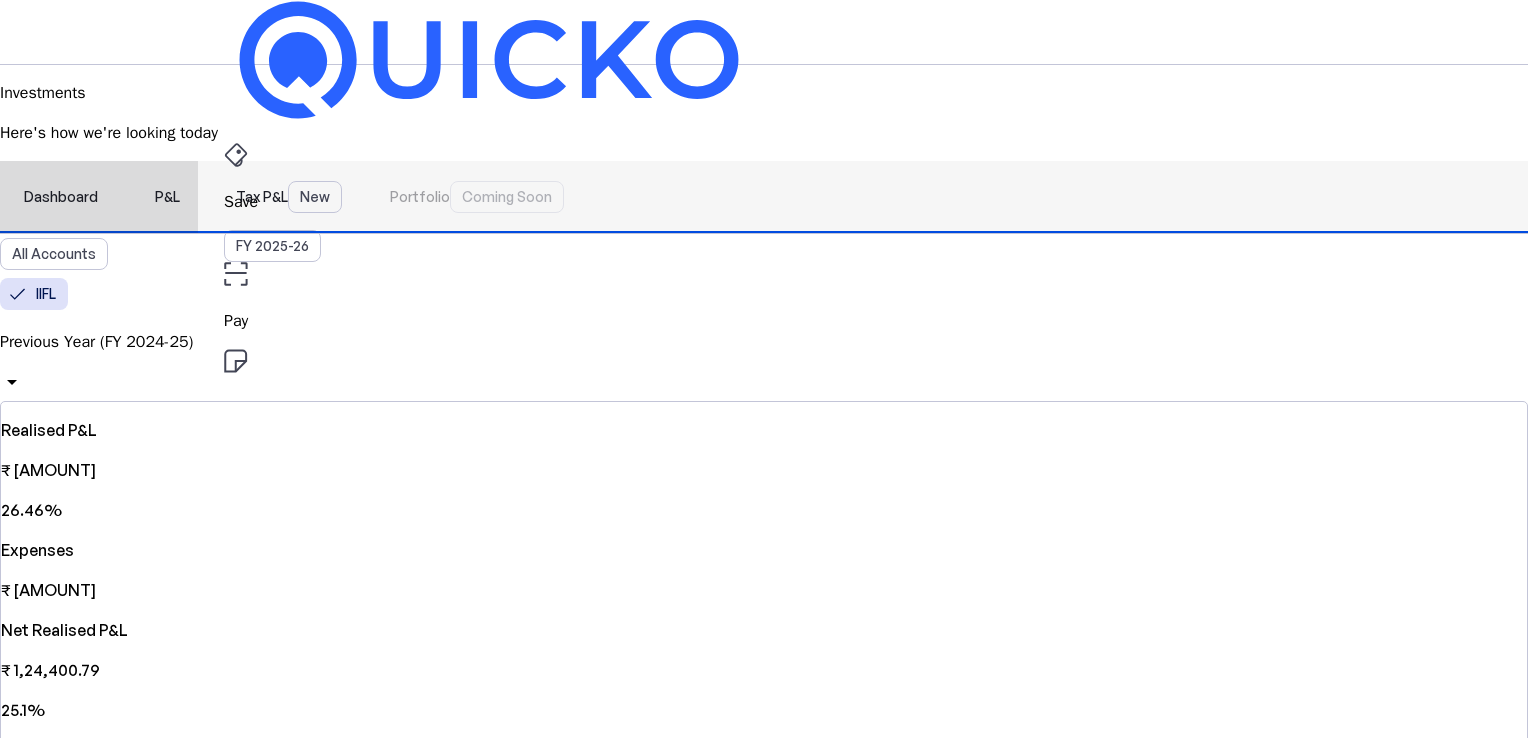 click on "Tax P&L  New" at bounding box center [289, 197] 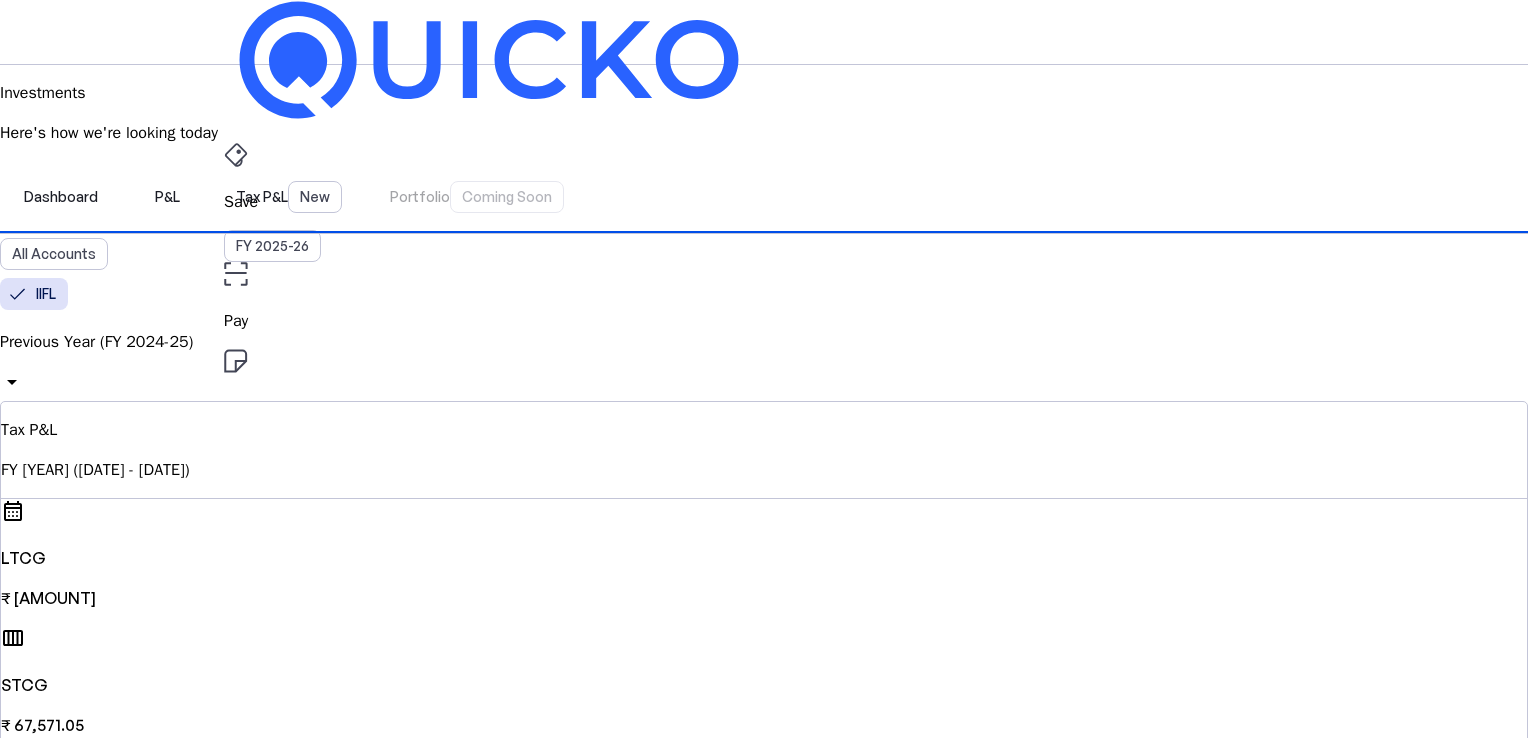 click on "AY 2025-26" at bounding box center [273, 452] 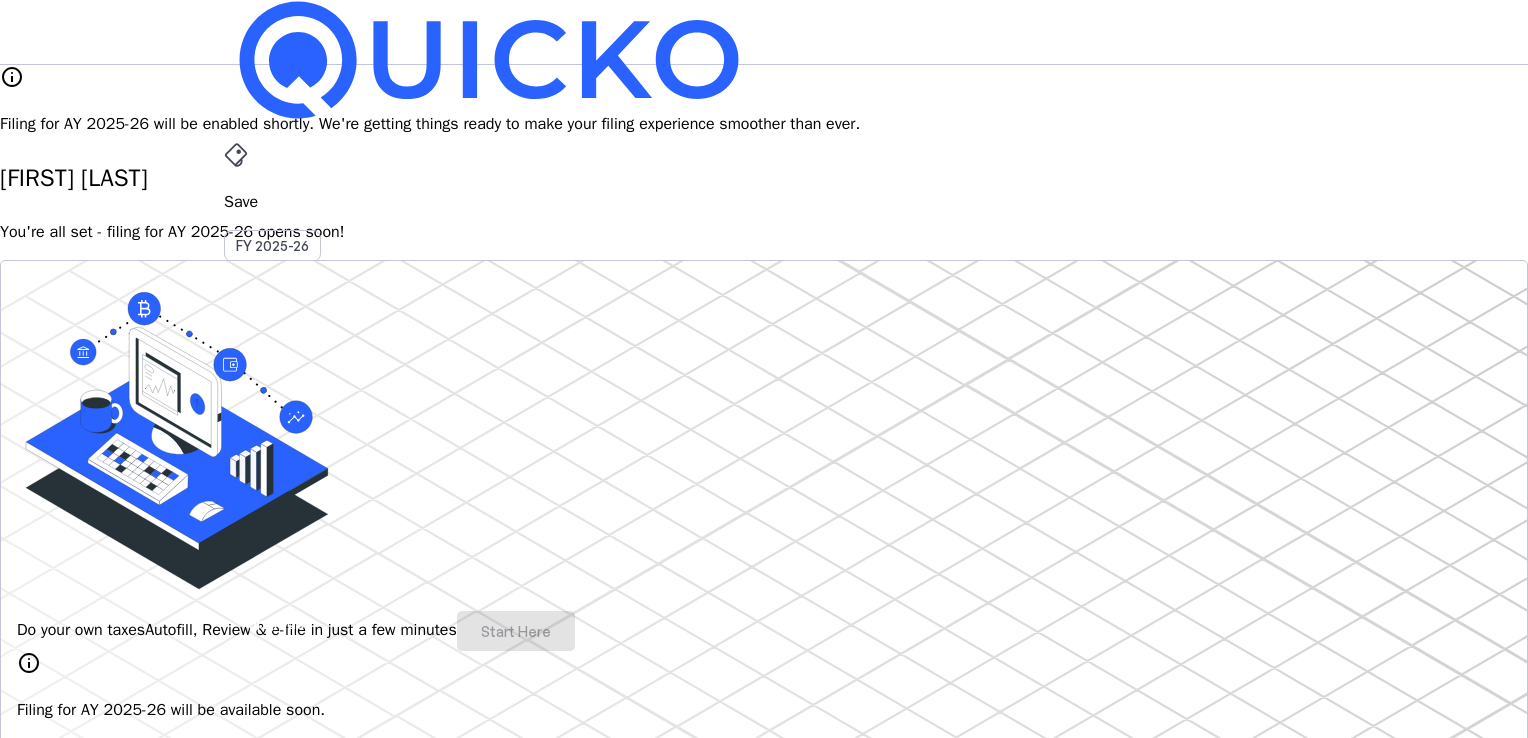 click on "AY 2025-26" at bounding box center [273, 452] 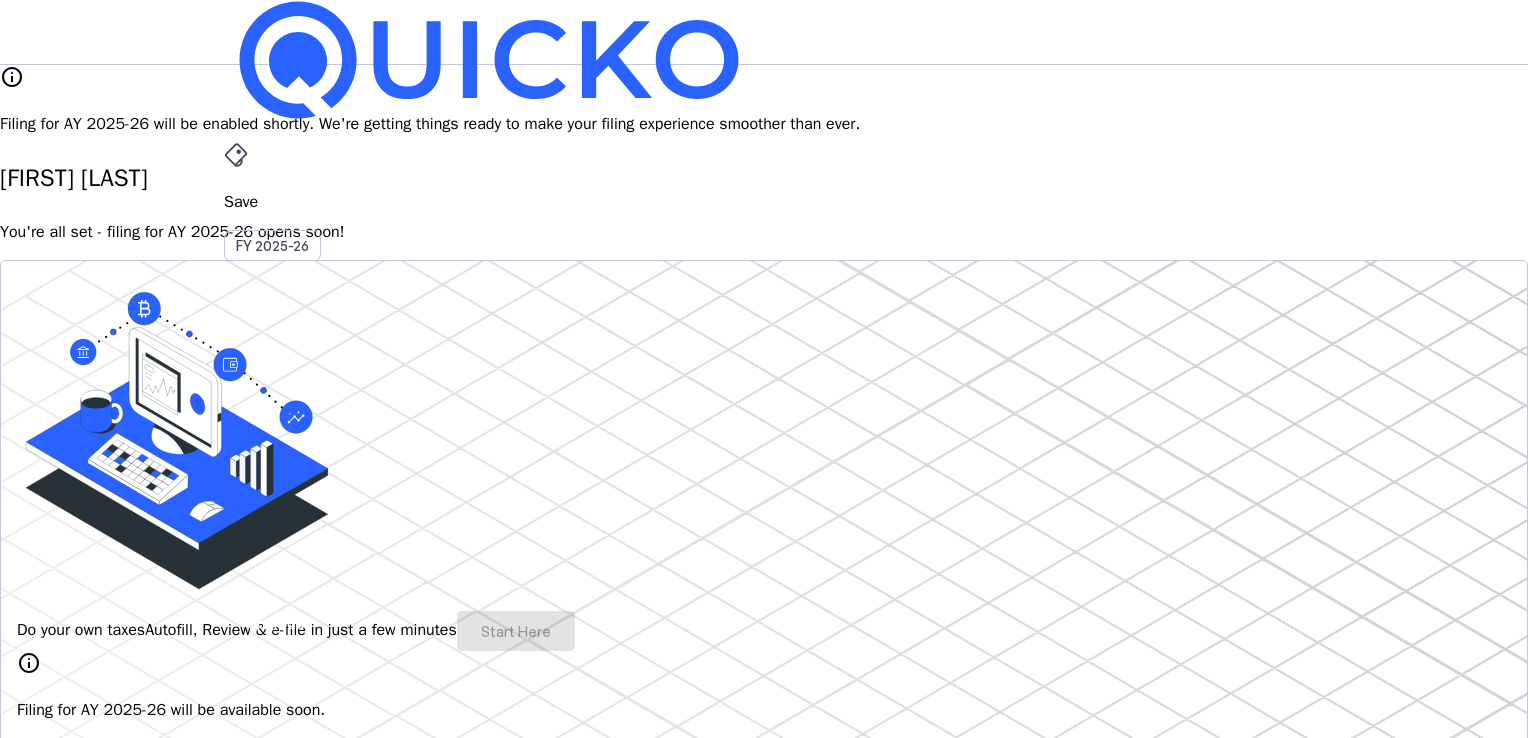 click on "More  arrow_drop_down" at bounding box center (764, 519) 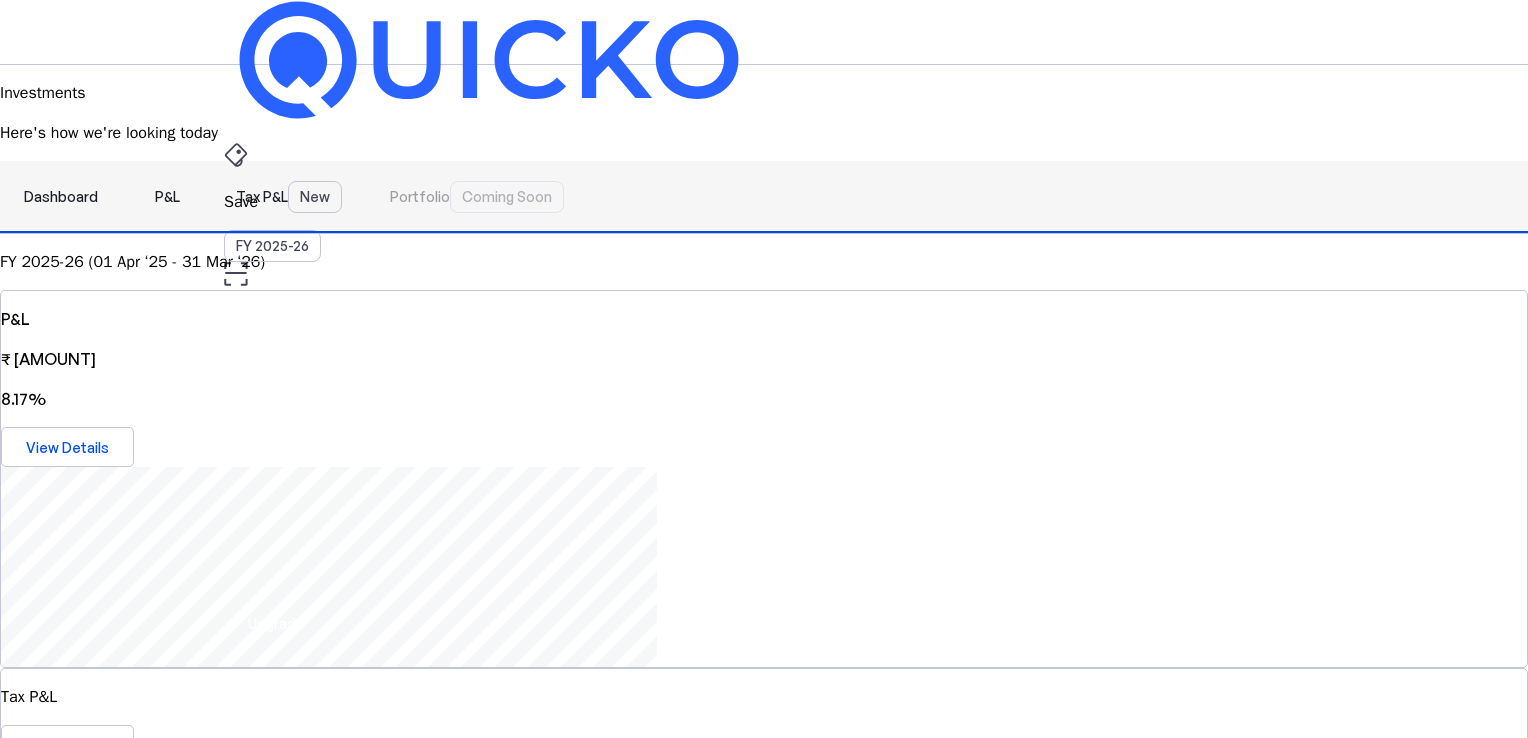 click on "Tax P&L  New" at bounding box center (289, 197) 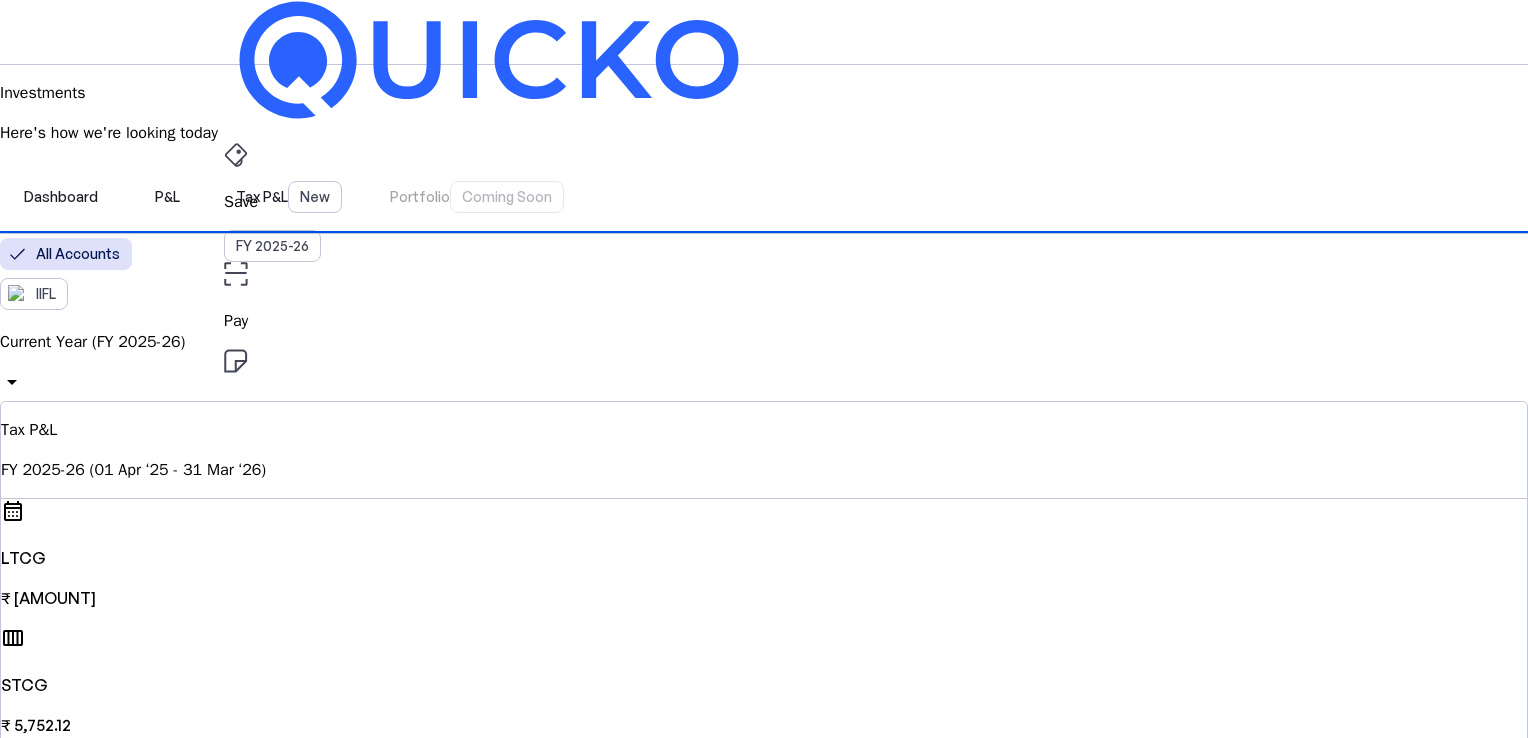 click on "Current Year (FY 2025-26)" at bounding box center [764, 342] 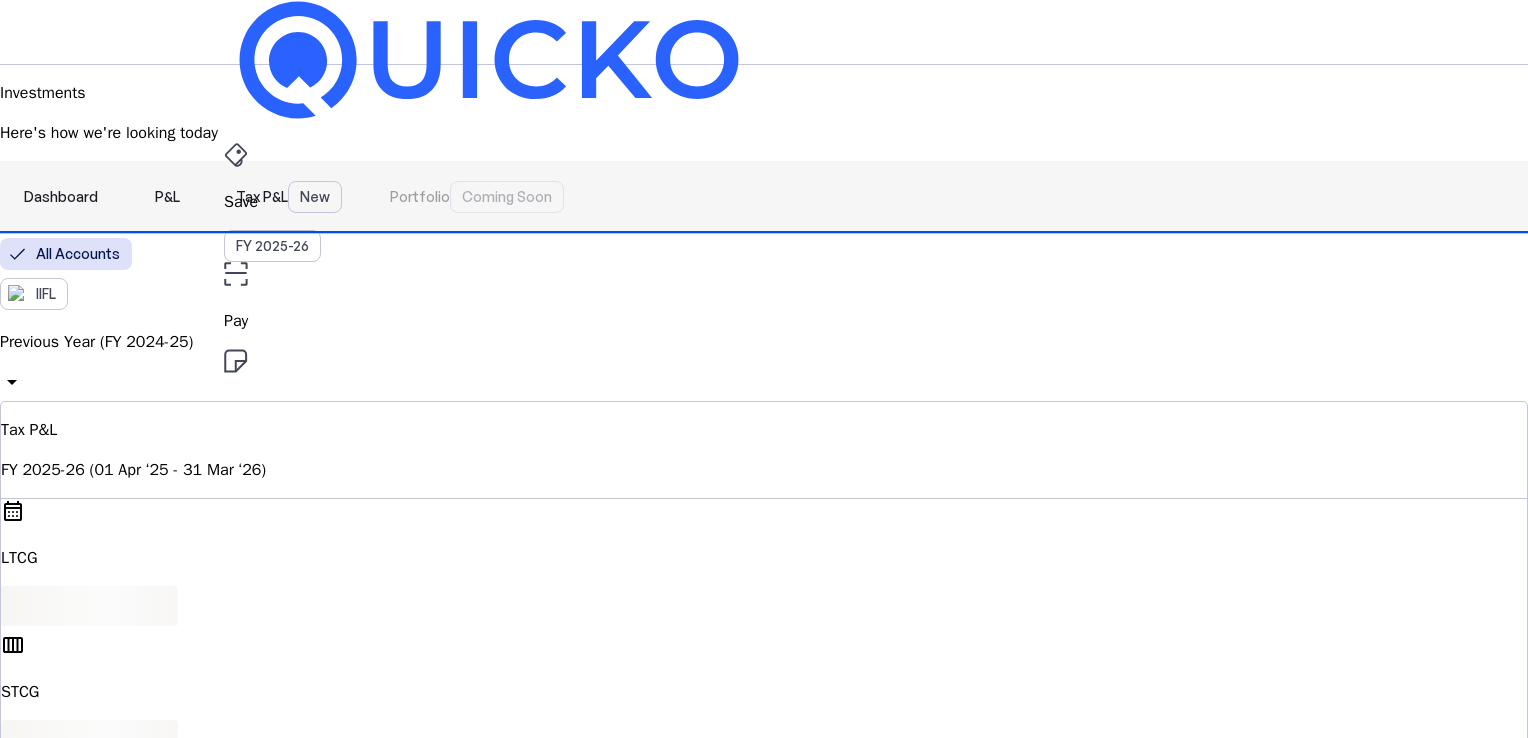 scroll, scrollTop: 100, scrollLeft: 0, axis: vertical 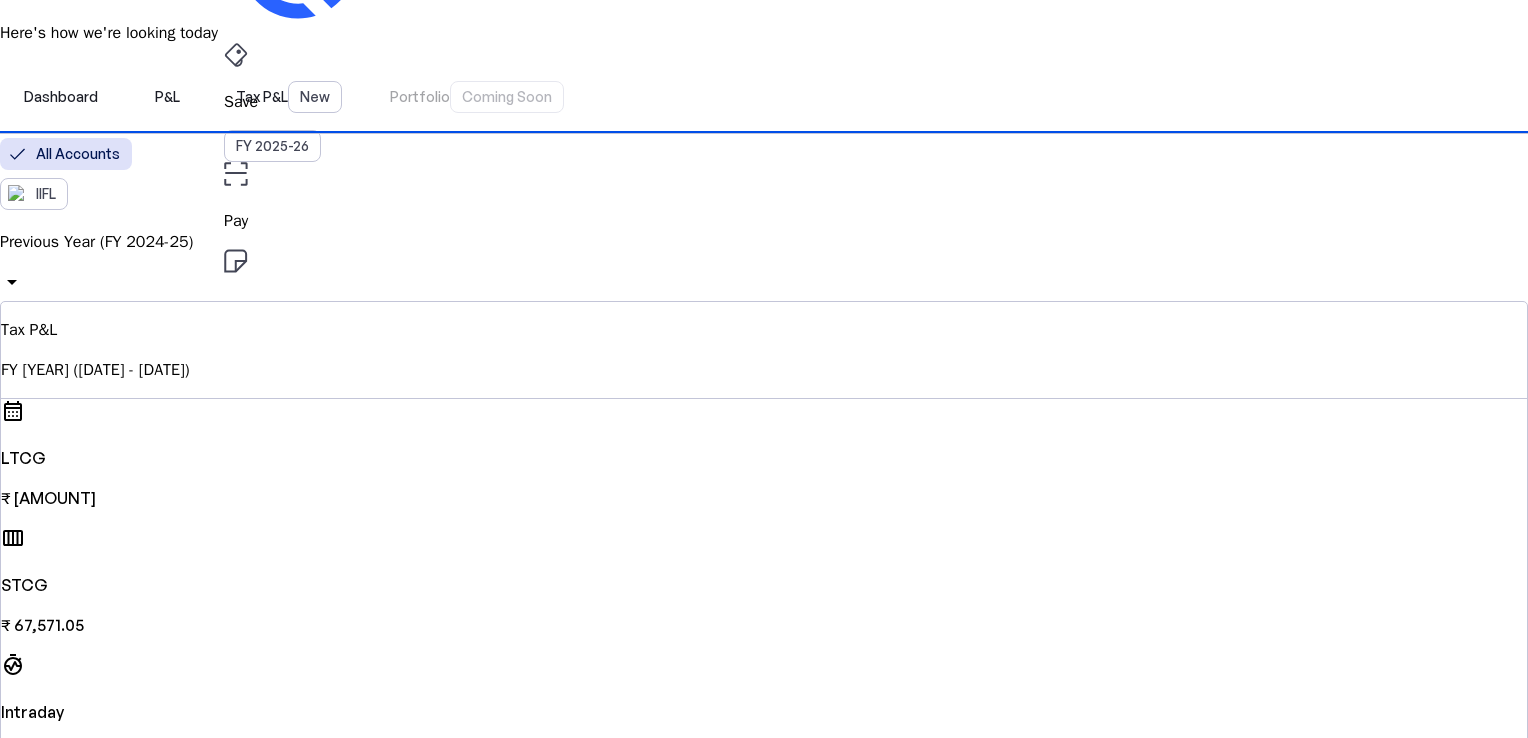 click on "Previous Year (FY [YEAR])" at bounding box center [764, 265] 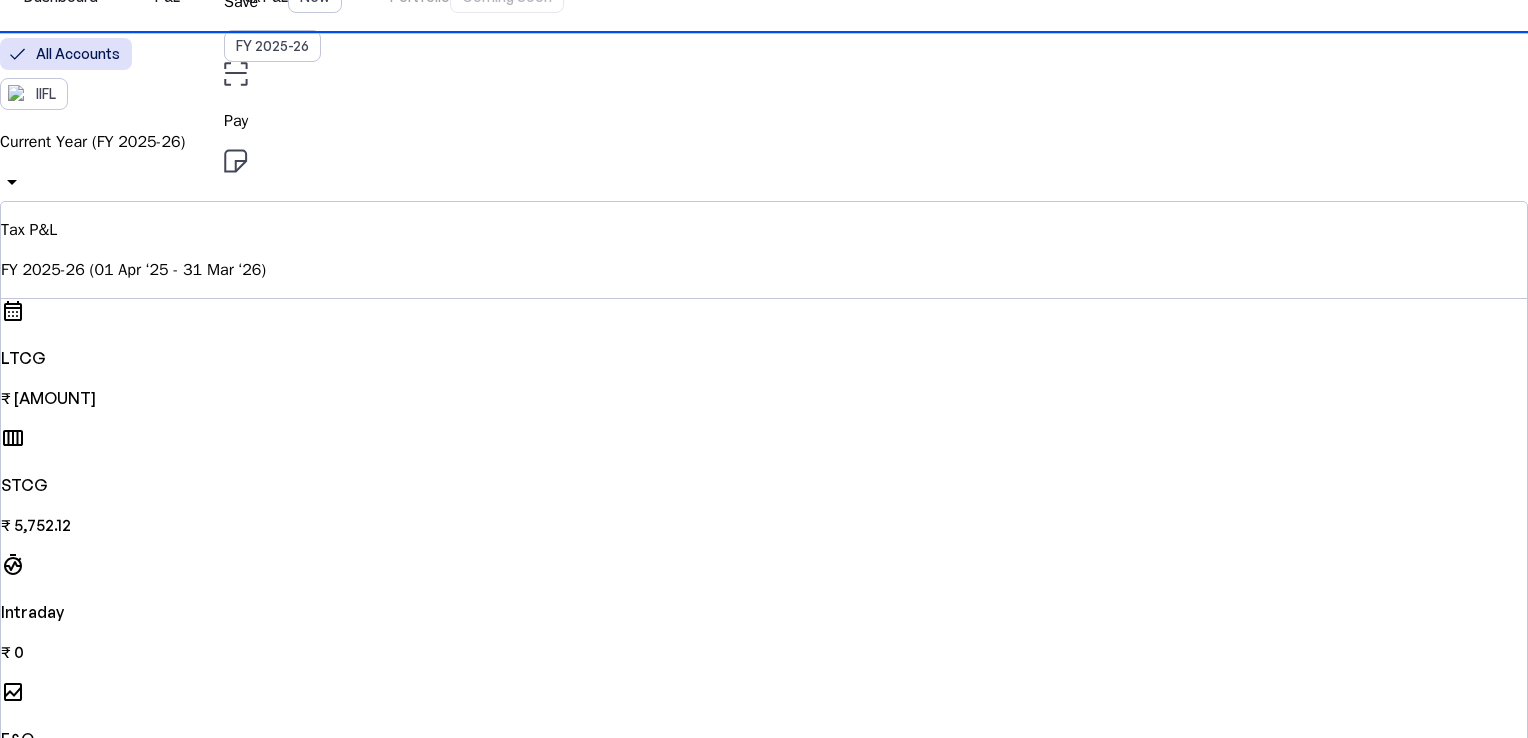 scroll, scrollTop: 100, scrollLeft: 0, axis: vertical 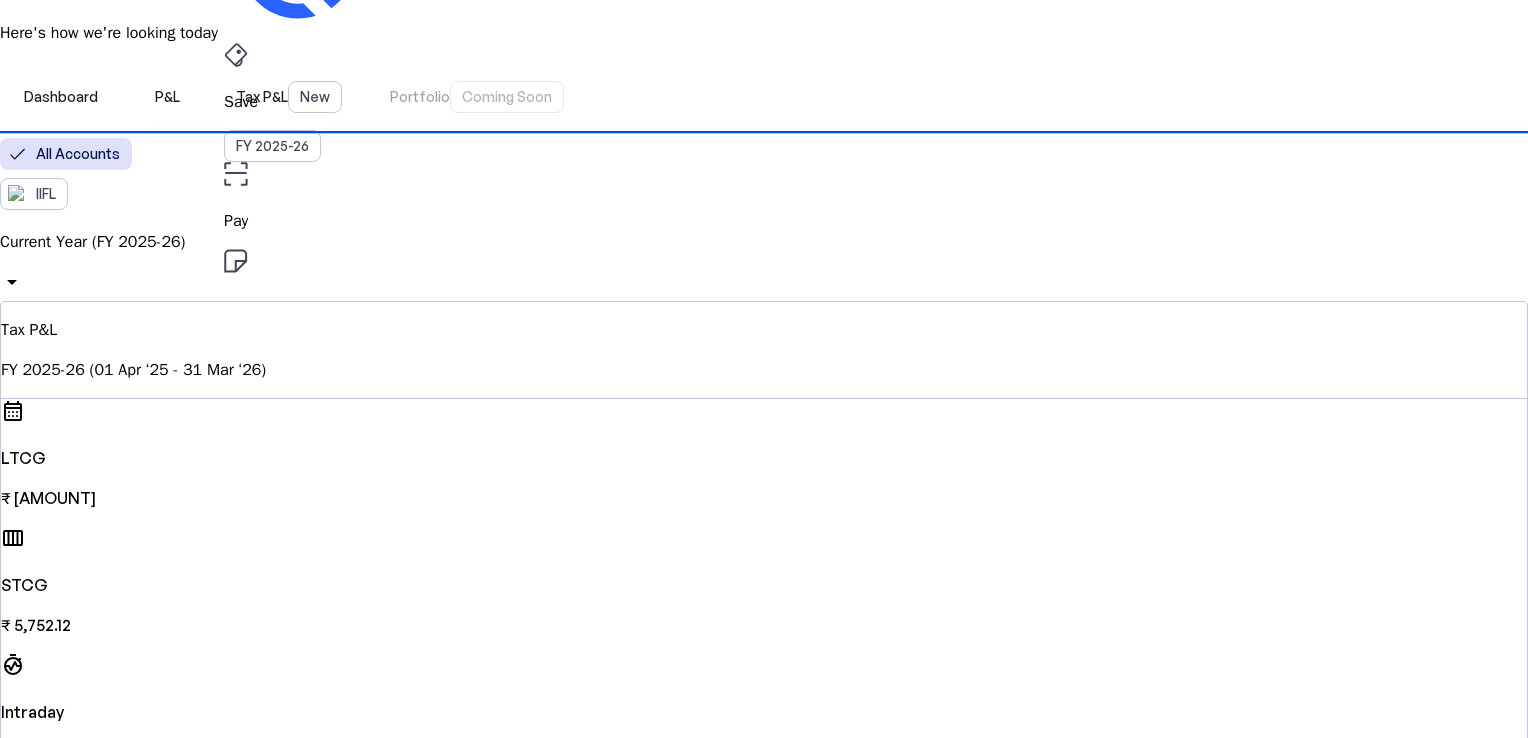 click on "Current Year (FY 2025-26)" at bounding box center (764, 242) 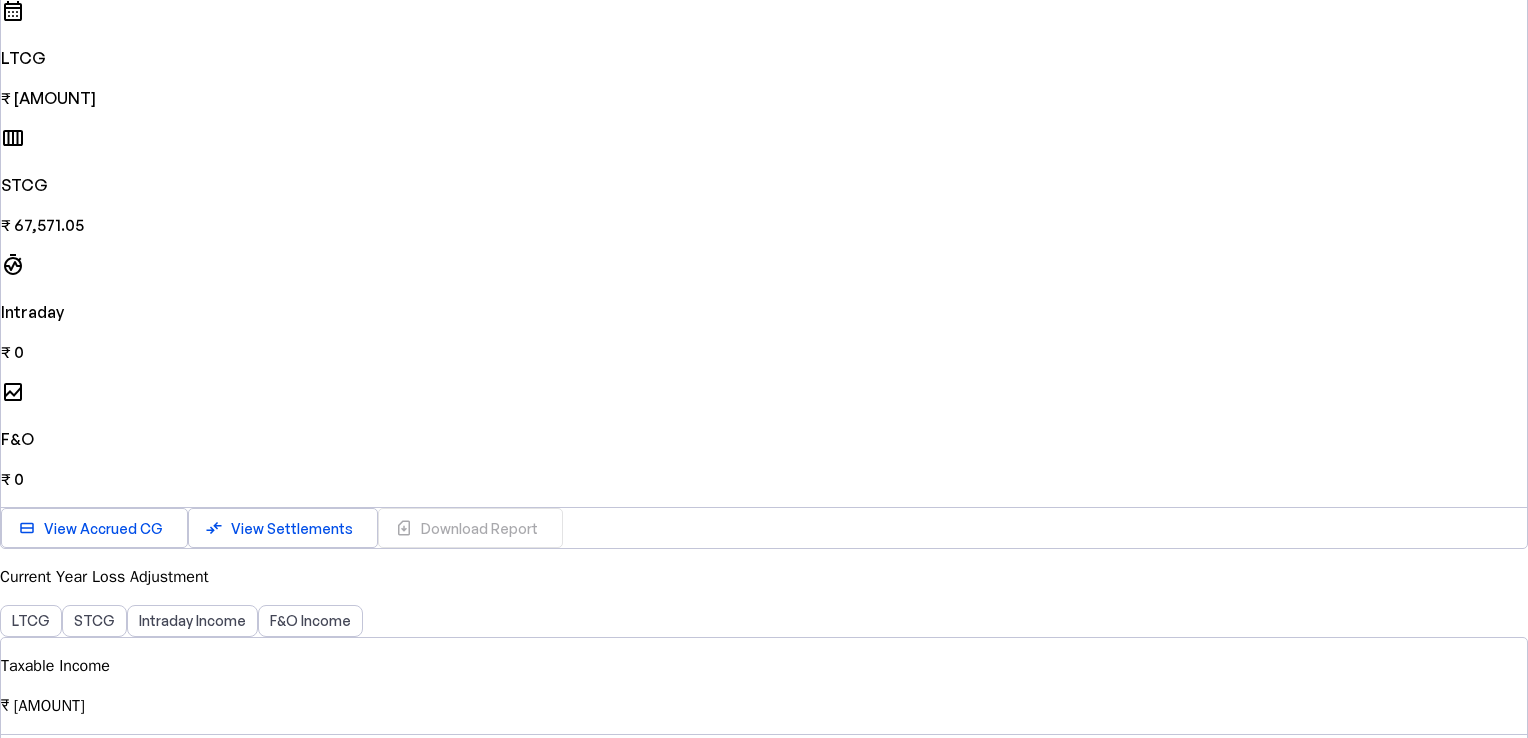 scroll, scrollTop: 600, scrollLeft: 0, axis: vertical 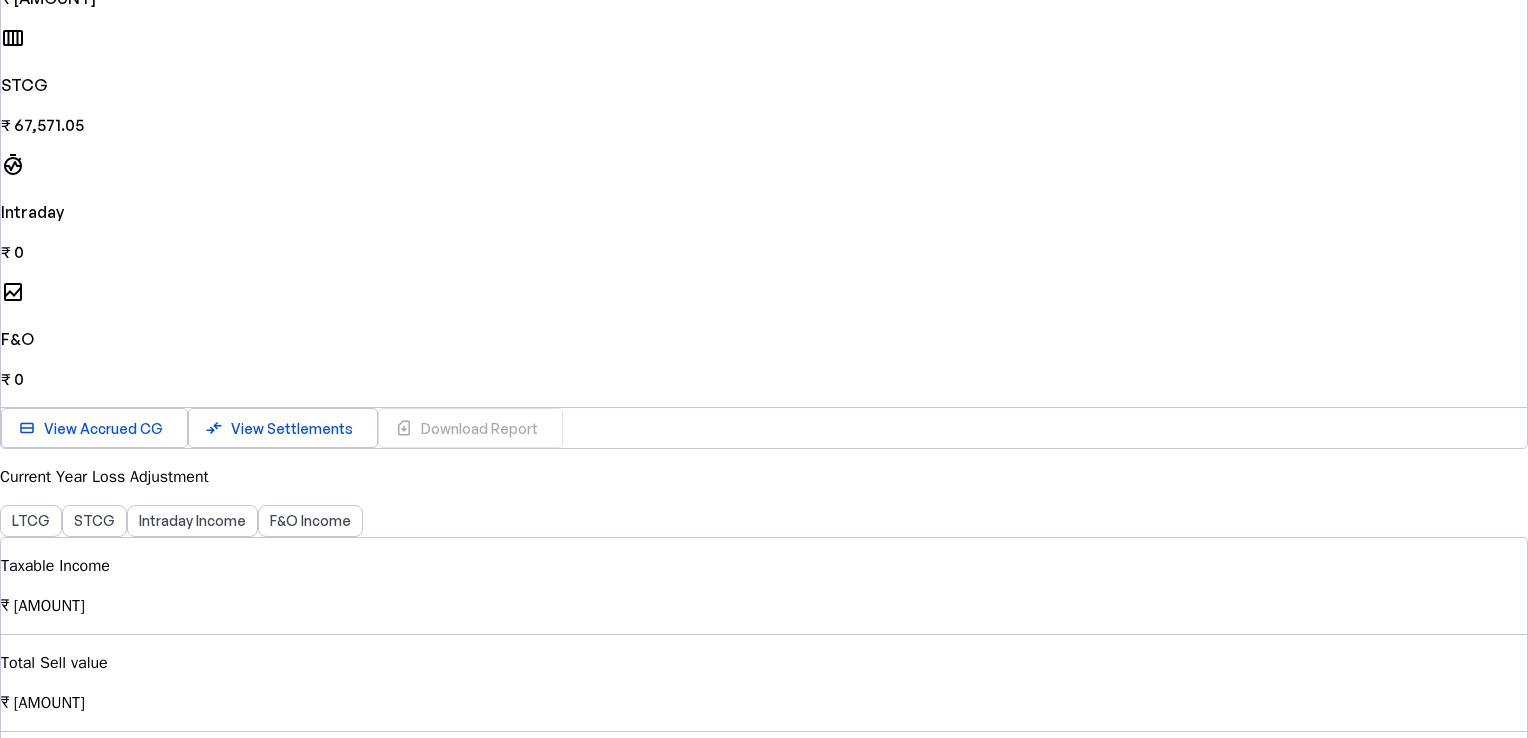 click on "view_stream  View Accrued CG  compare_arrows  View Settlements  sim_card_download  Download Report" at bounding box center [764, 428] 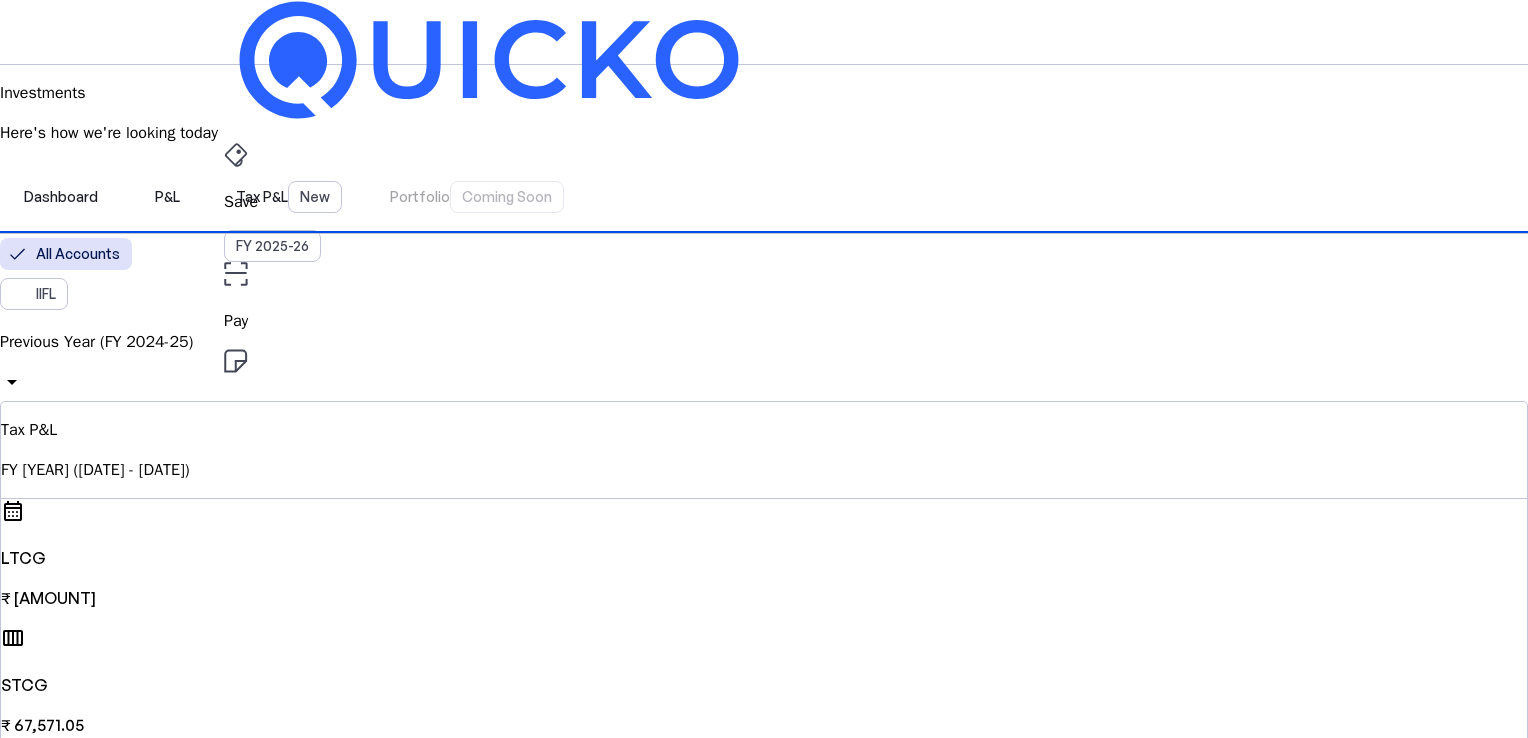 click on "KVS" at bounding box center [240, 587] 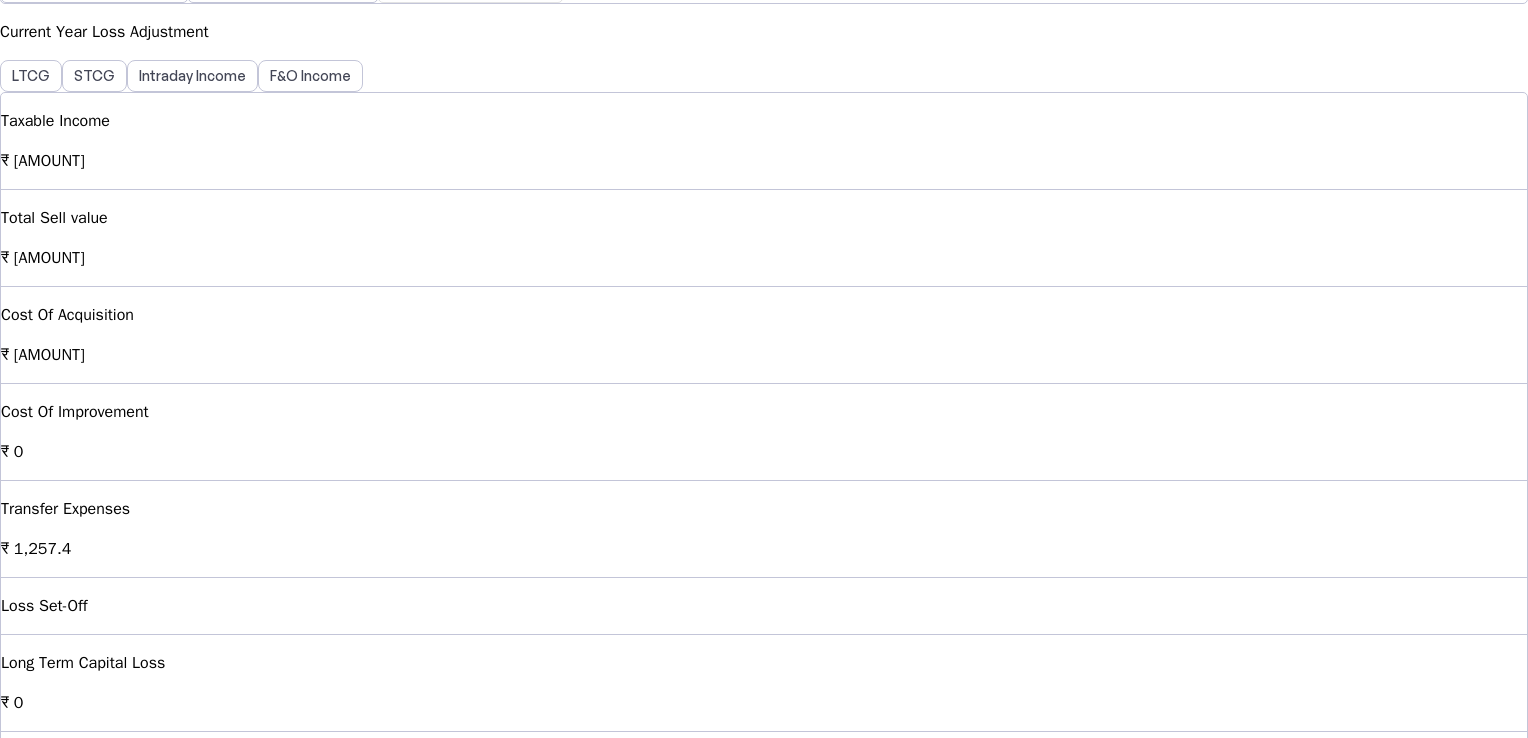 scroll, scrollTop: 345, scrollLeft: 0, axis: vertical 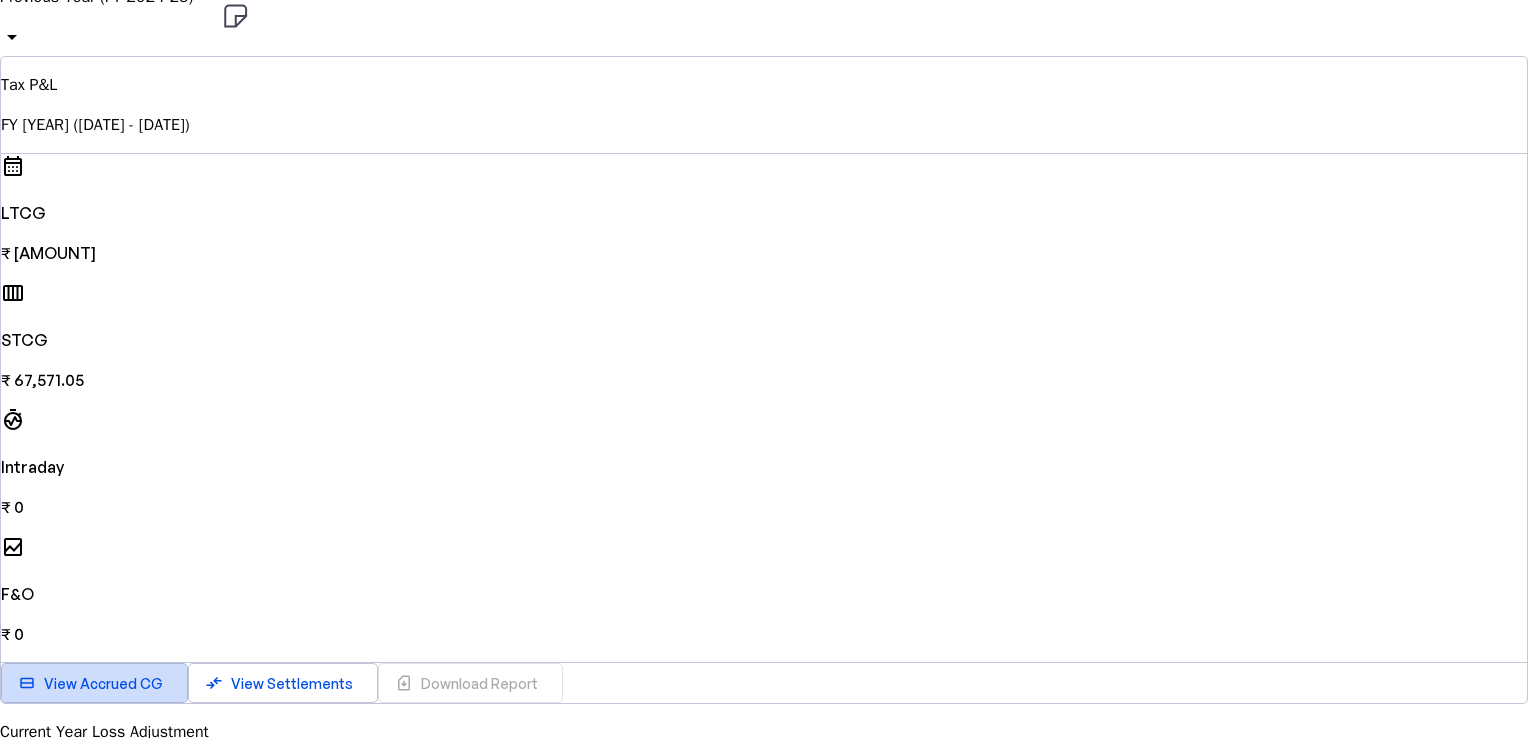 click on "View Accrued CG" at bounding box center (103, 683) 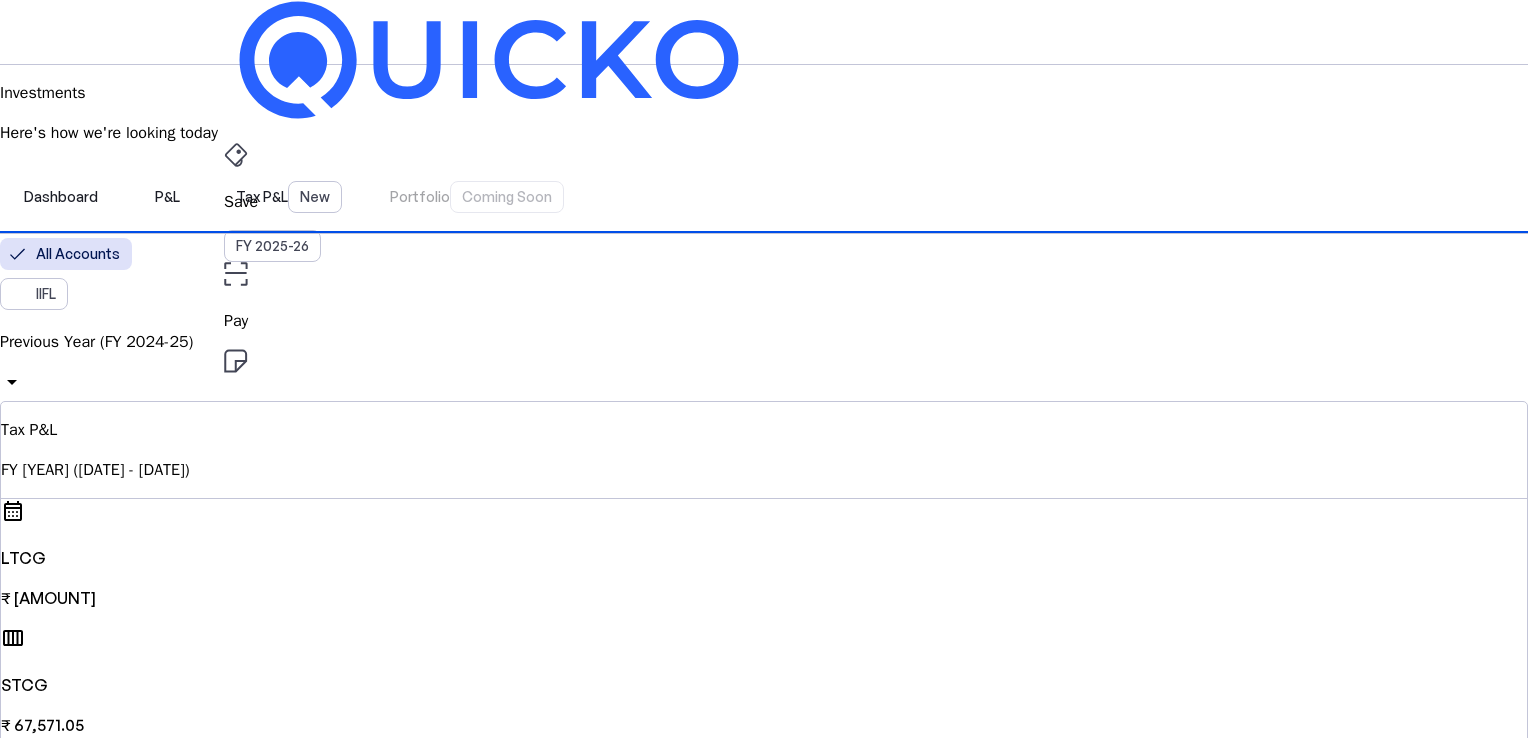 scroll, scrollTop: 0, scrollLeft: 0, axis: both 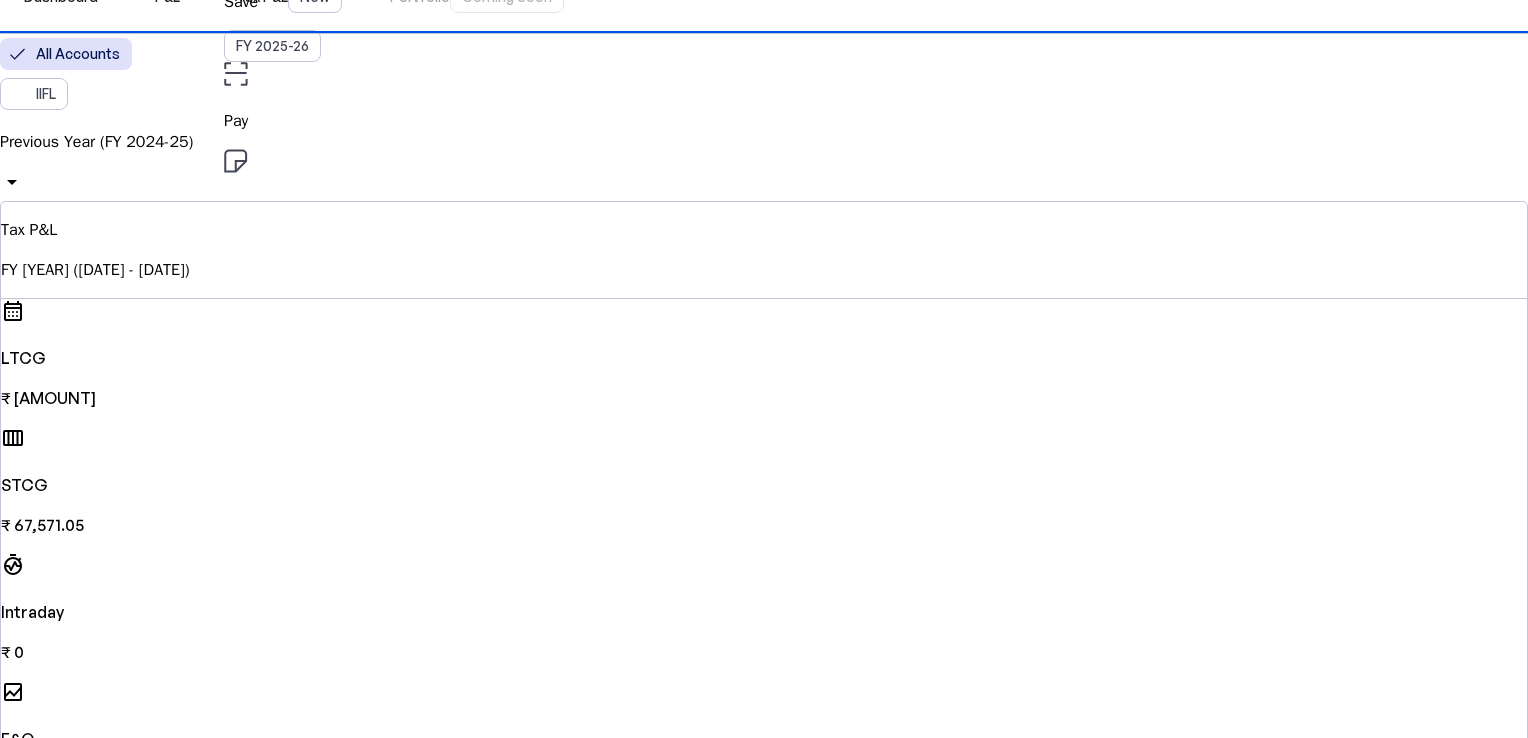 click on "view_stream  View Accrued CG  compare_arrows  View Settlements  sim_card_download  Download Report" at bounding box center (764, 828) 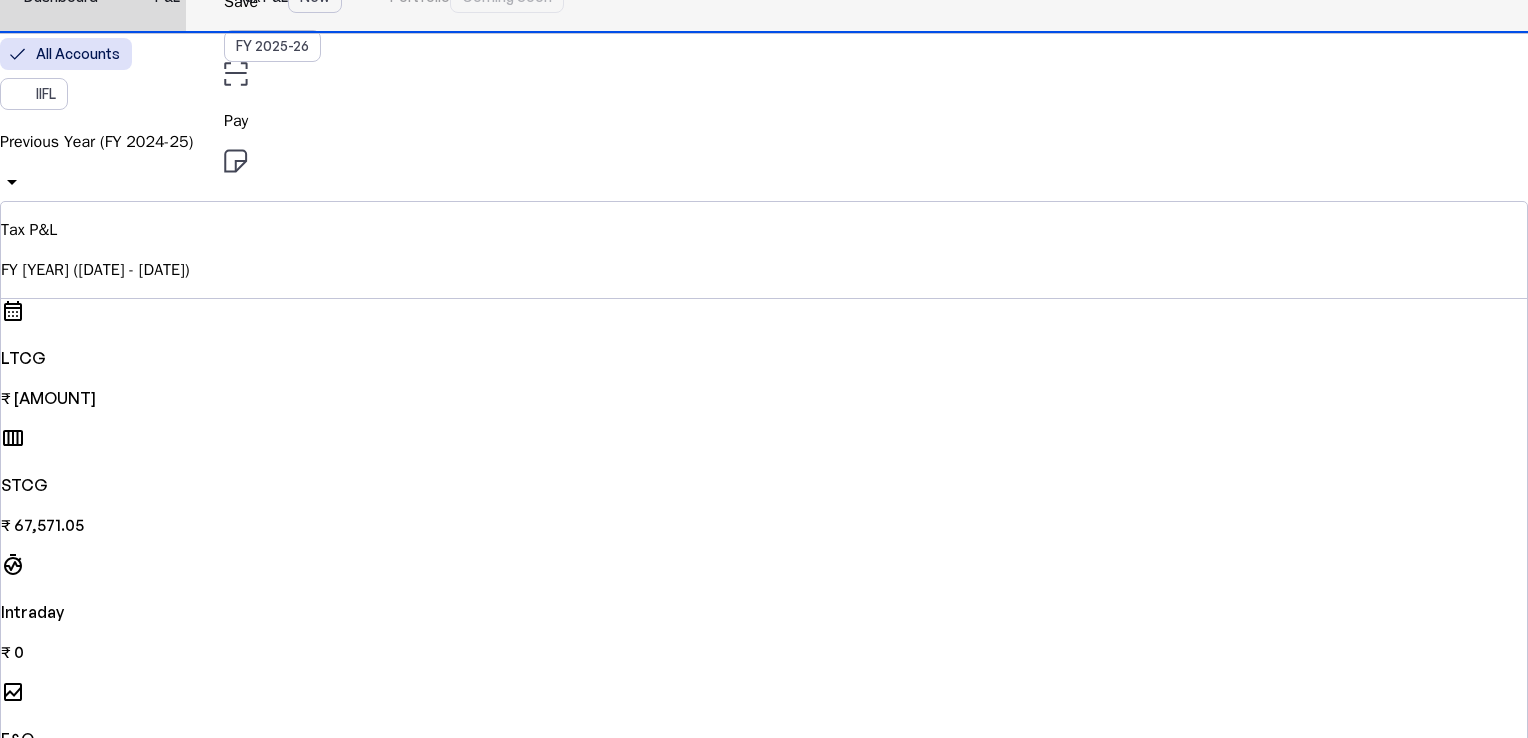 click on "P&L" at bounding box center [167, -3] 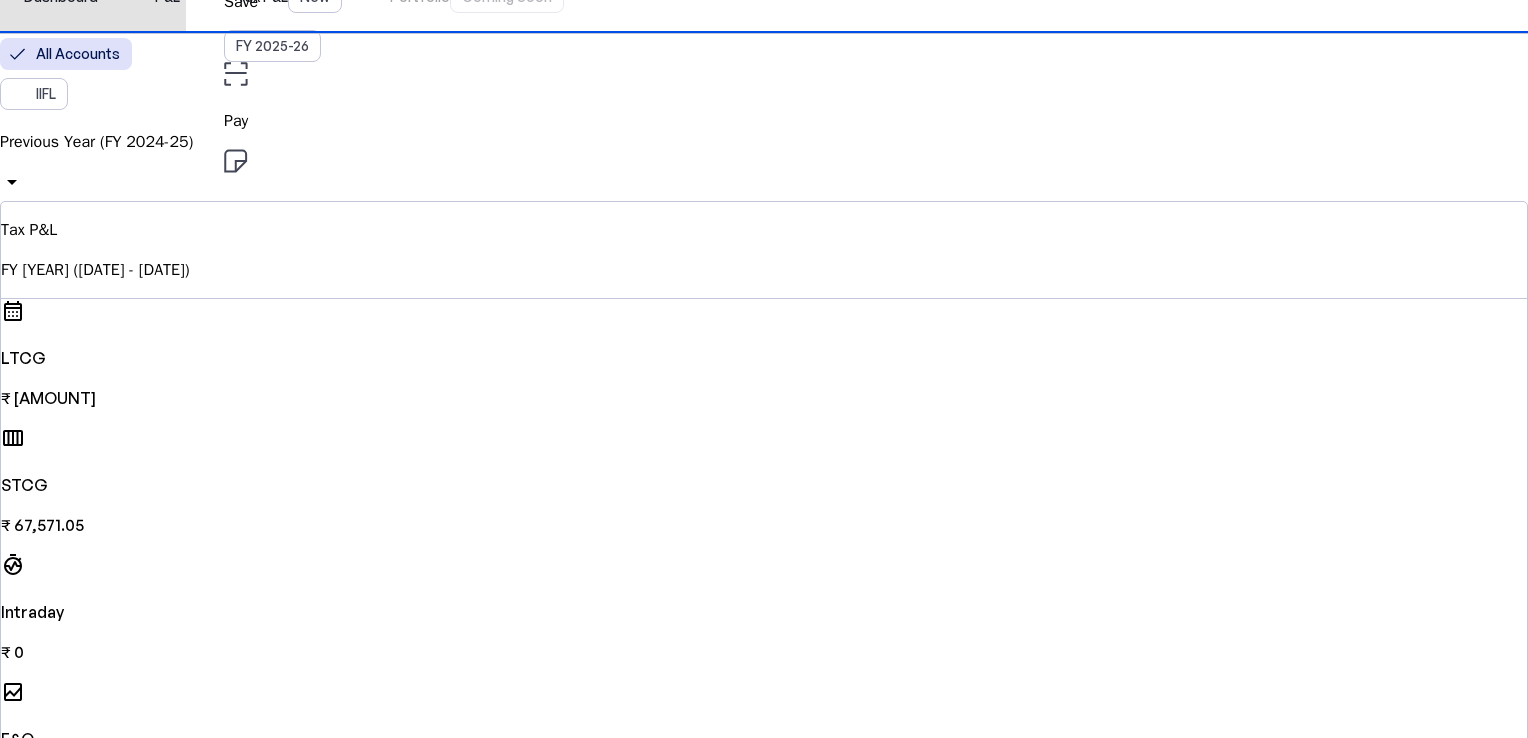 scroll, scrollTop: 0, scrollLeft: 0, axis: both 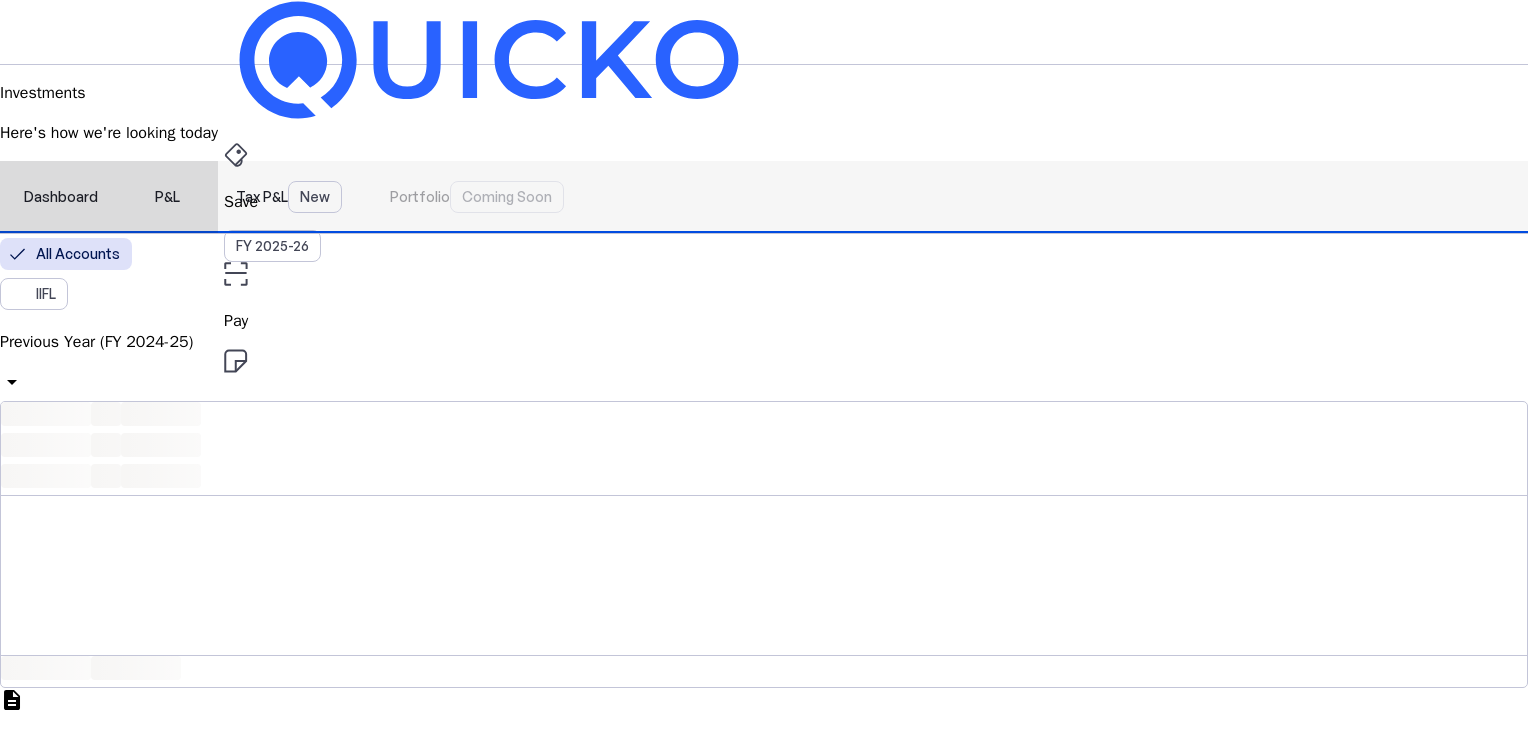 click on "Tax P&L  New" at bounding box center (289, 197) 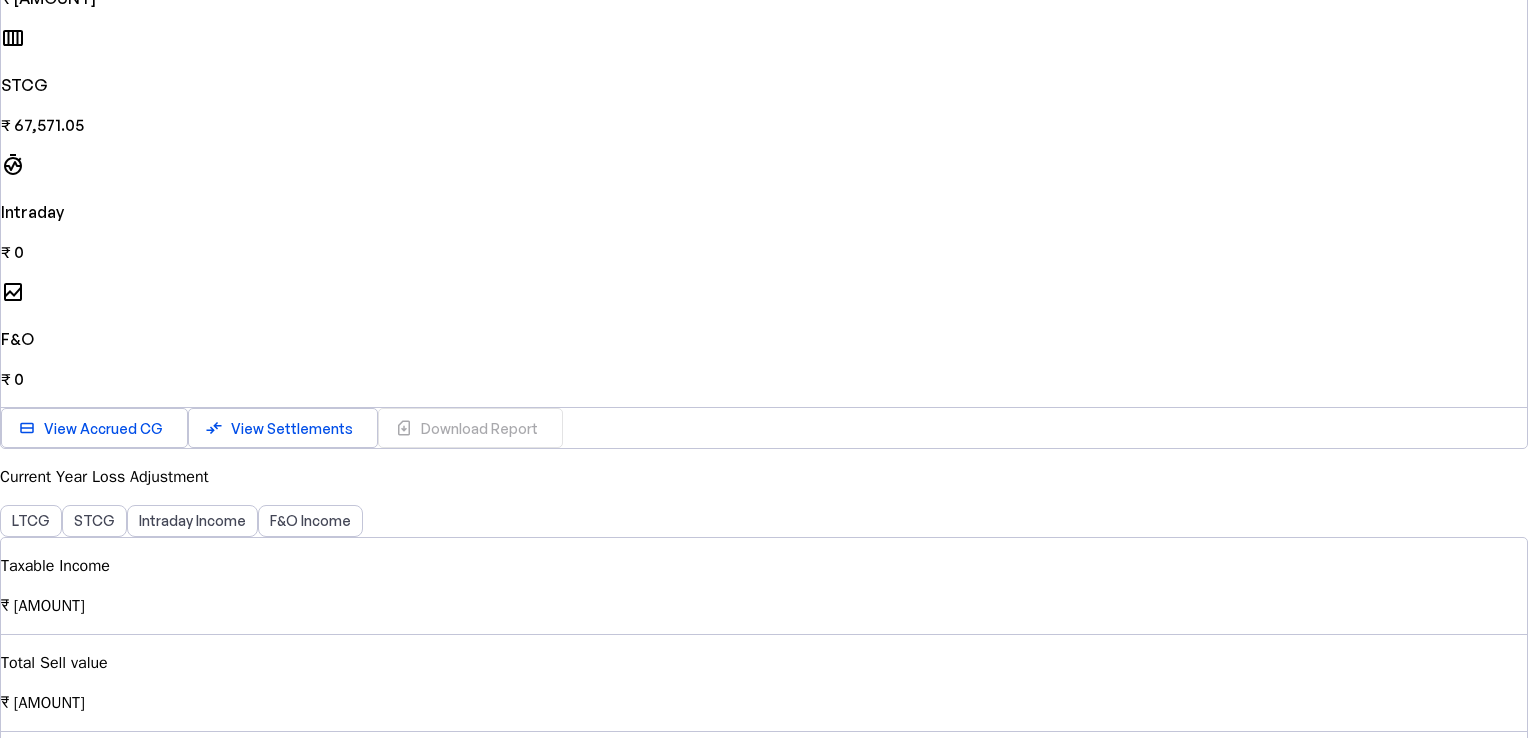 scroll, scrollTop: 400, scrollLeft: 0, axis: vertical 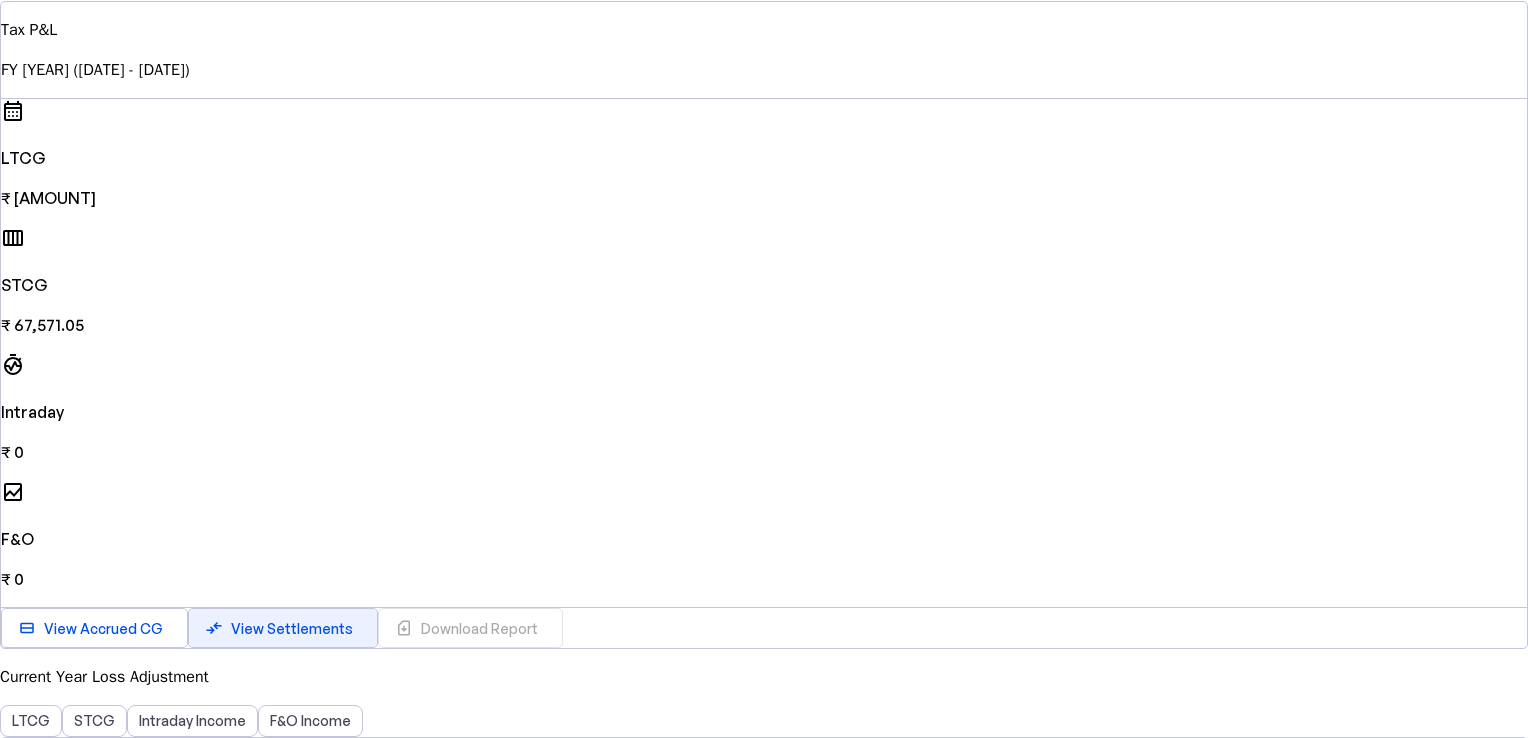 click on "View Settlements" at bounding box center (292, 628) 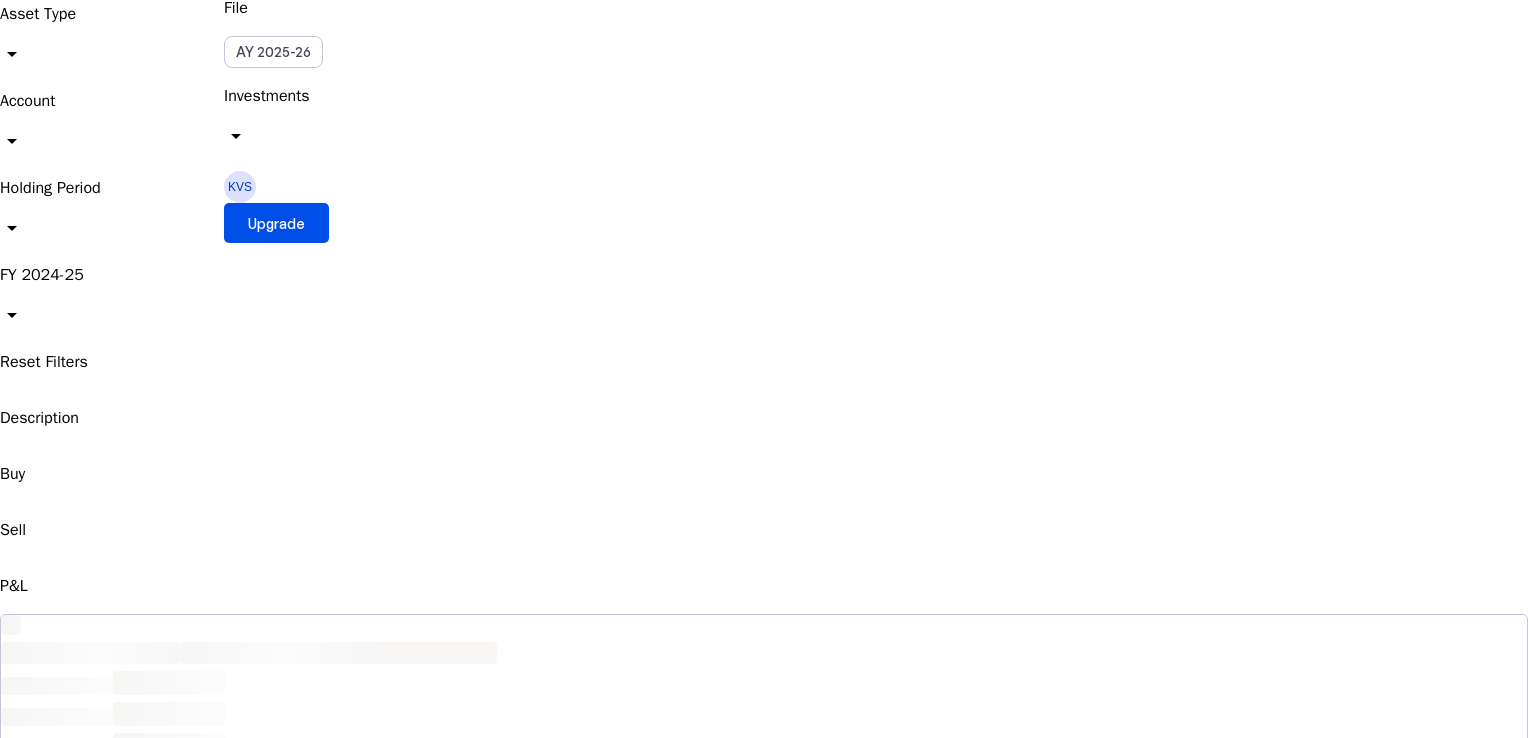 scroll, scrollTop: 0, scrollLeft: 0, axis: both 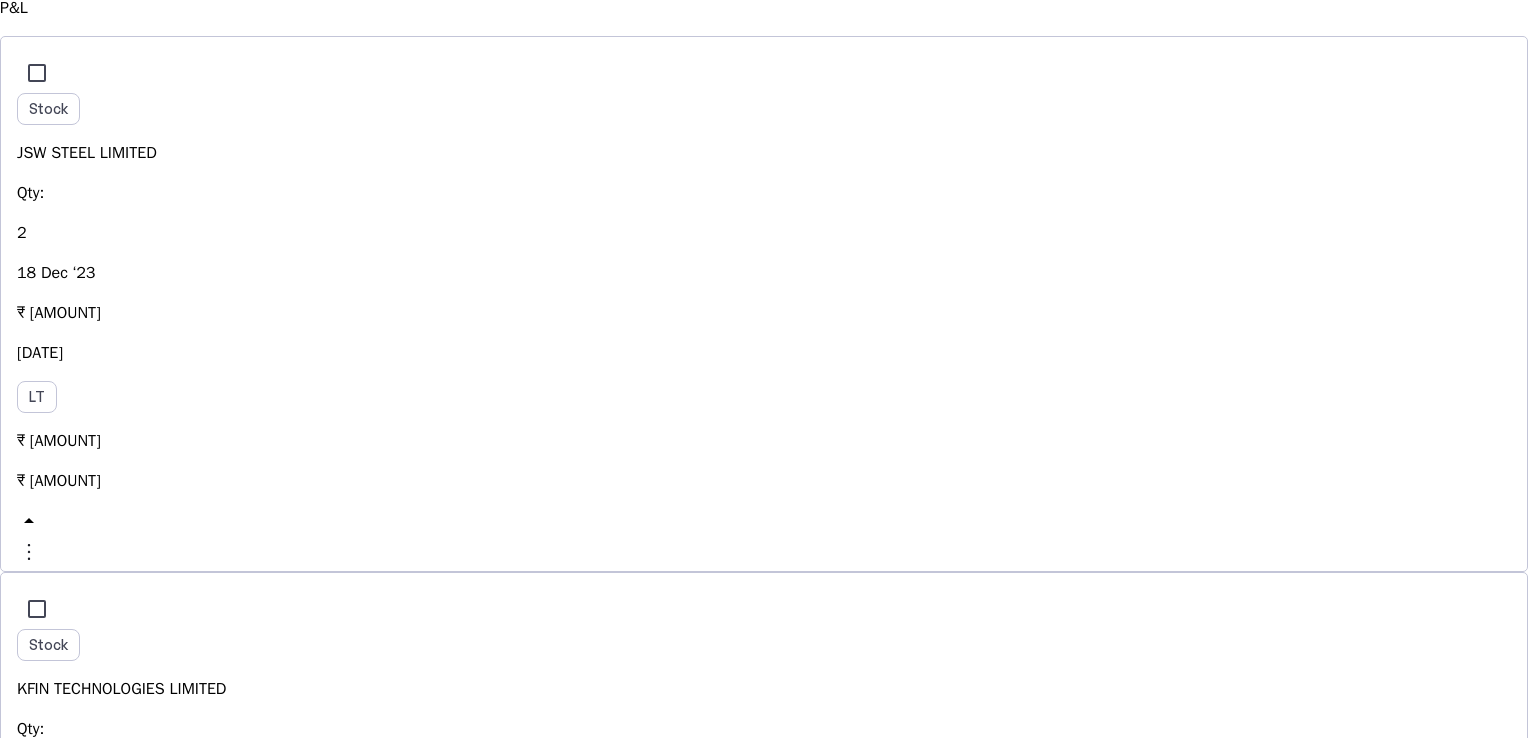 click at bounding box center (1294, 5520) 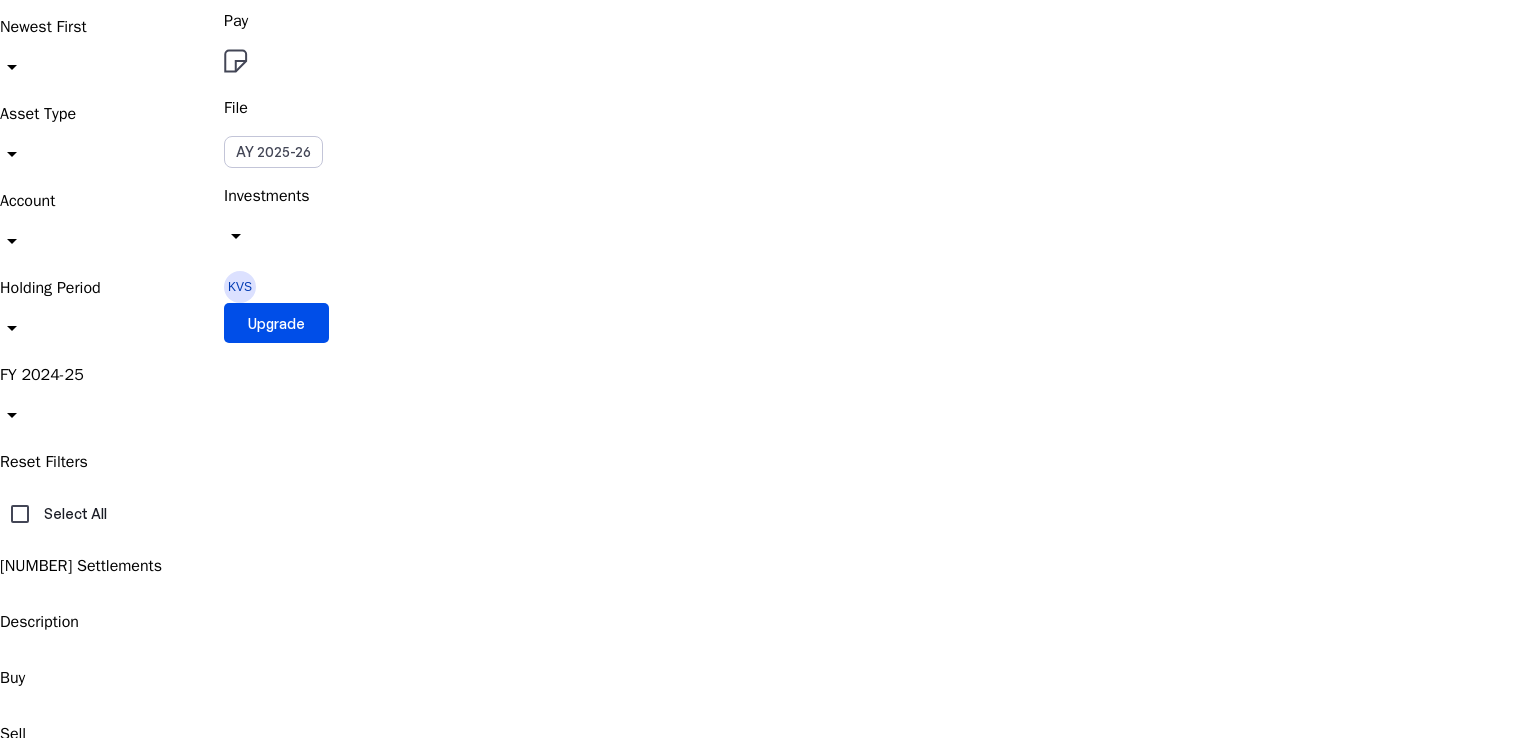 scroll, scrollTop: 0, scrollLeft: 0, axis: both 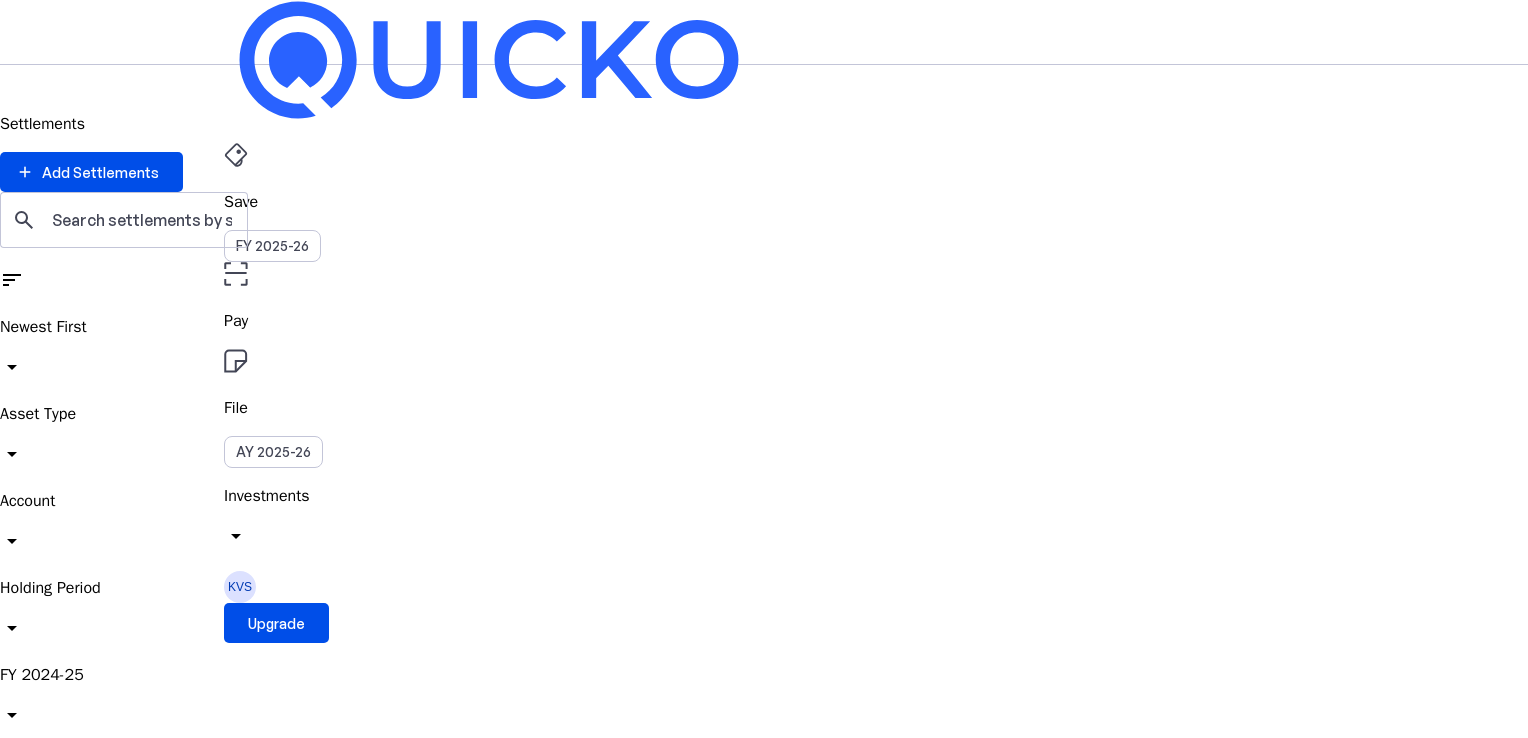 click on "Select All" at bounding box center (20, 814) 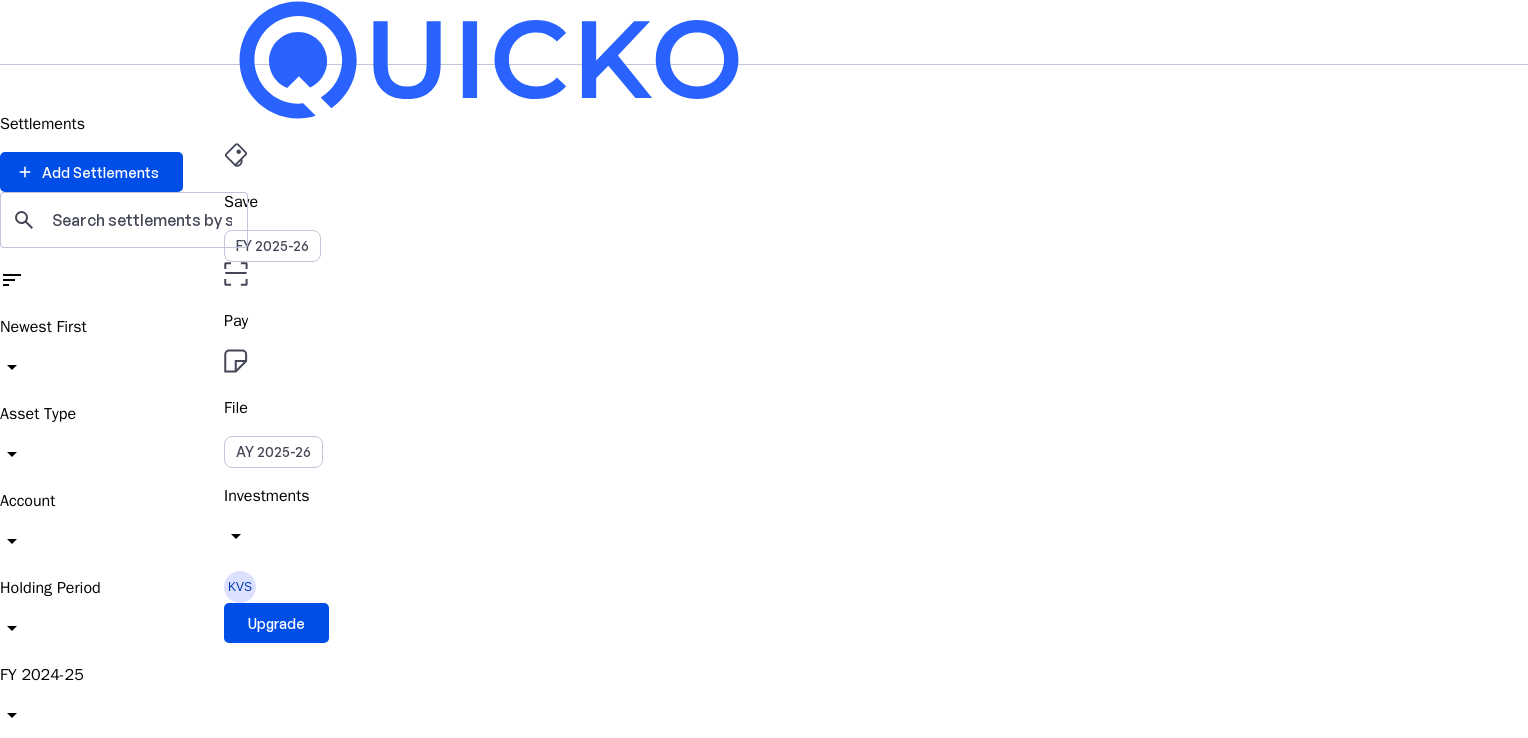 checkbox on "true" 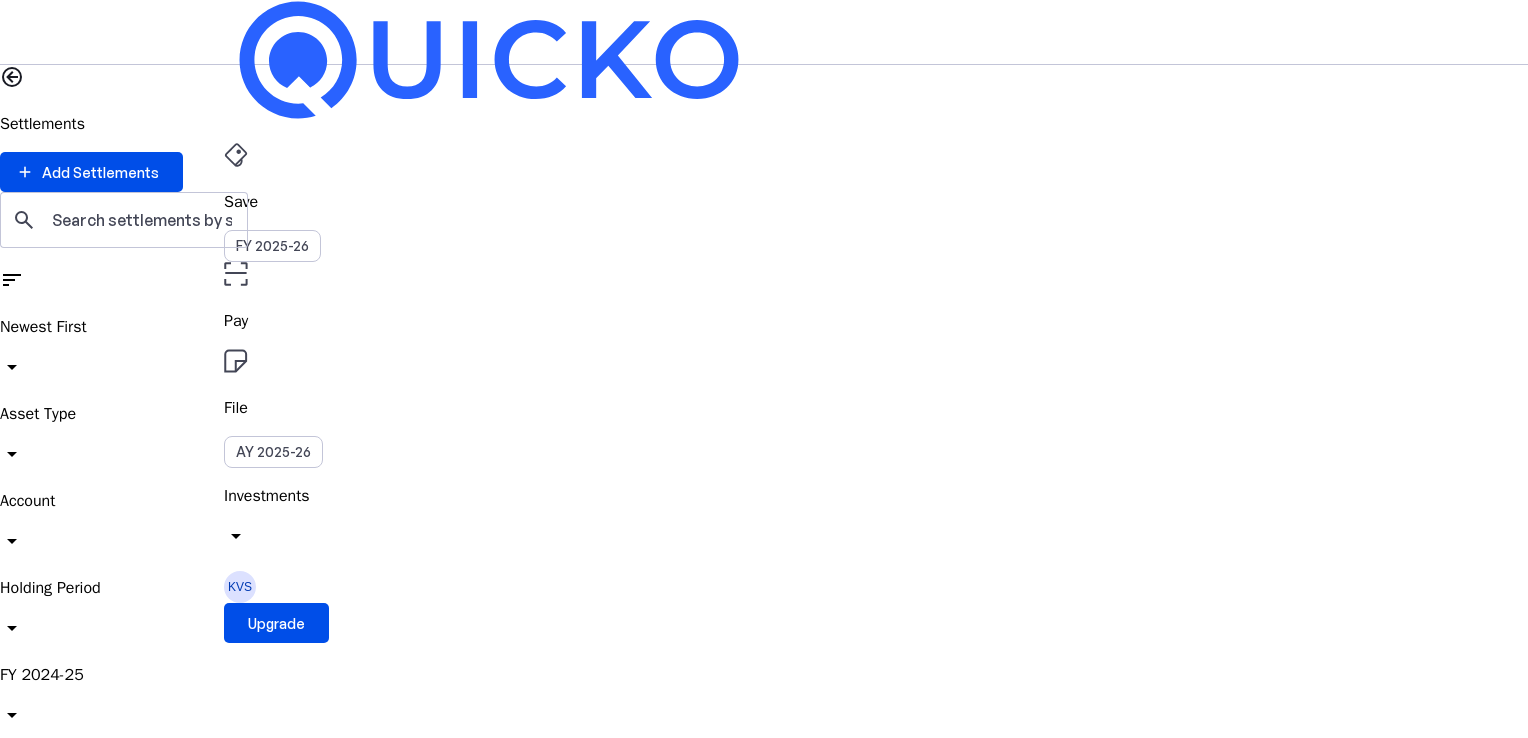click on "arrow_drop_down" at bounding box center [12, 628] 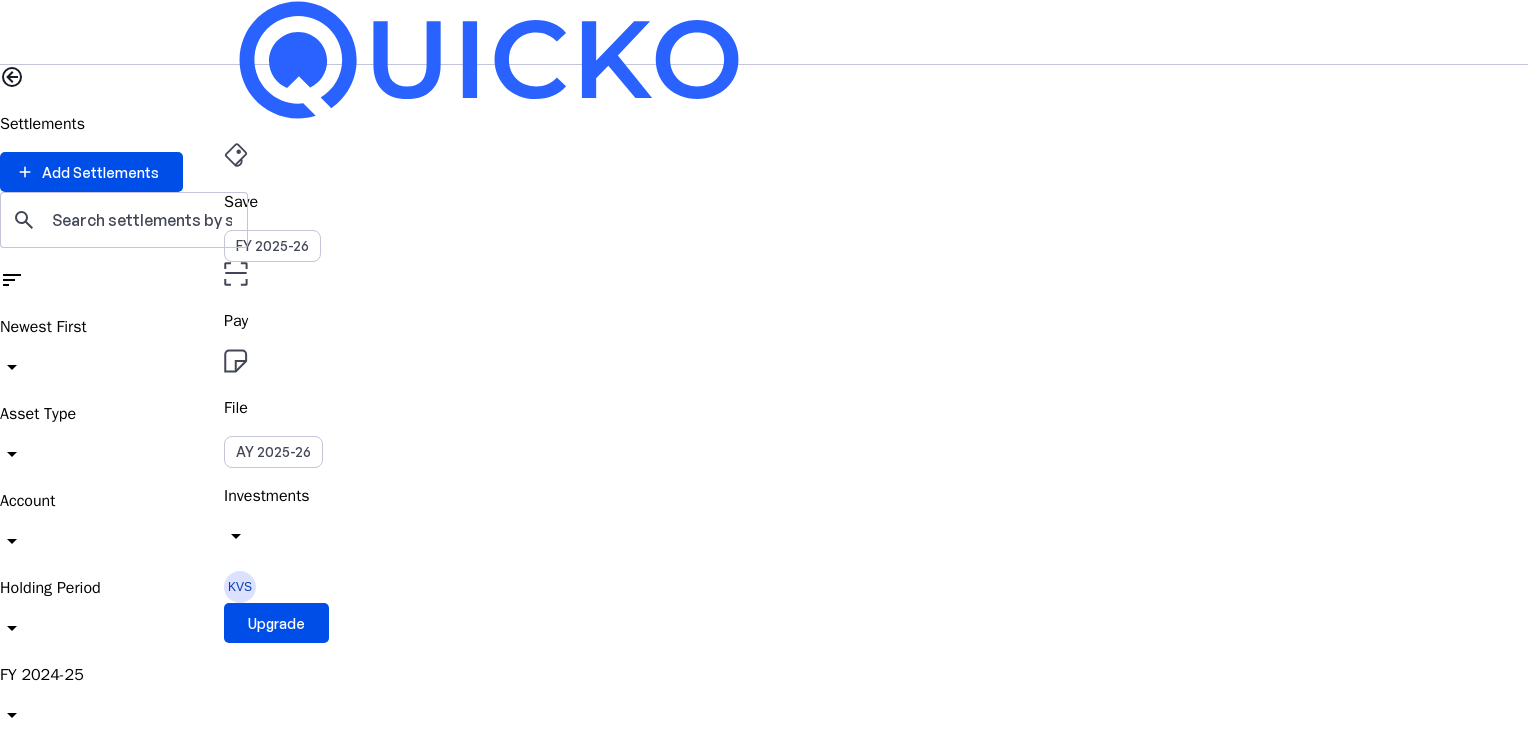 click at bounding box center [764, 28494] 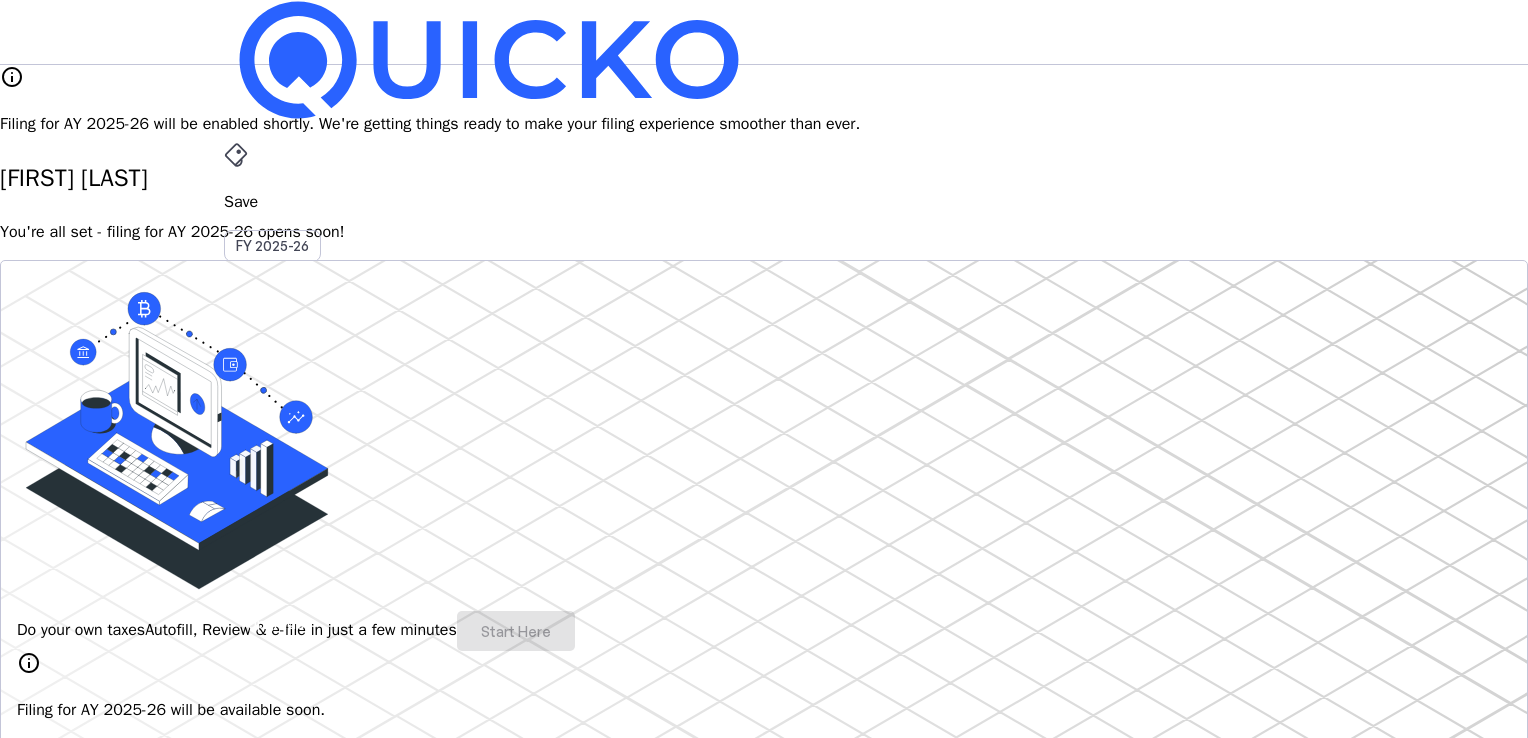 scroll, scrollTop: 200, scrollLeft: 0, axis: vertical 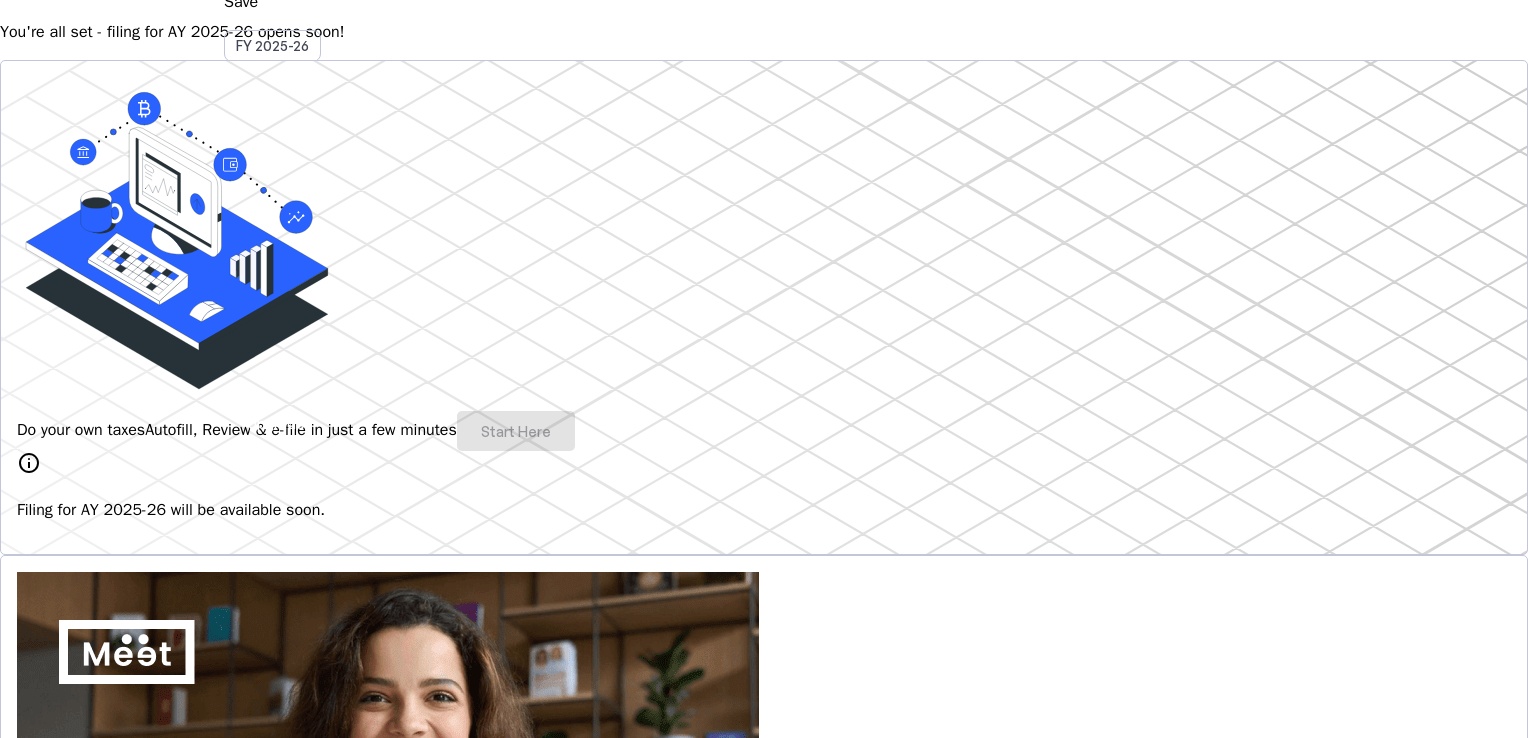 click on "Do your own taxes   Autofill, Review & e-file in just a few minutes   Start Here" at bounding box center [764, 431] 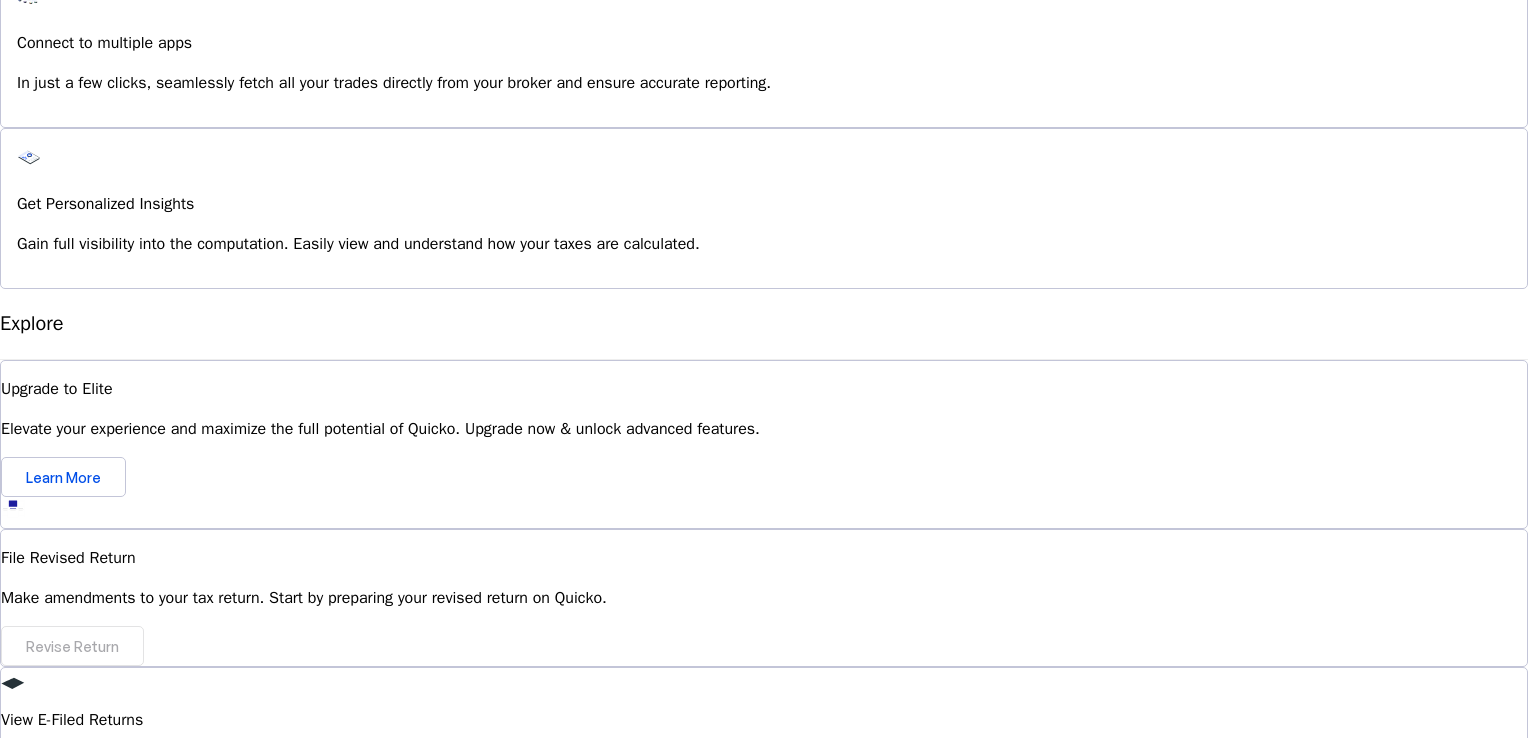scroll, scrollTop: 1385, scrollLeft: 0, axis: vertical 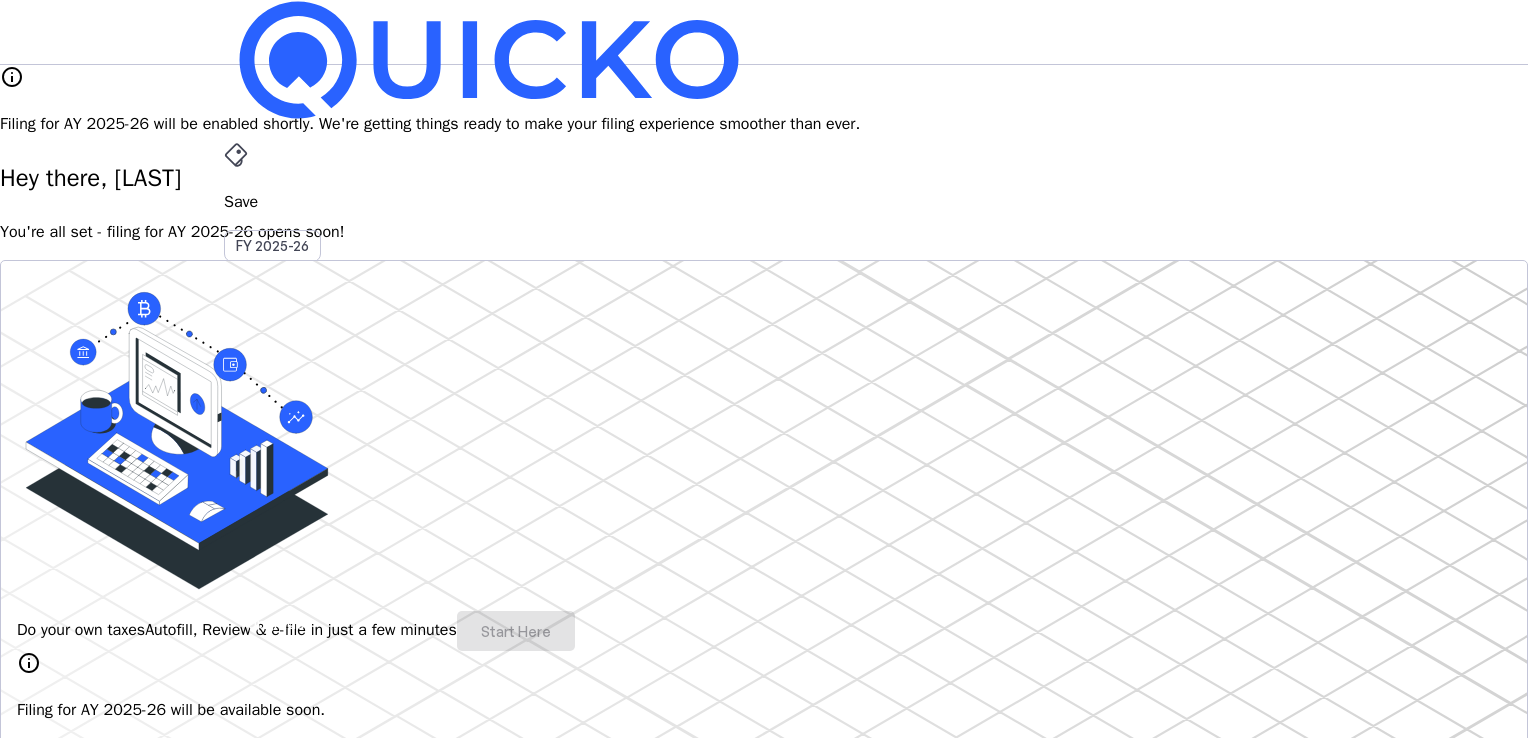 click on "More" at bounding box center [764, 496] 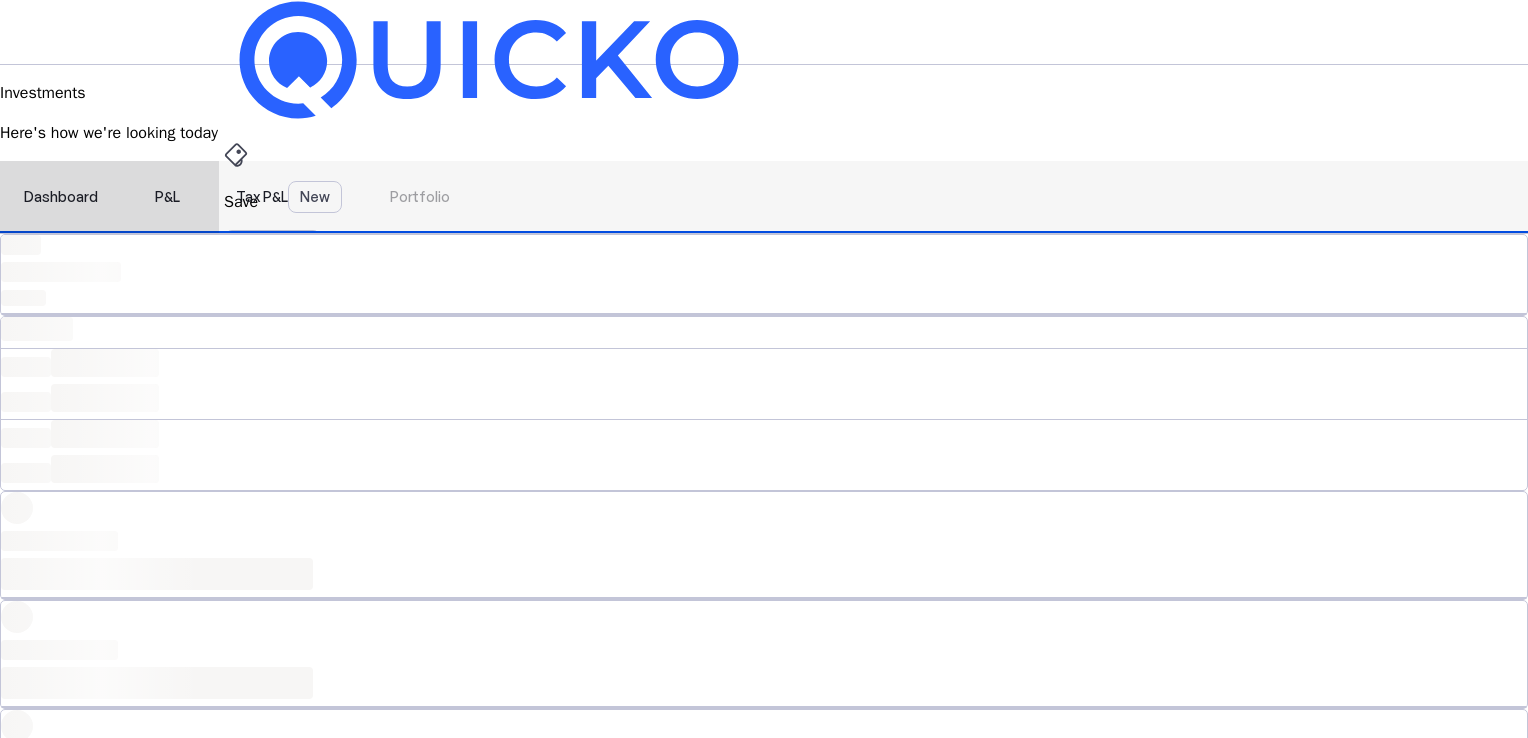 click on "Tax P&L  New" at bounding box center (289, 197) 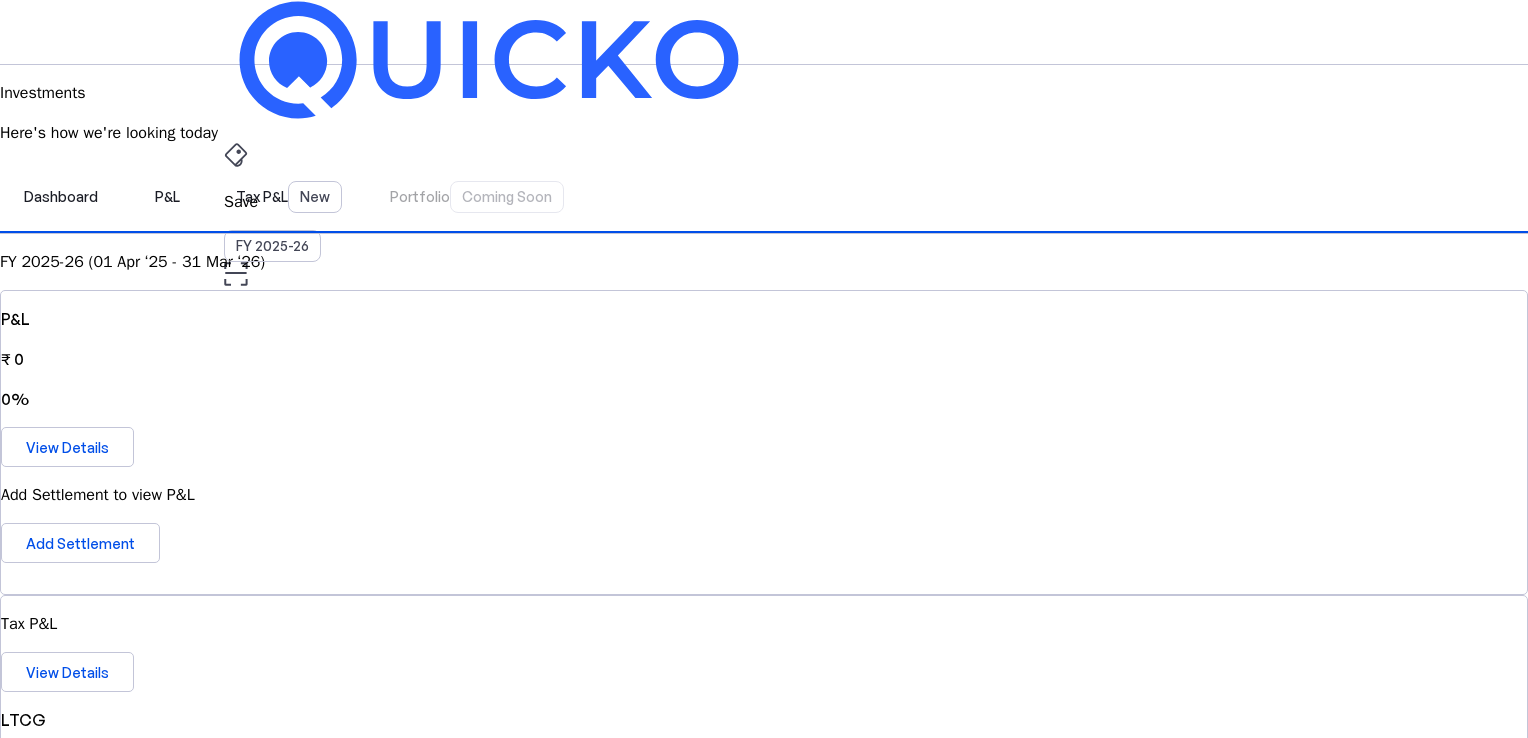 scroll, scrollTop: 200, scrollLeft: 0, axis: vertical 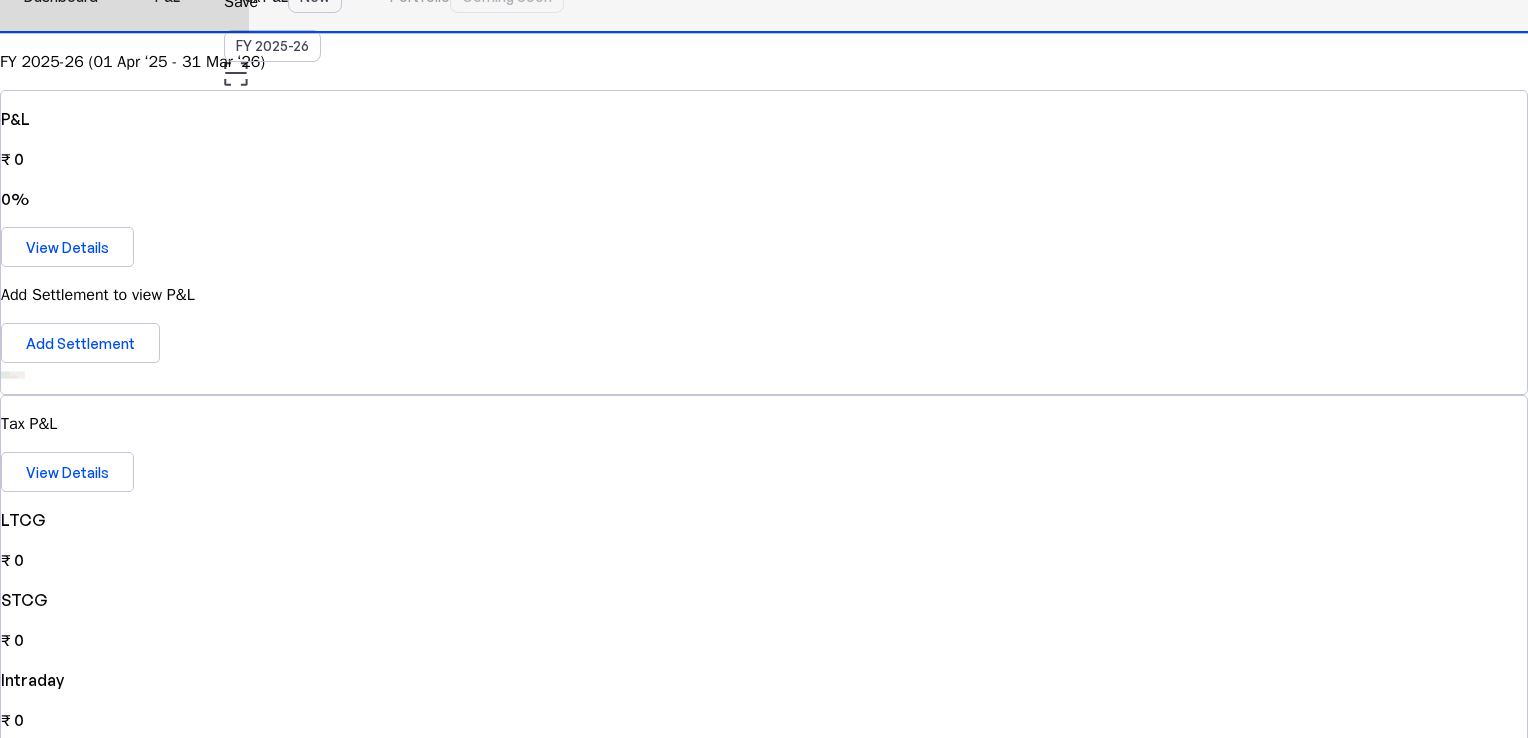 click on "Tax P&L  New" at bounding box center [289, -3] 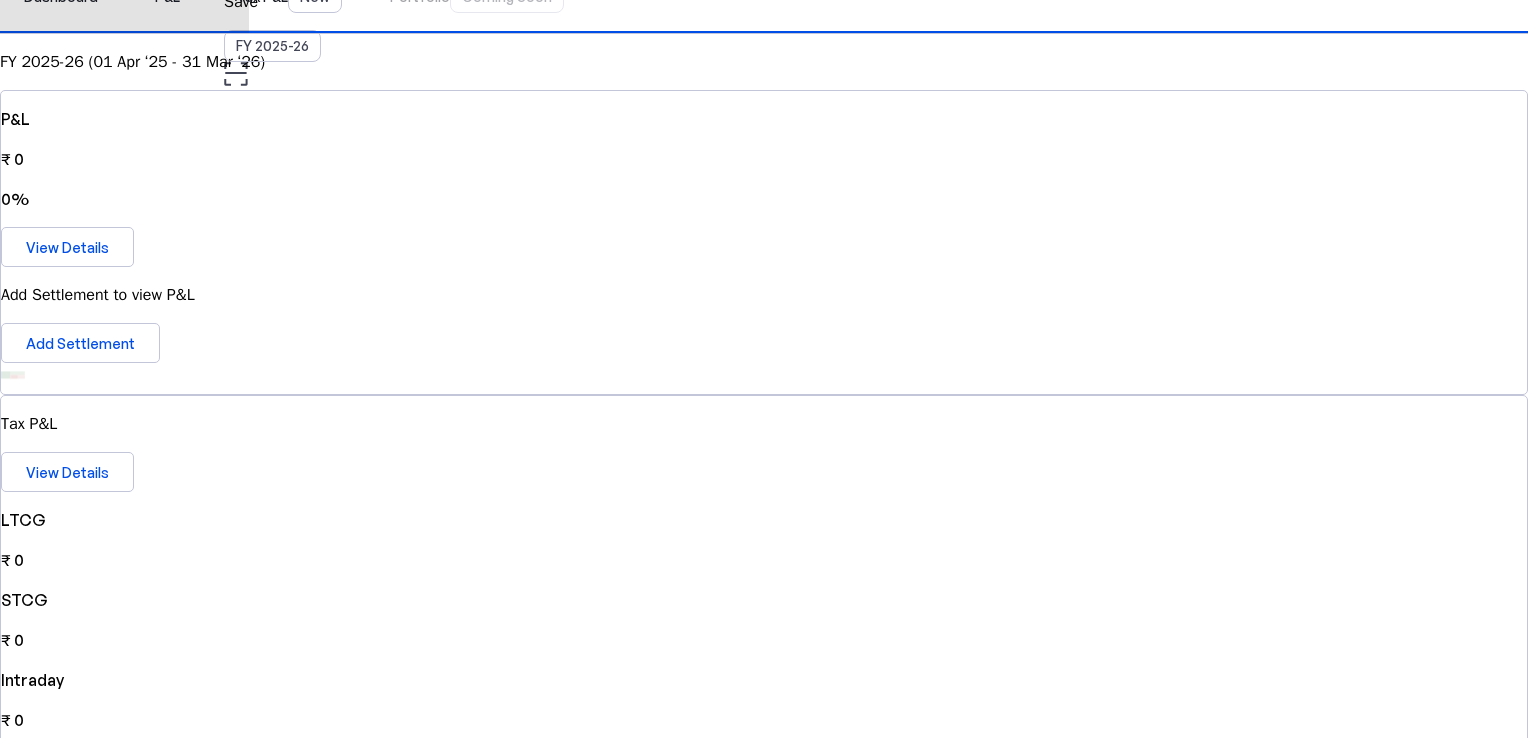 scroll, scrollTop: 0, scrollLeft: 0, axis: both 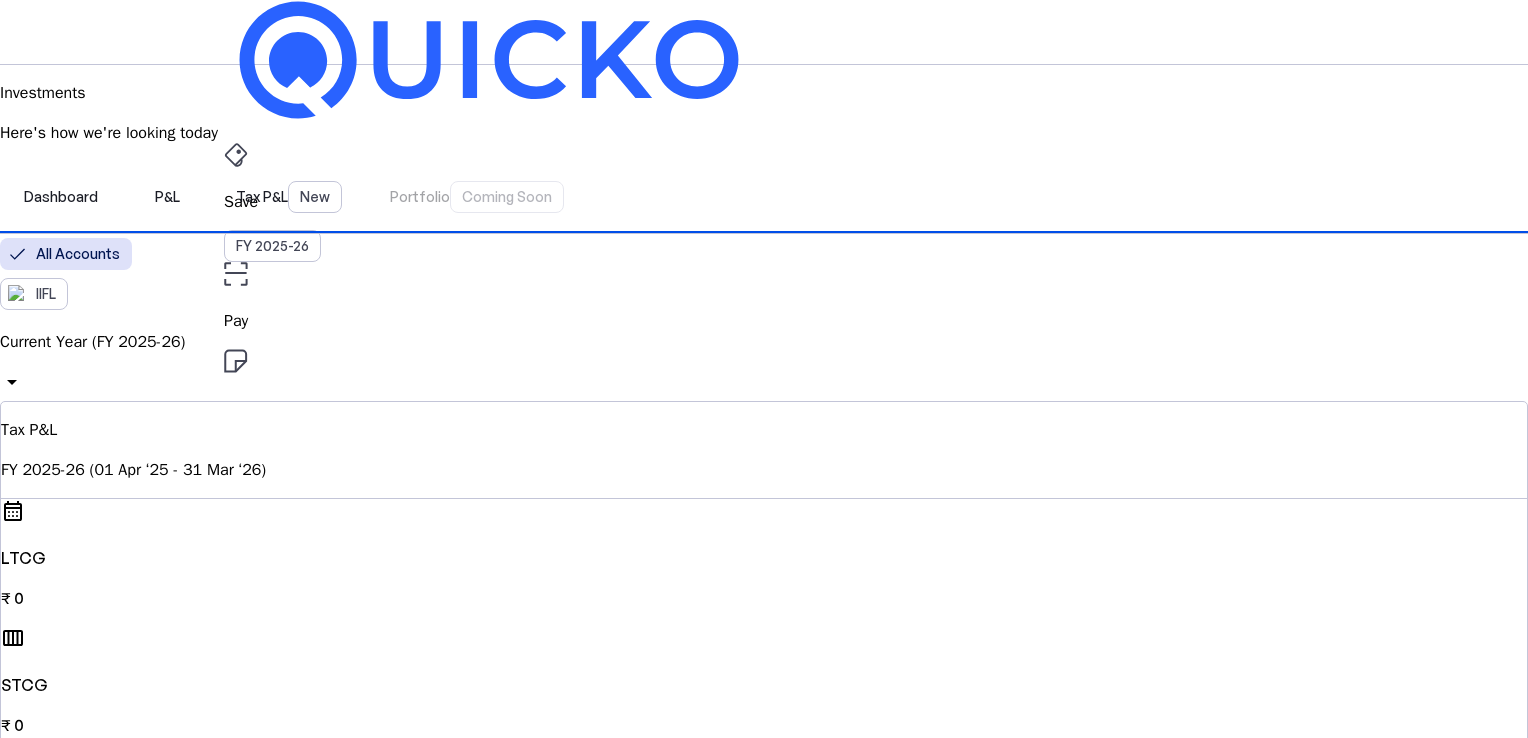 click on "Current Year (FY 2025-26)   arrow_drop_down" at bounding box center [764, 365] 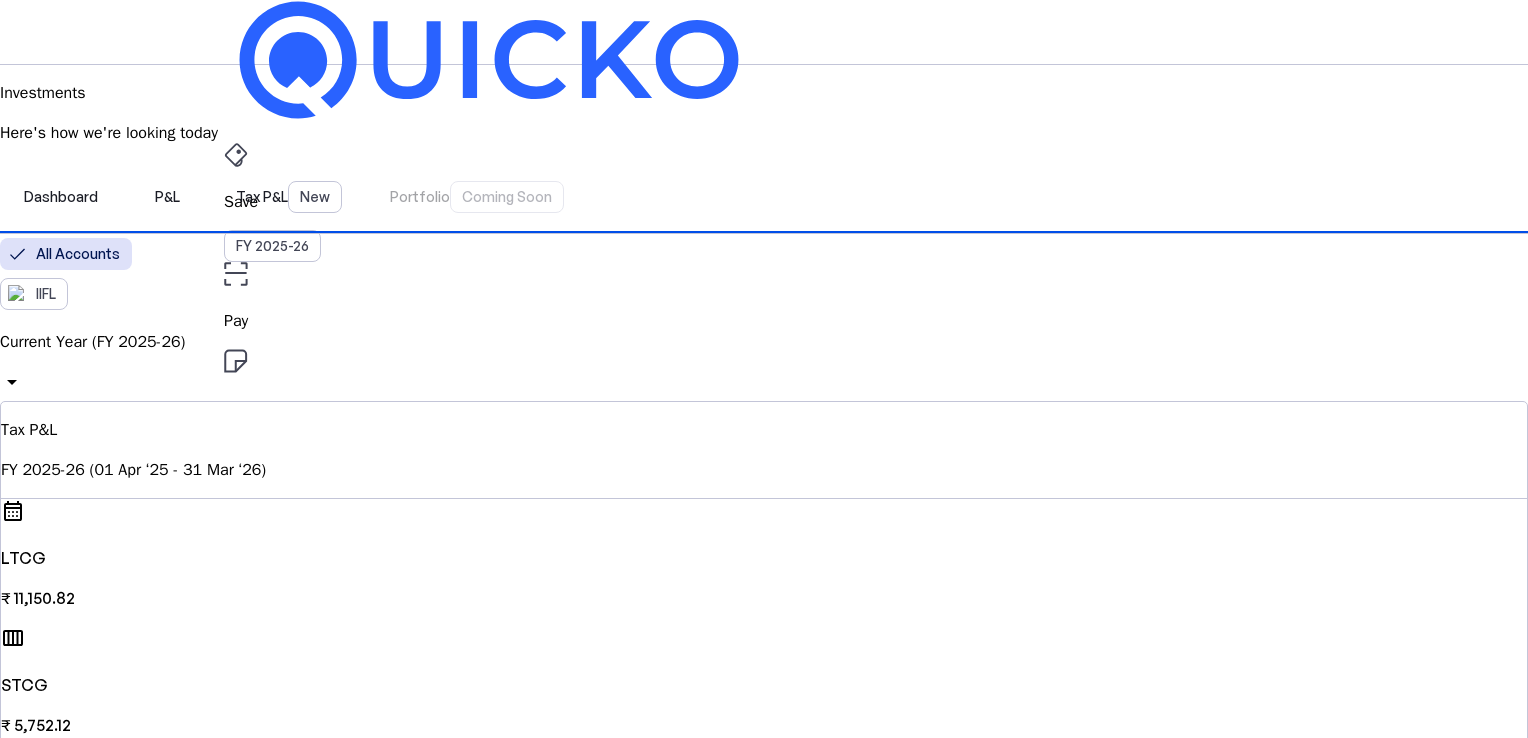 click on "Previous Year (FY 2024-25)" at bounding box center [140, 4794] 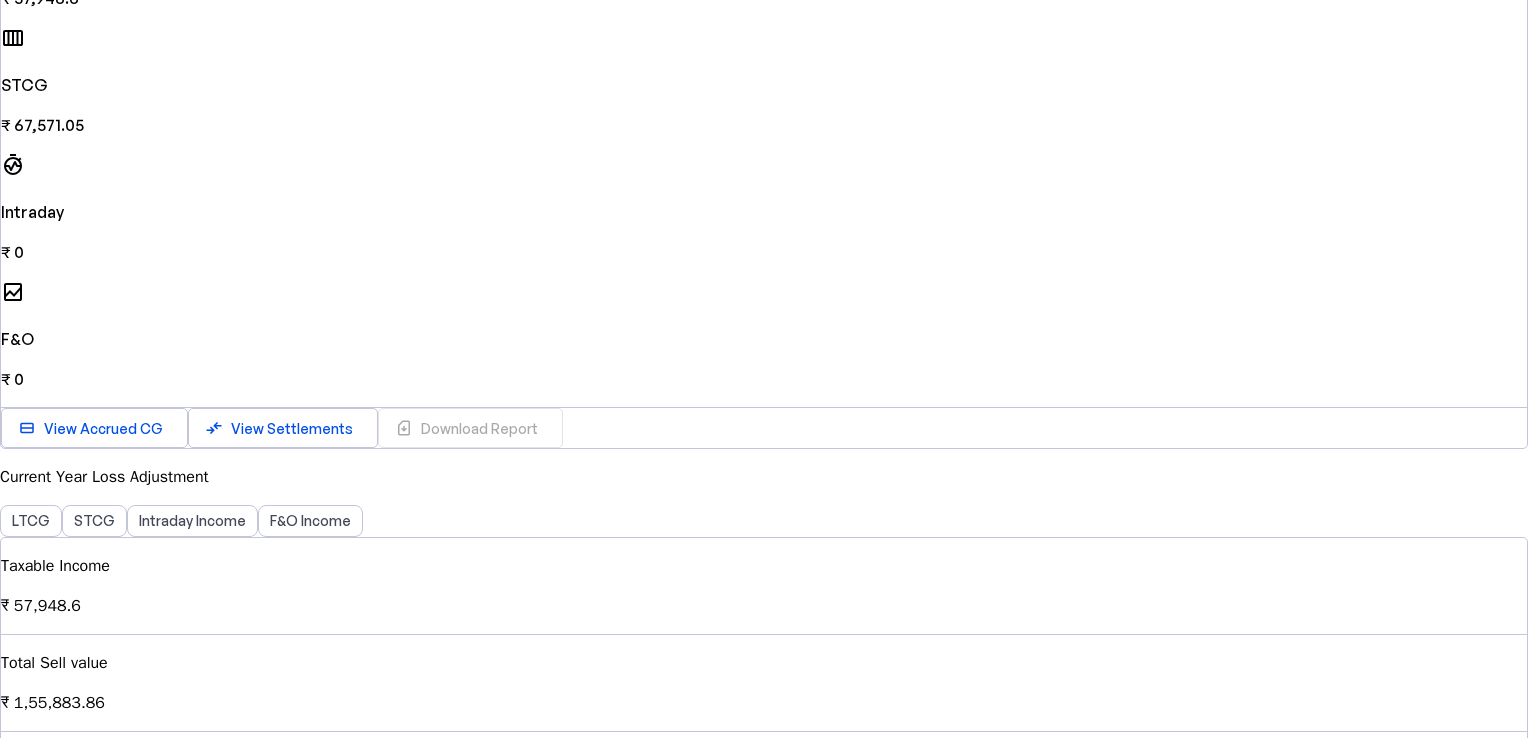 scroll, scrollTop: 500, scrollLeft: 0, axis: vertical 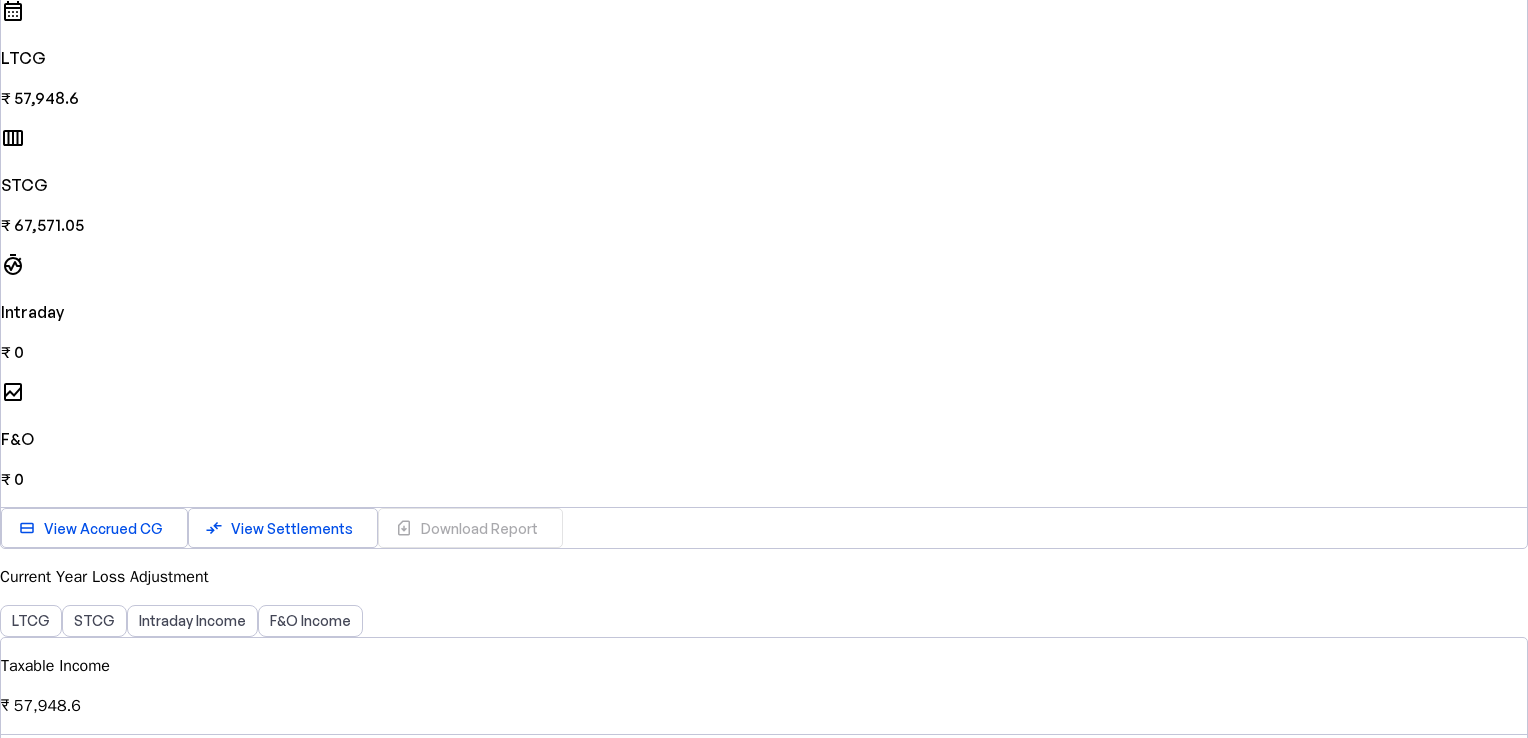 click on "view_stream  View Accrued CG  compare_arrows  View Settlements  sim_card_download  Download Report" at bounding box center [764, 528] 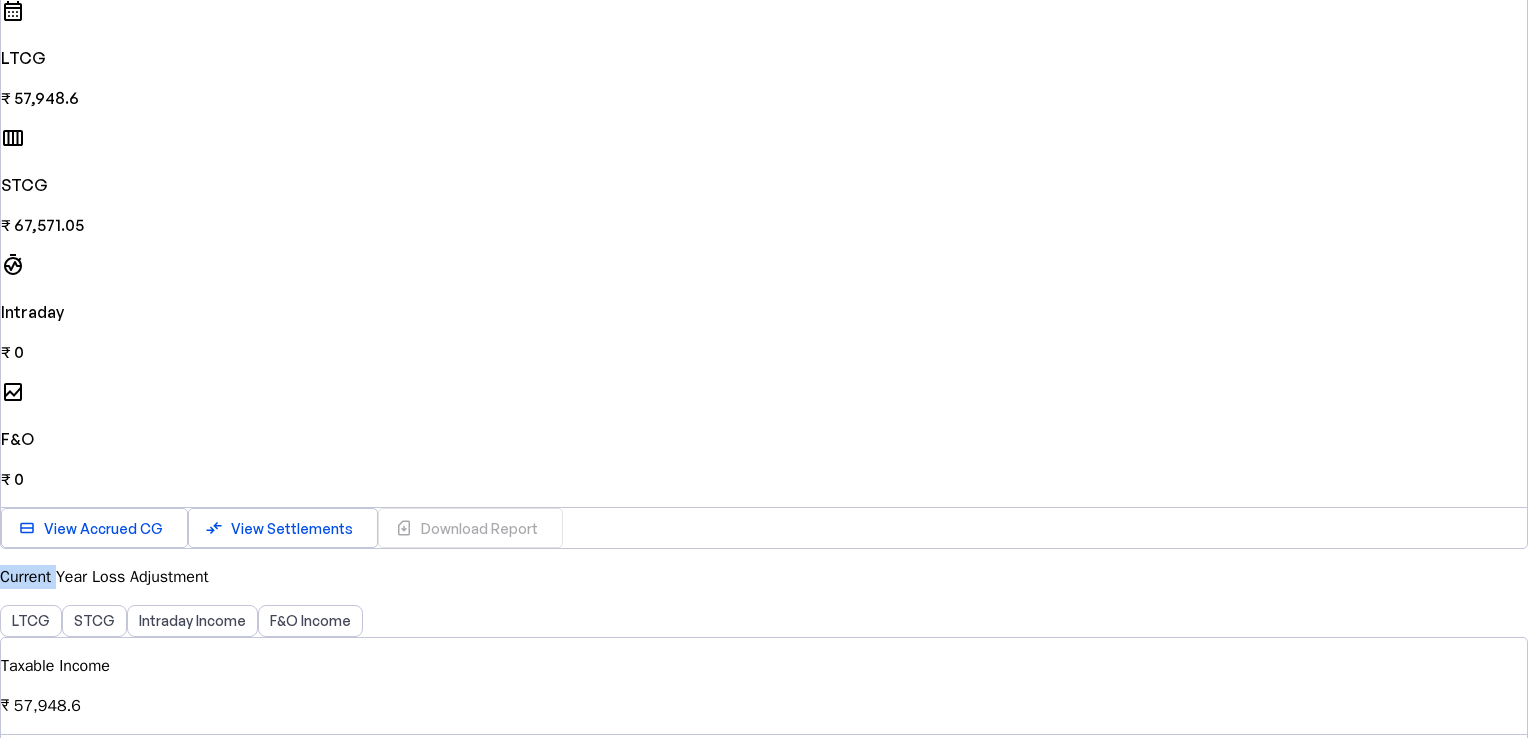click on "view_stream  View Accrued CG  compare_arrows  View Settlements  sim_card_download  Download Report" at bounding box center (764, 528) 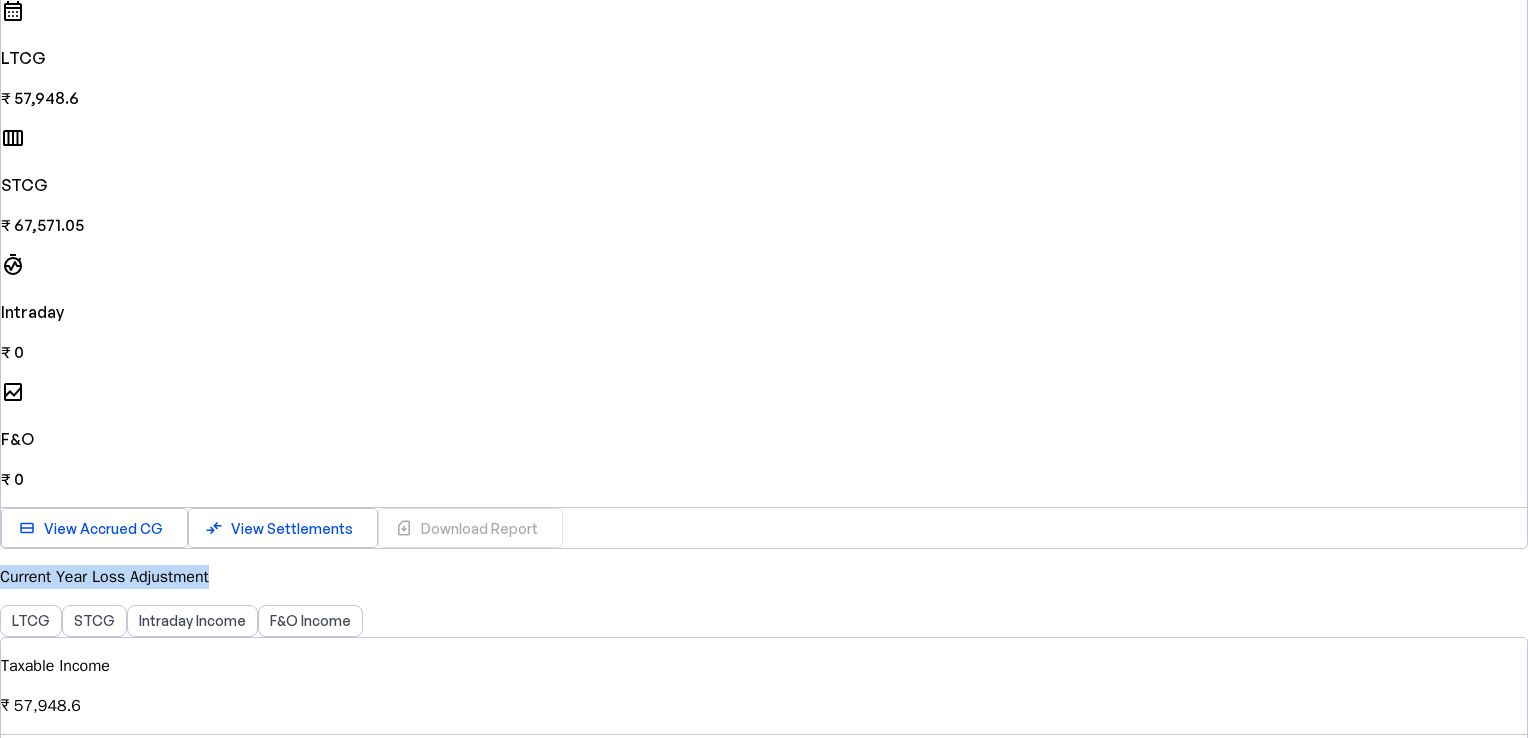 click on "view_stream  View Accrued CG  compare_arrows  View Settlements  sim_card_download  Download Report" at bounding box center (764, 528) 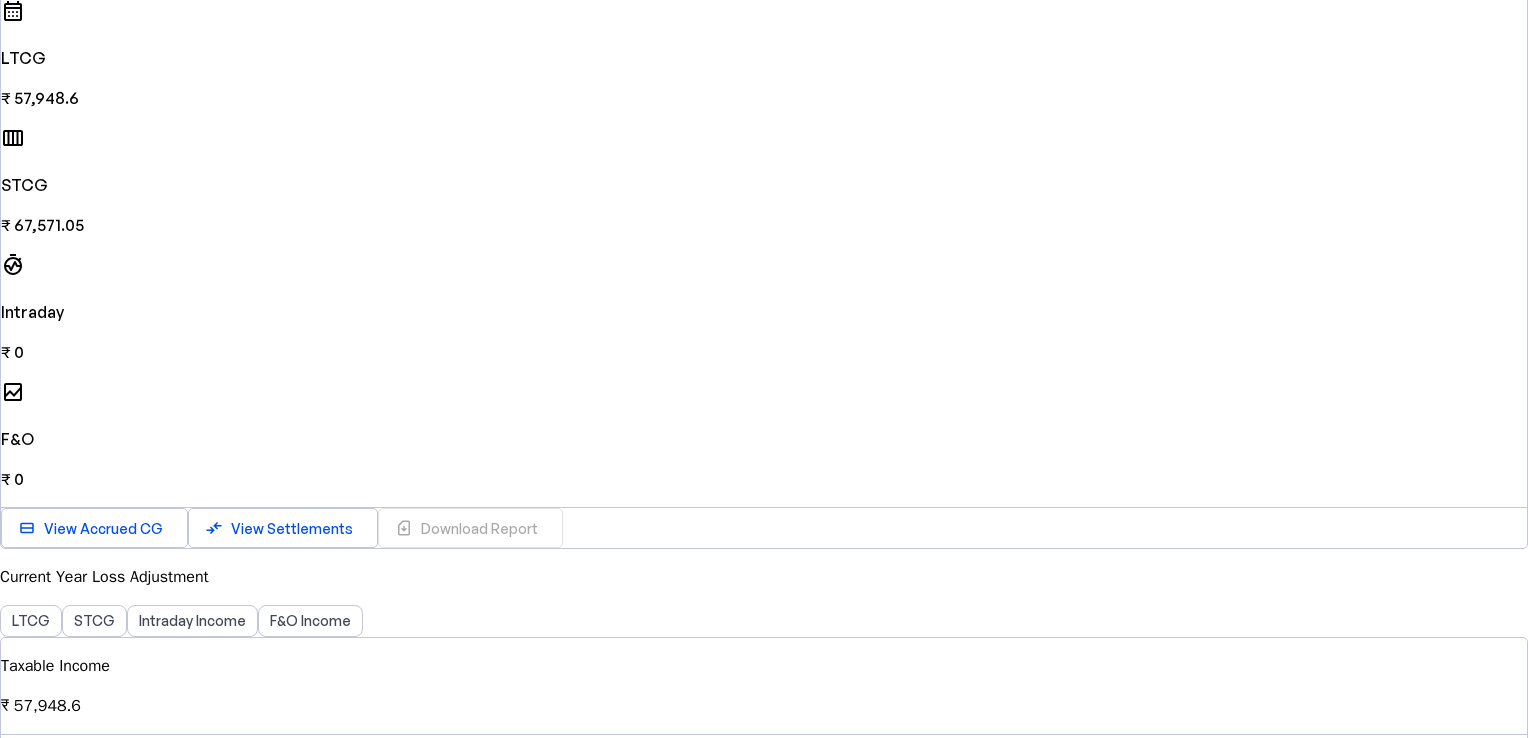 drag, startPoint x: 755, startPoint y: 230, endPoint x: 744, endPoint y: 251, distance: 23.70654 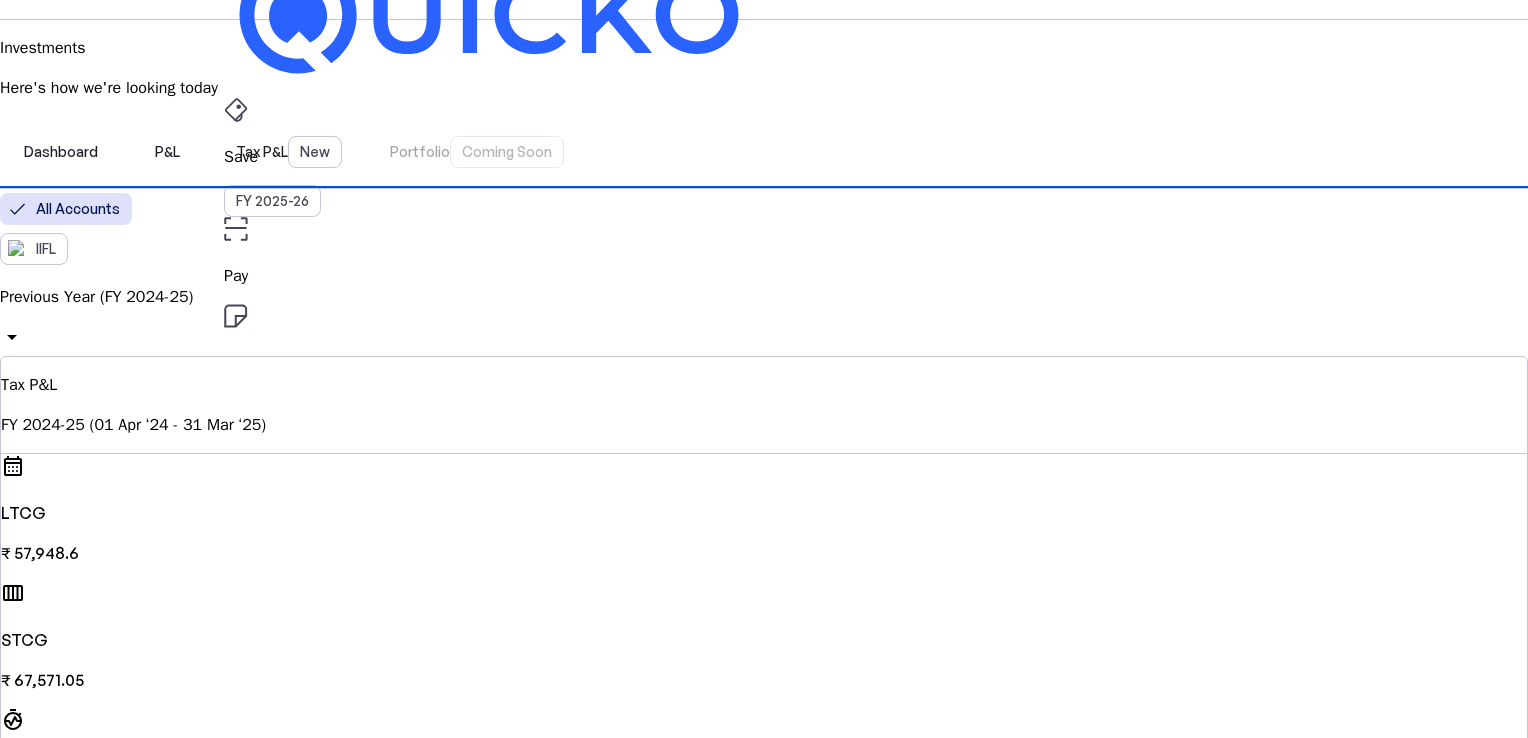 scroll, scrollTop: 0, scrollLeft: 0, axis: both 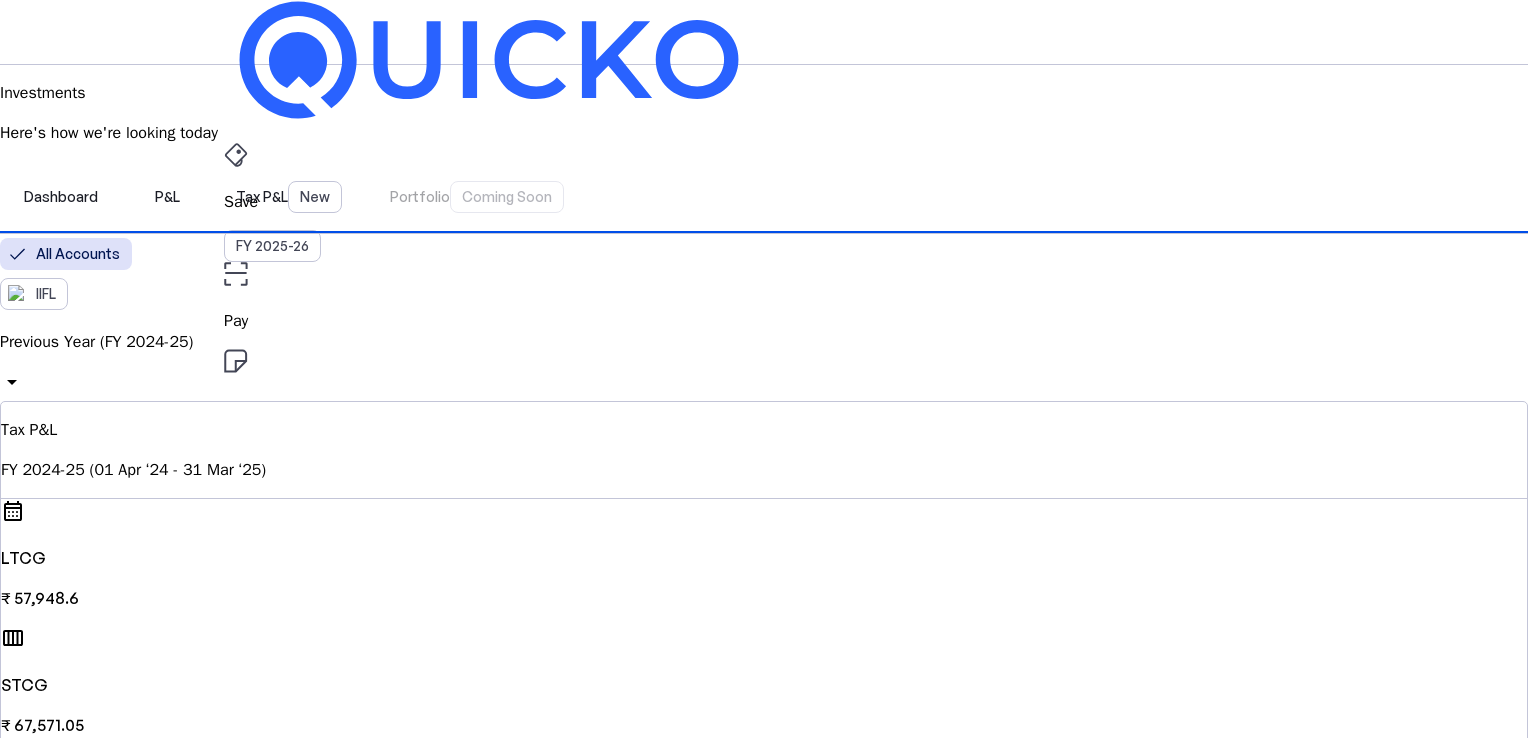 click at bounding box center (236, 155) 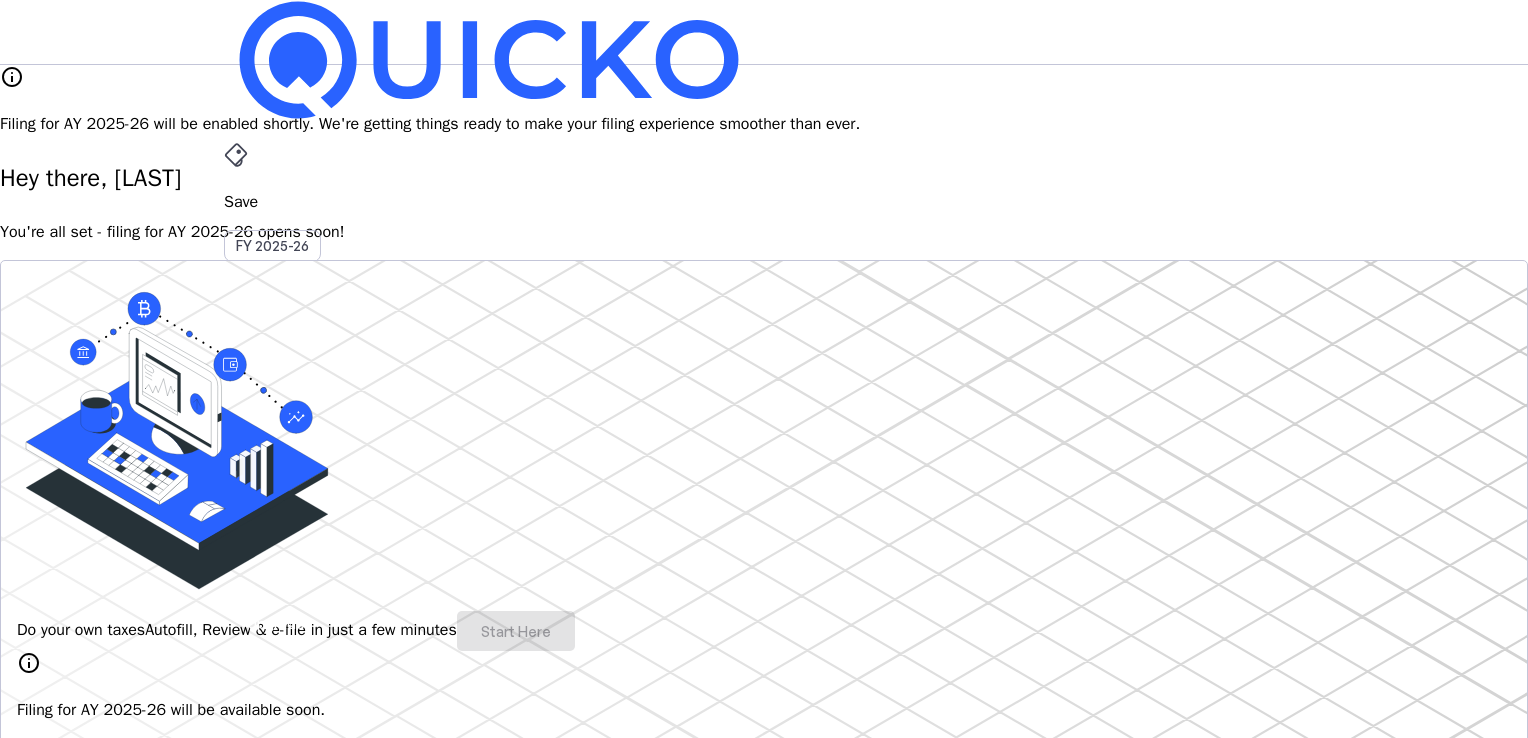 click on "Do your own taxes   Autofill, Review & e-file in just a few minutes   Start Here" at bounding box center (764, 631) 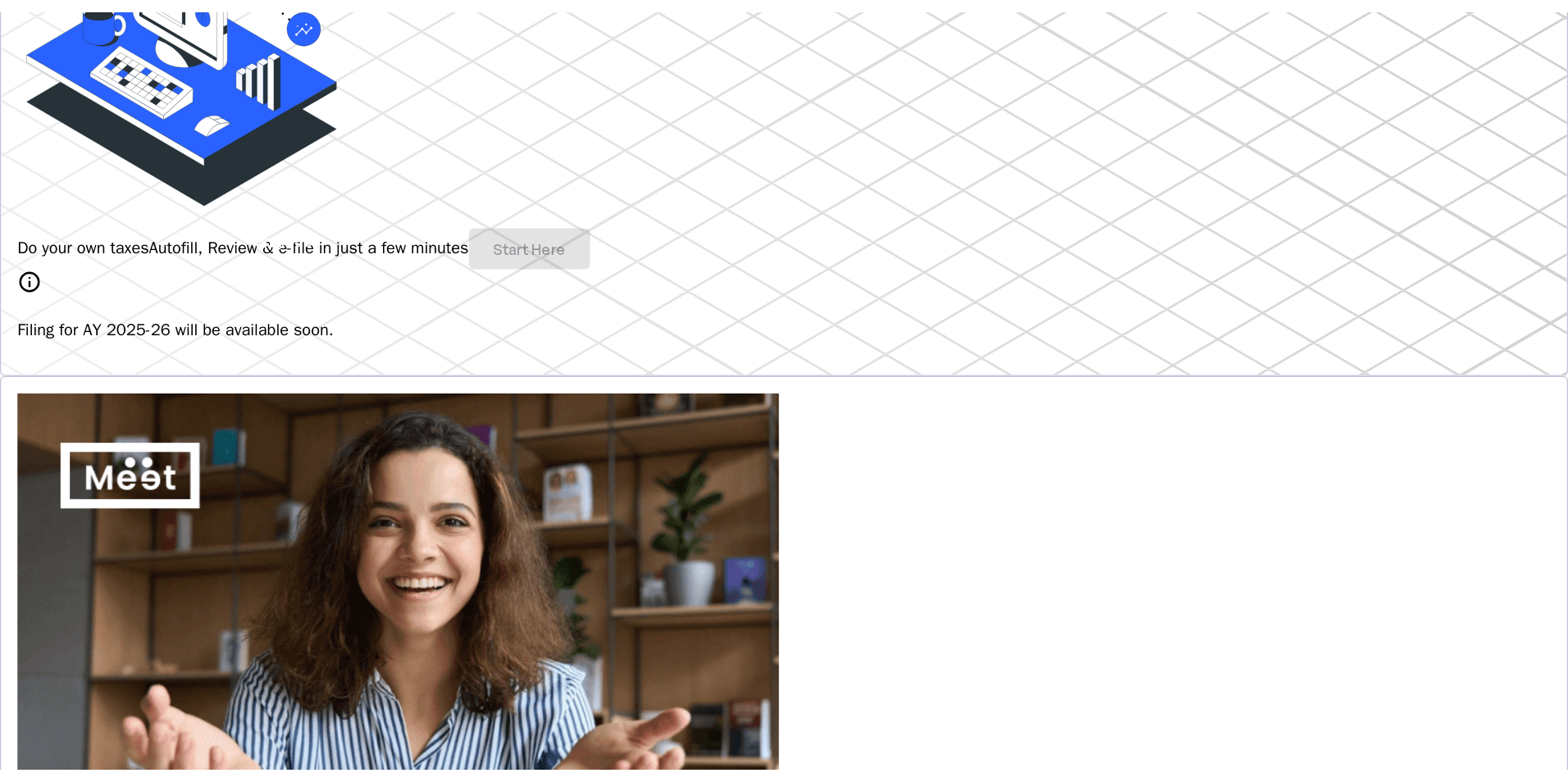 scroll, scrollTop: 738, scrollLeft: 0, axis: vertical 